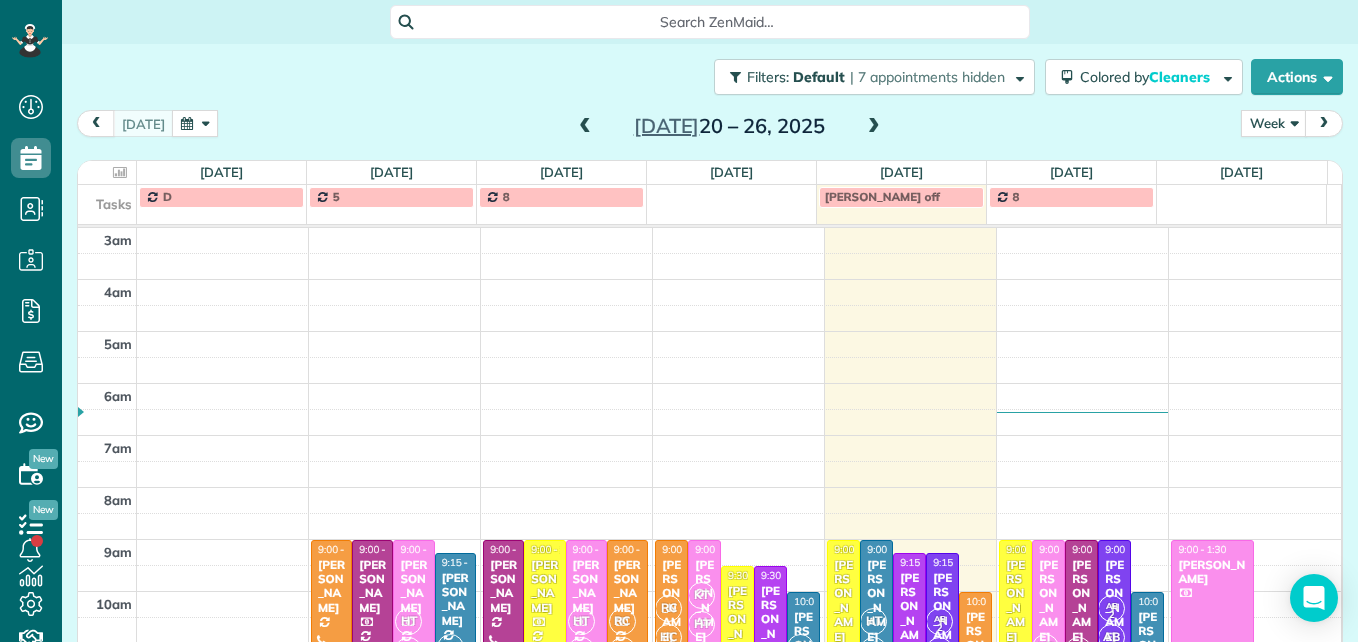 scroll, scrollTop: 0, scrollLeft: 0, axis: both 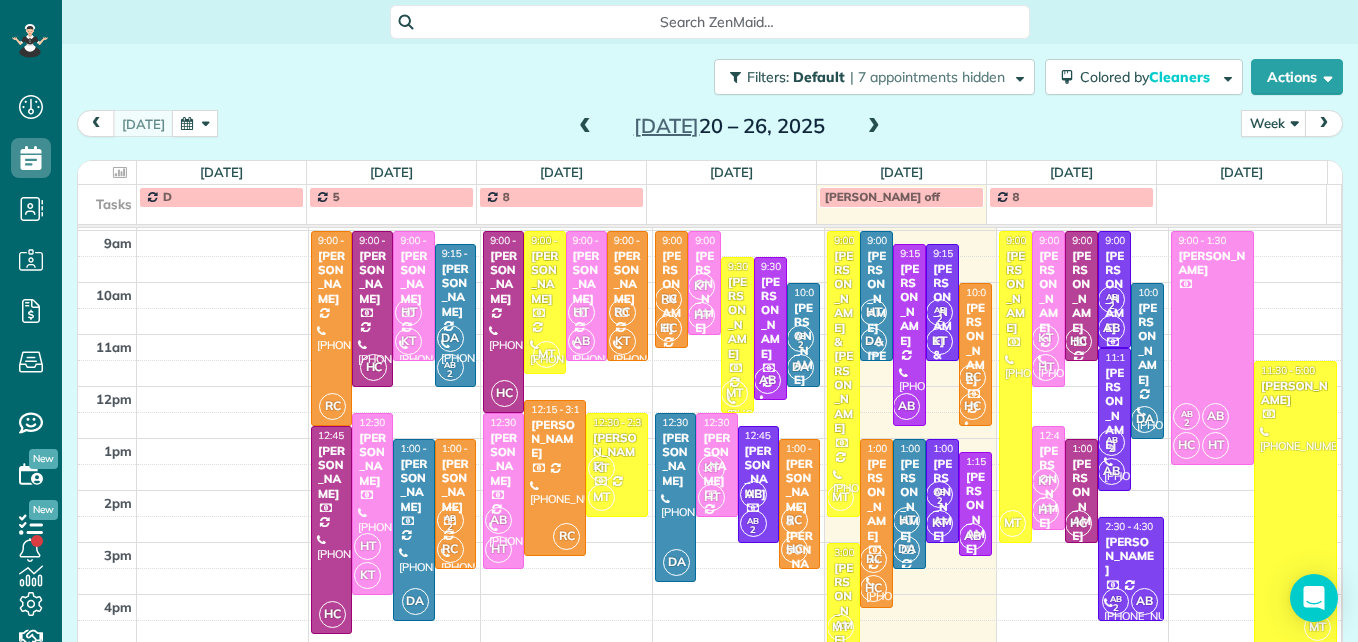 click at bounding box center [874, 127] 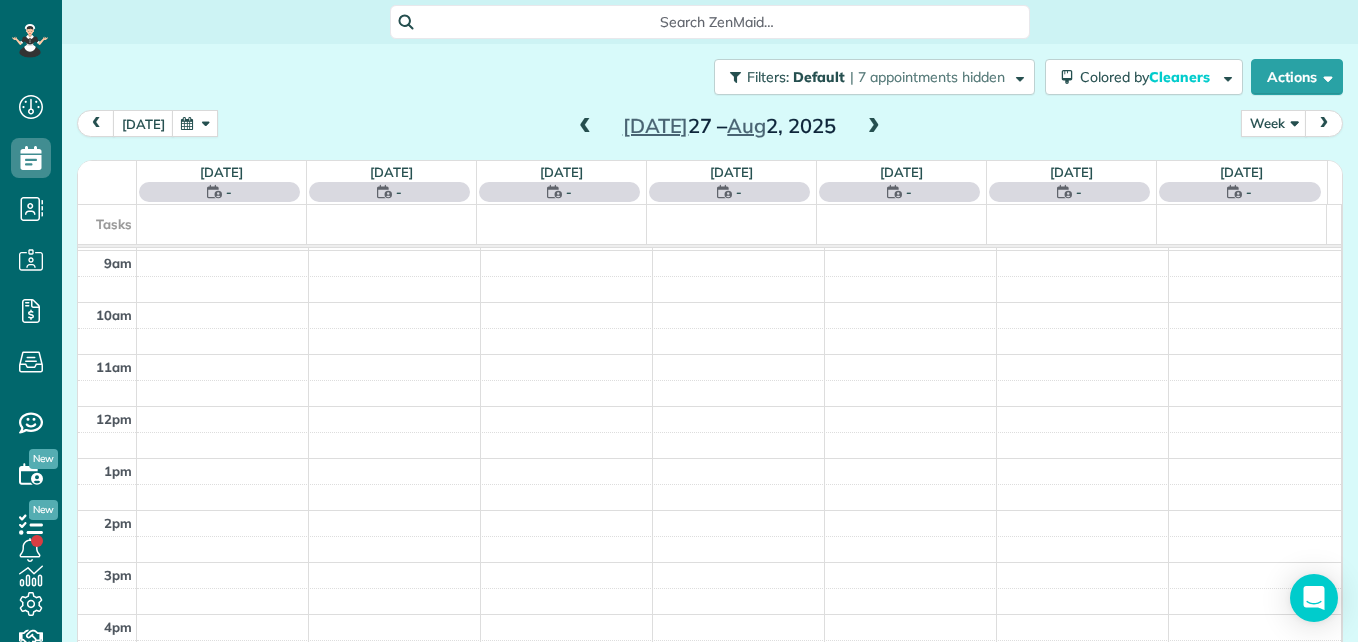 scroll, scrollTop: 209, scrollLeft: 0, axis: vertical 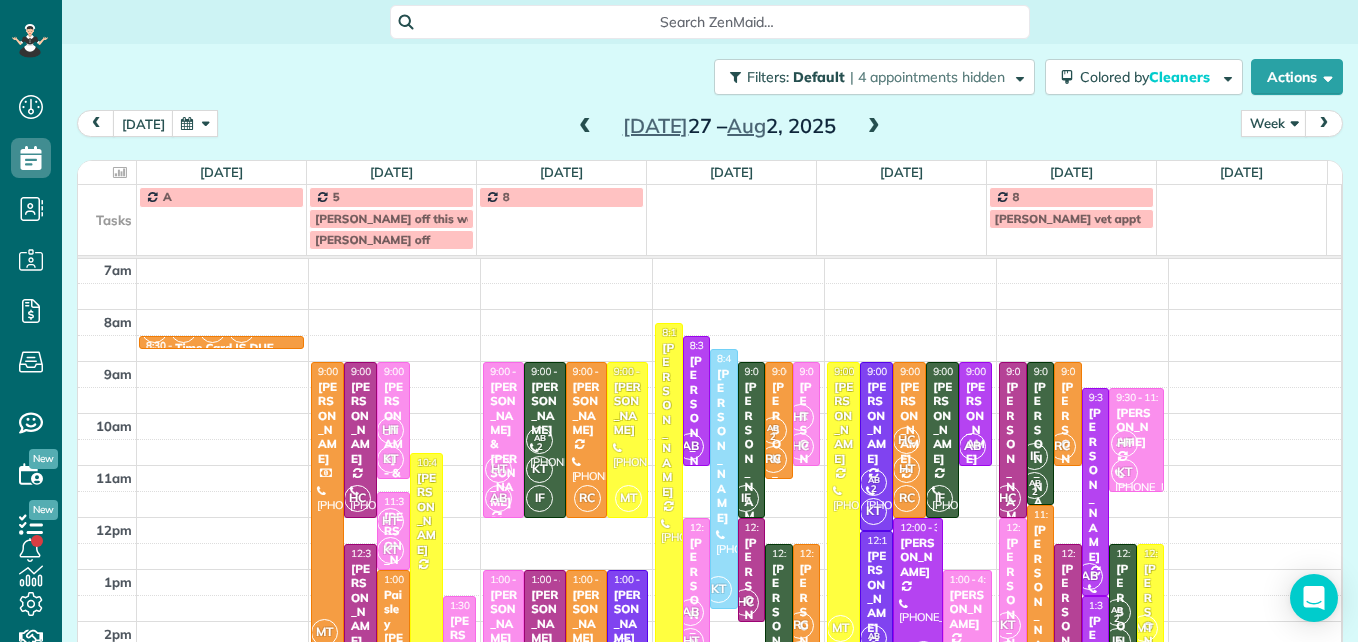 click at bounding box center [426, 576] 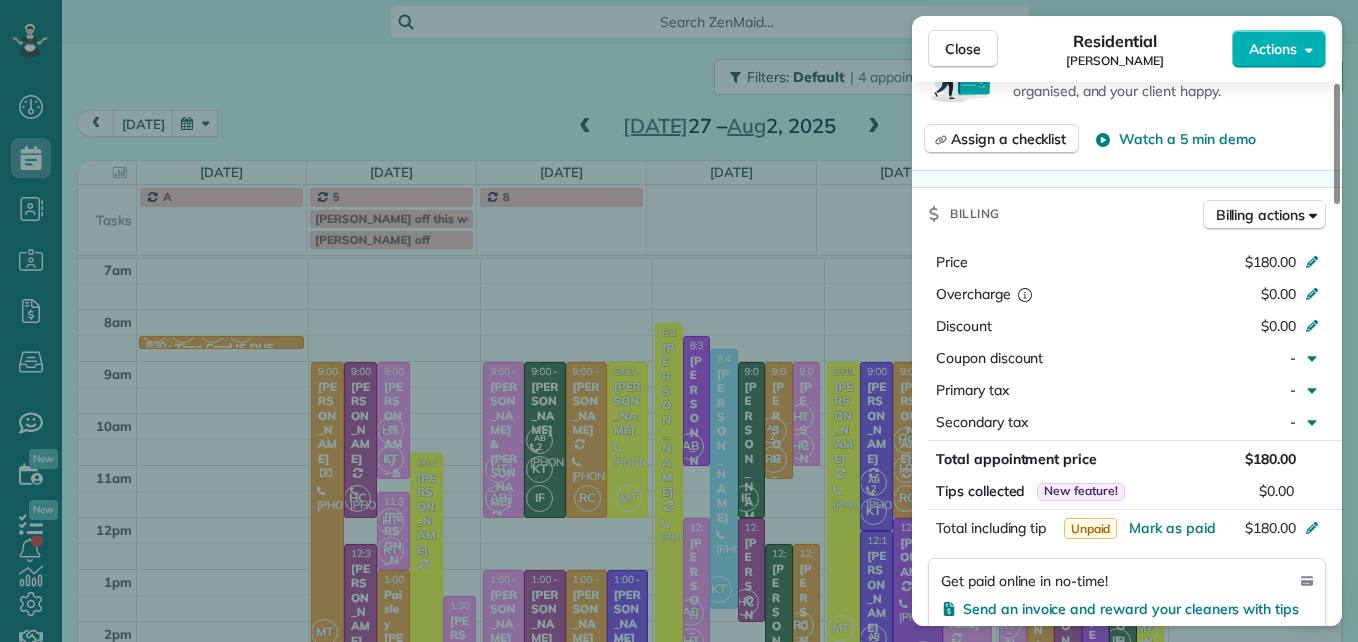 scroll, scrollTop: 900, scrollLeft: 0, axis: vertical 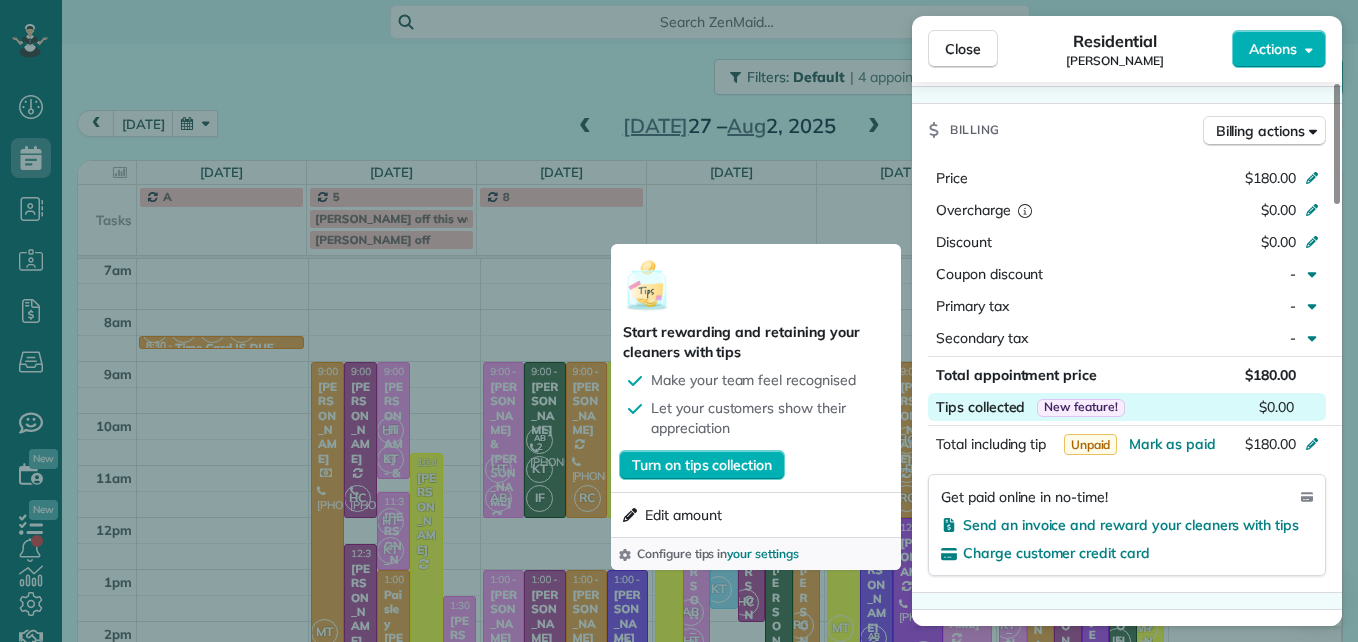 click on "$0.00" at bounding box center [1276, 407] 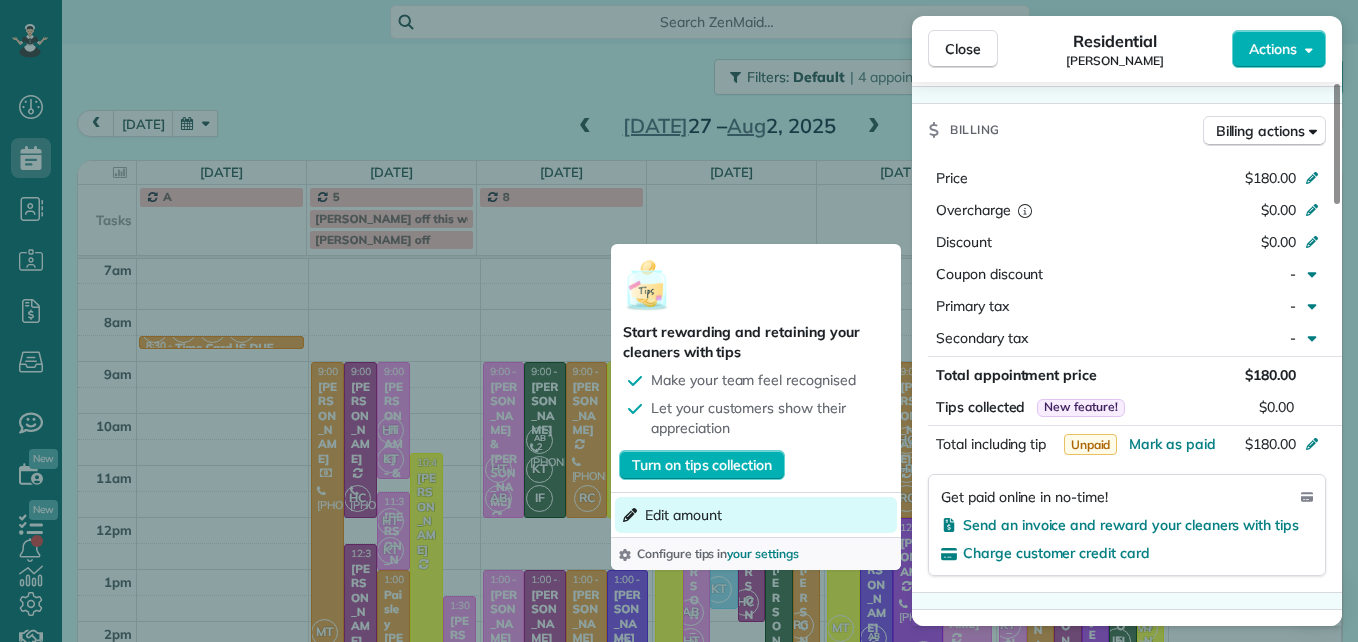 click on "Edit amount" at bounding box center [683, 515] 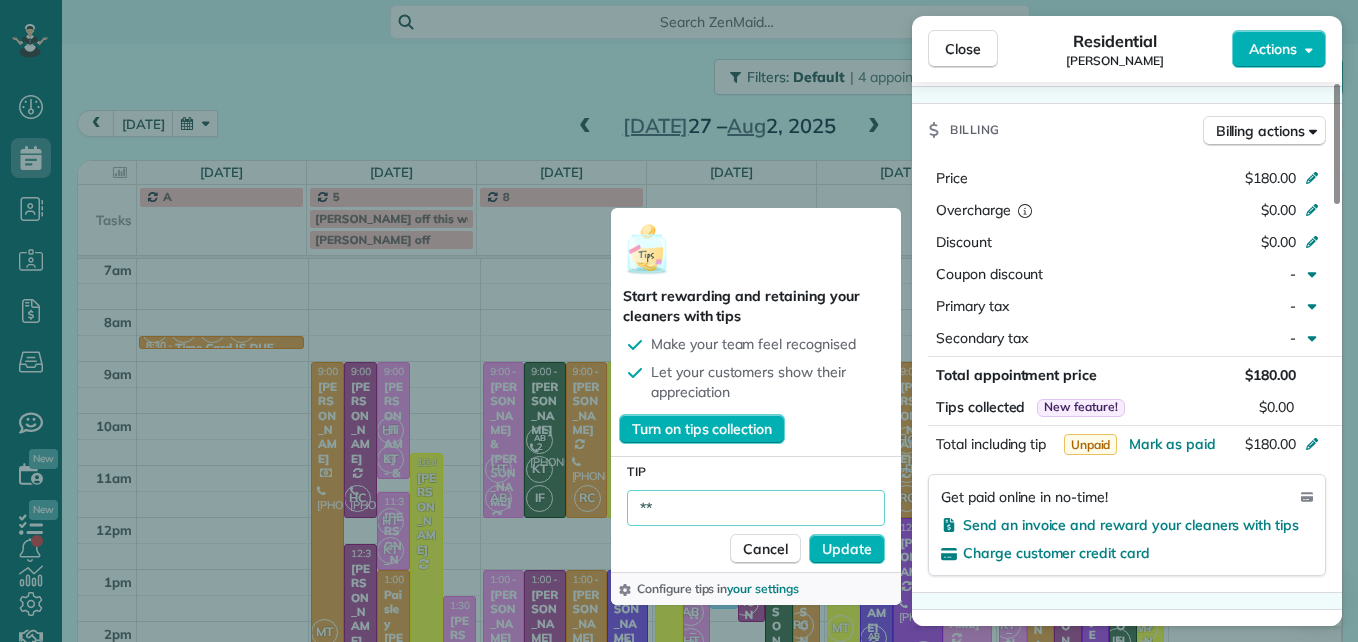 click on "**" at bounding box center (756, 508) 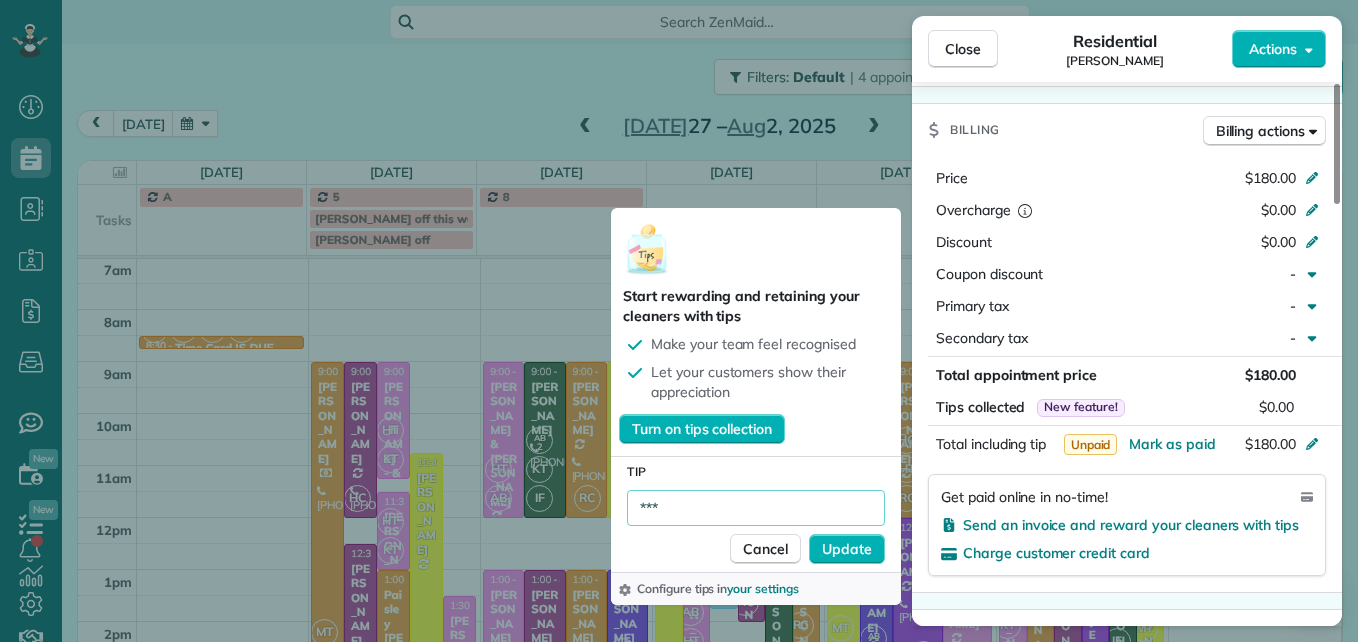 type on "***" 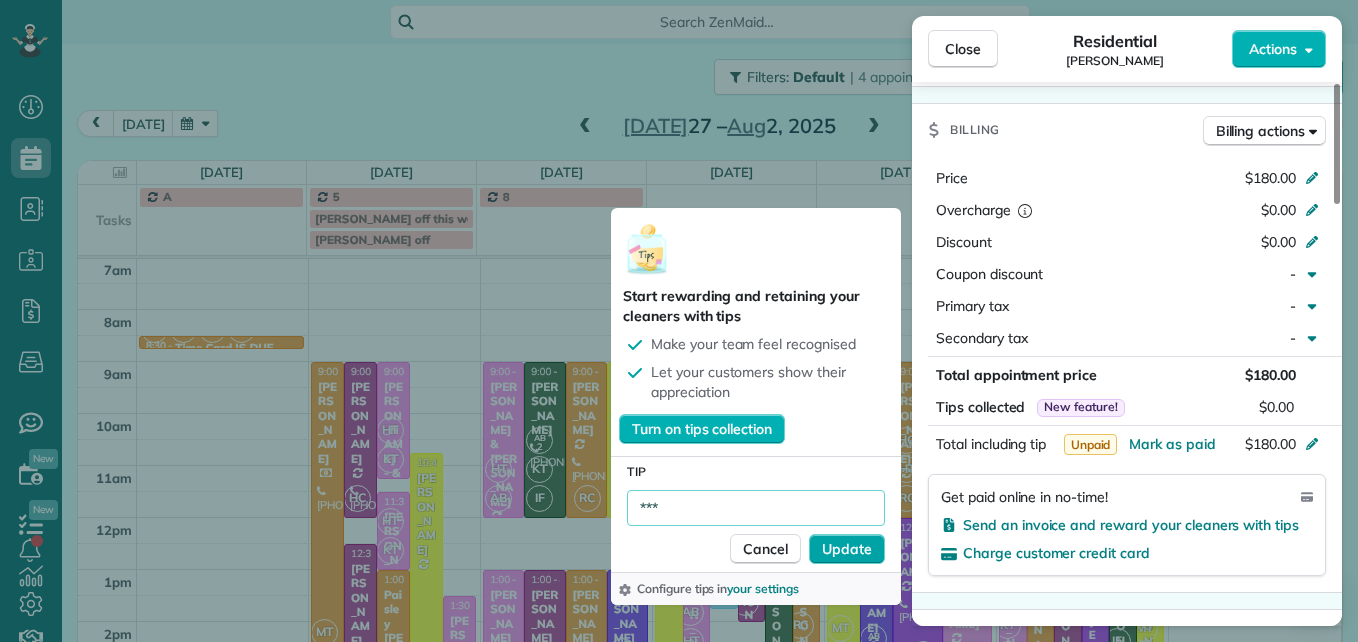 click on "Update" at bounding box center [847, 549] 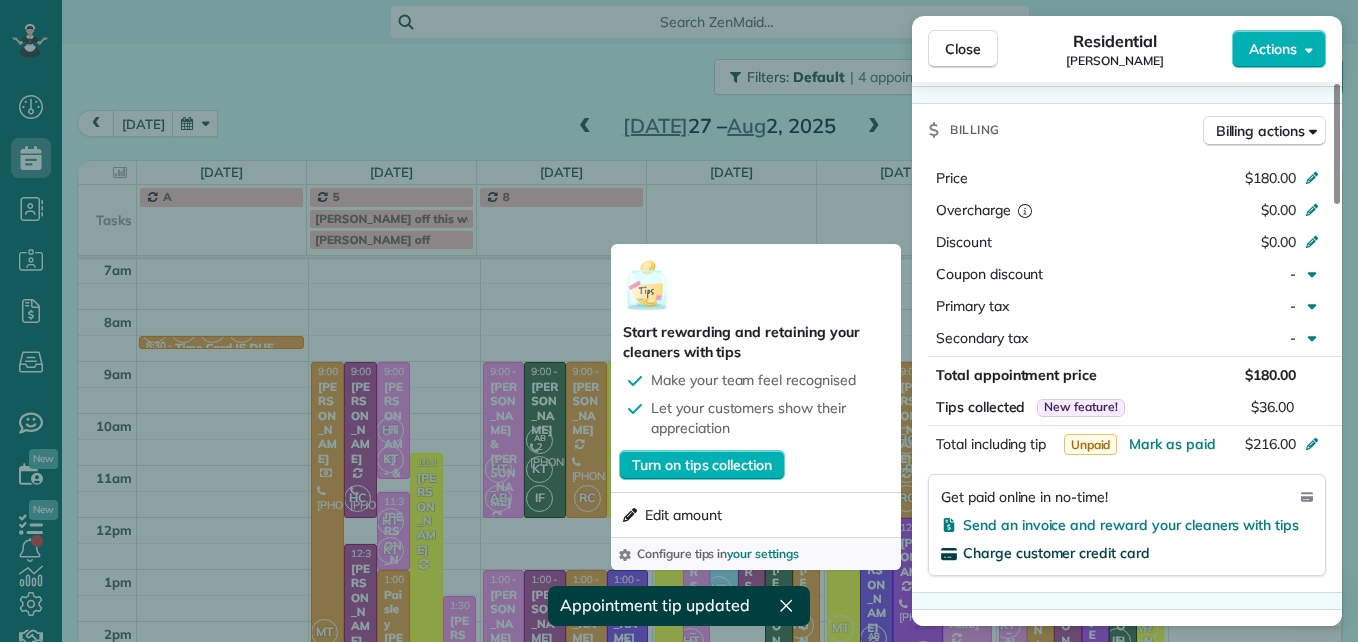 click on "Charge customer credit card" at bounding box center [1056, 553] 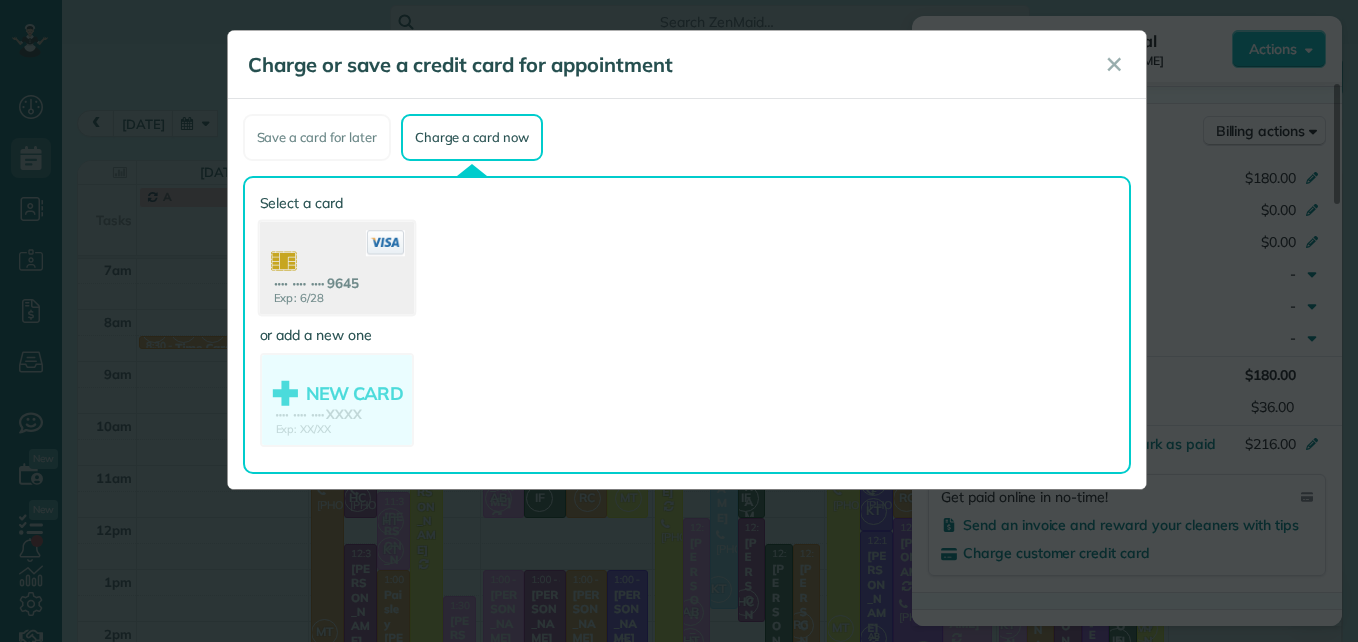 click 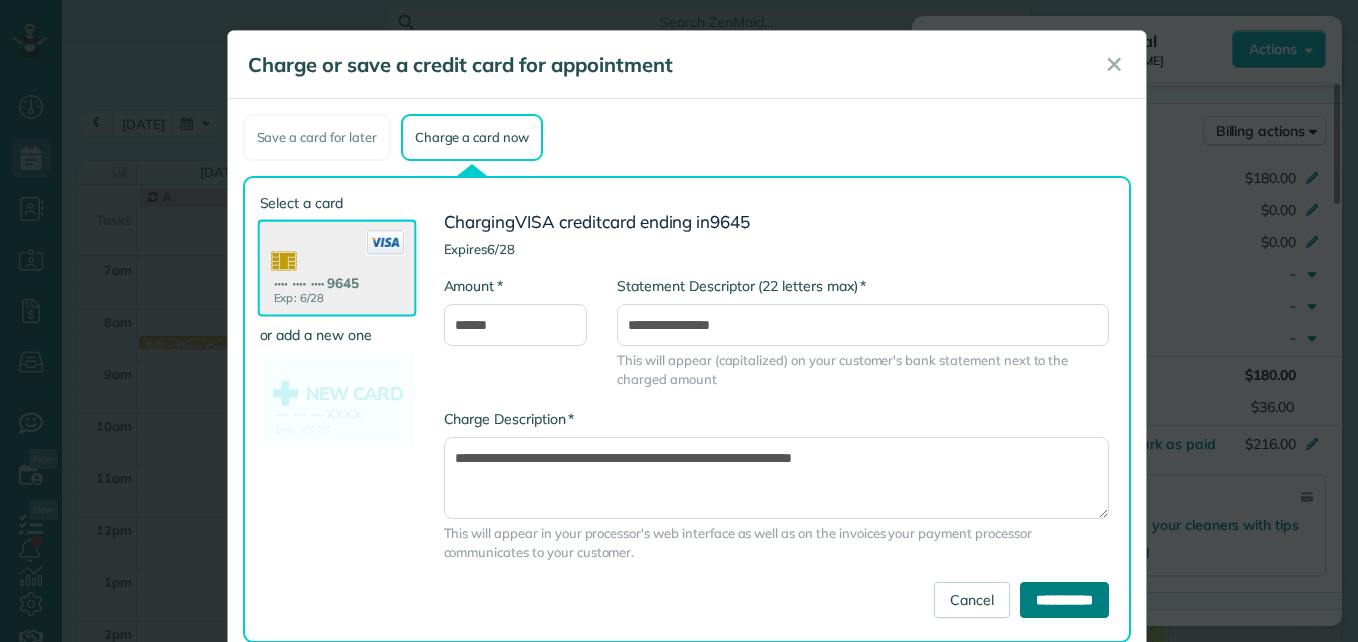 click on "**********" at bounding box center [1064, 600] 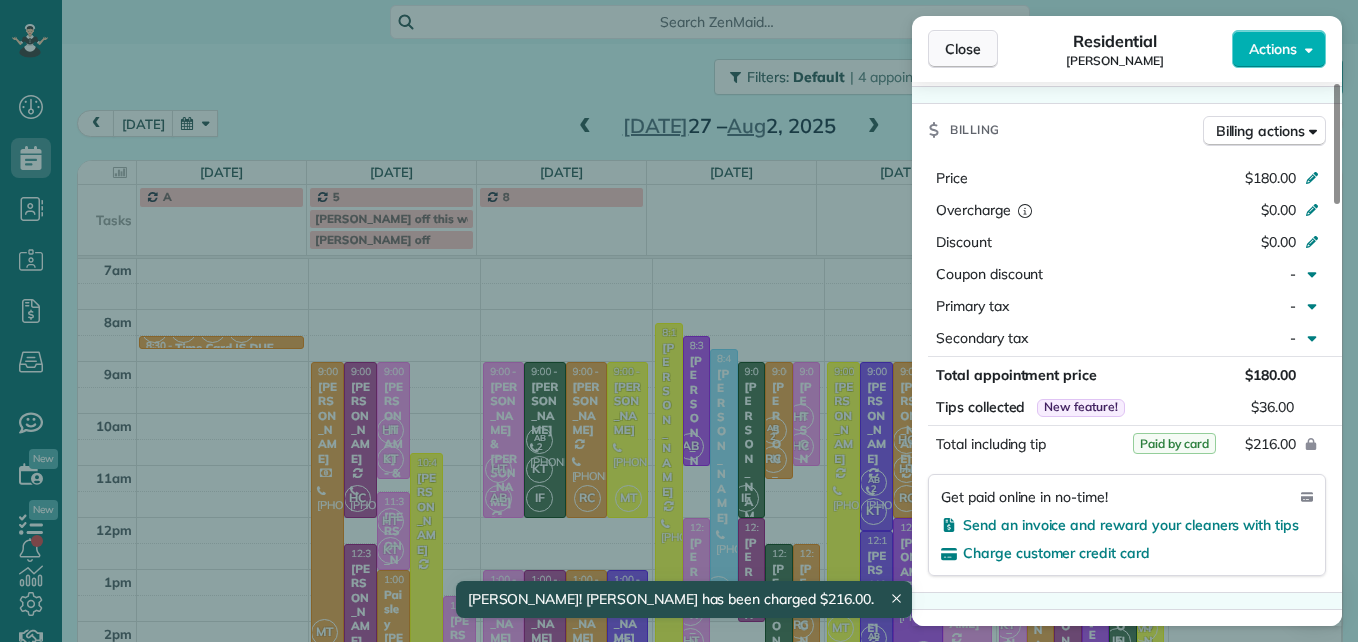 click on "Close" at bounding box center [963, 49] 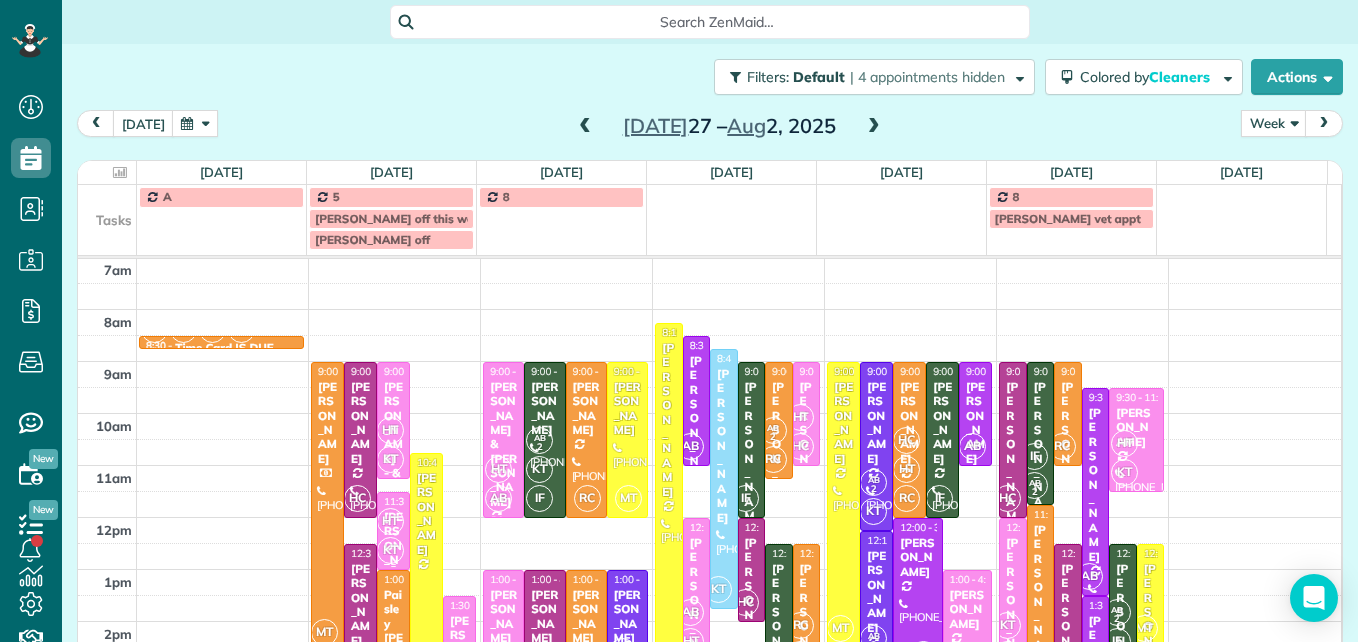 click on "HT" at bounding box center [390, 521] 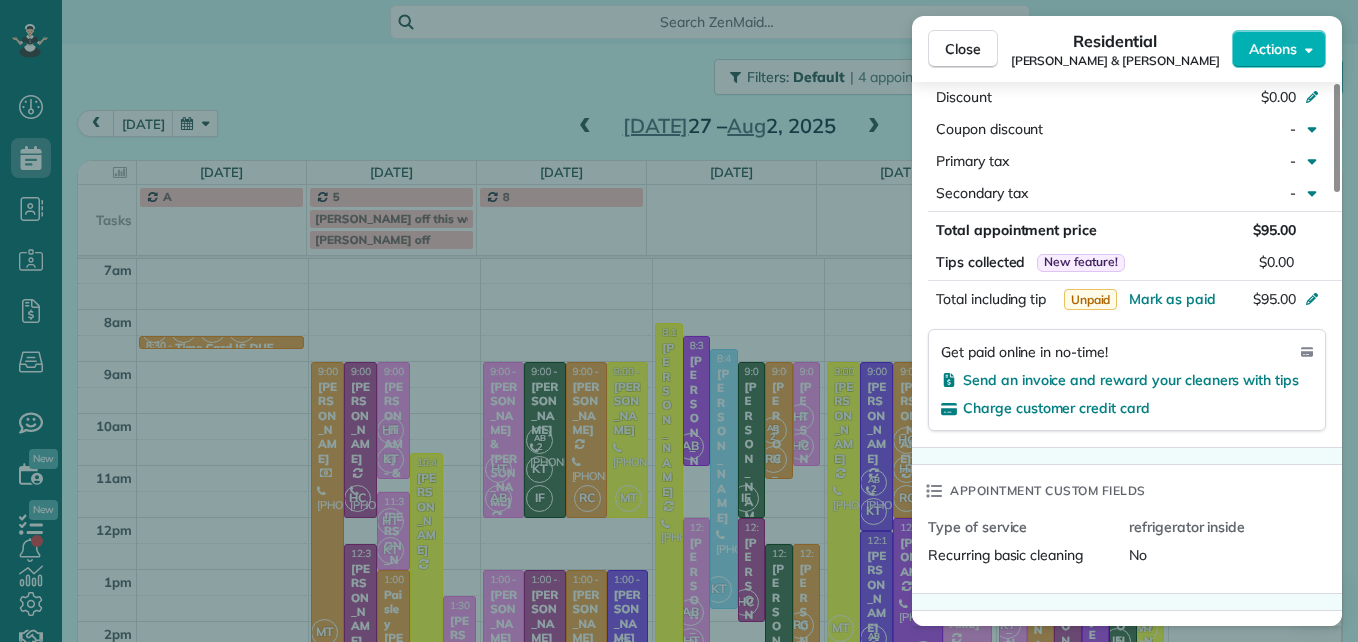 scroll, scrollTop: 1100, scrollLeft: 0, axis: vertical 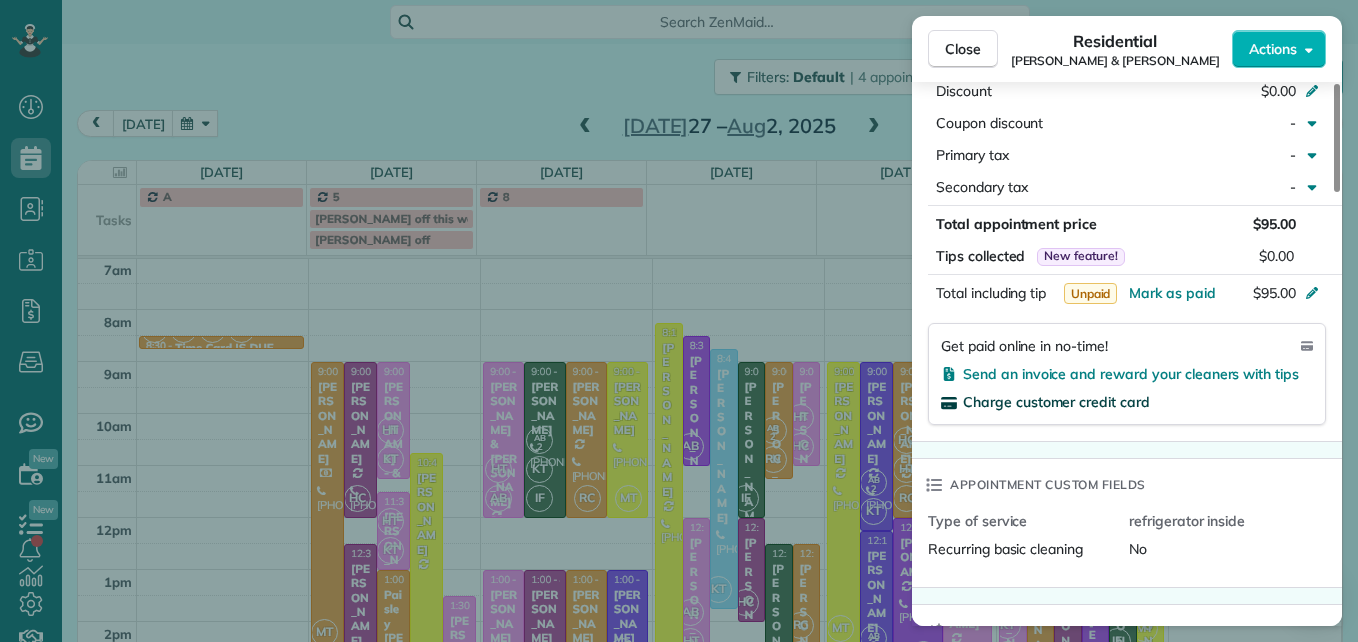 click on "Charge customer credit card" at bounding box center [1056, 402] 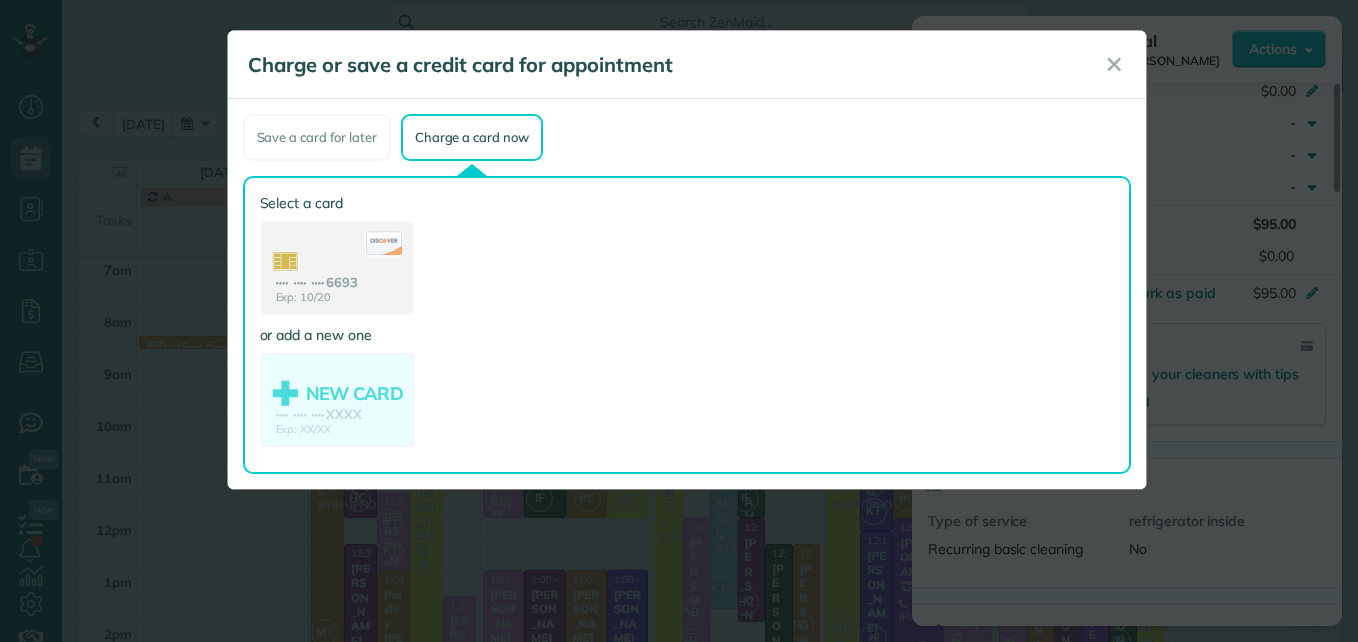 click 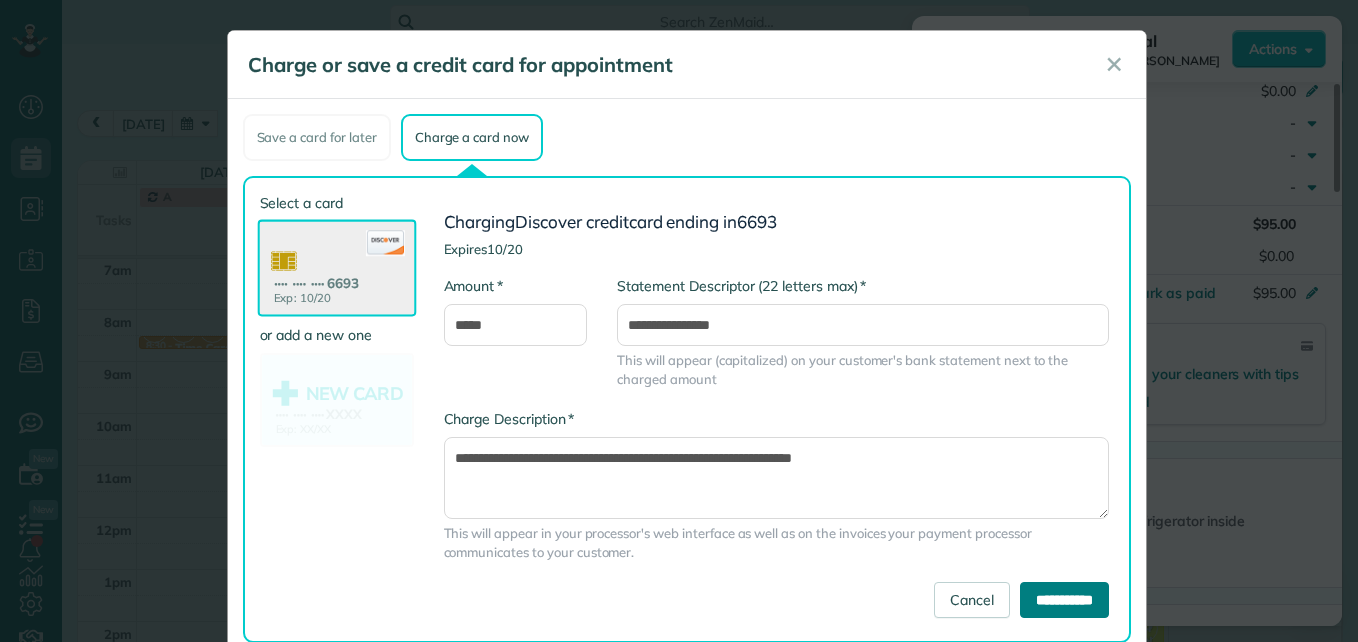 click on "**********" at bounding box center [1064, 600] 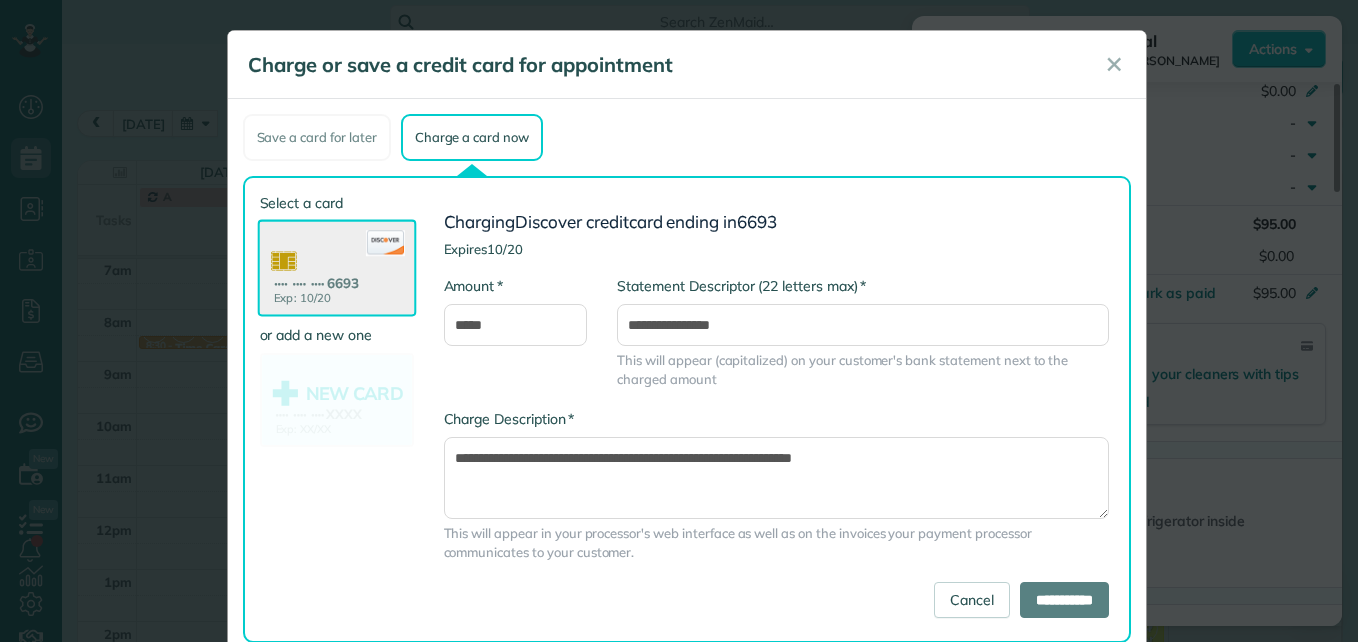 scroll, scrollTop: 47, scrollLeft: 0, axis: vertical 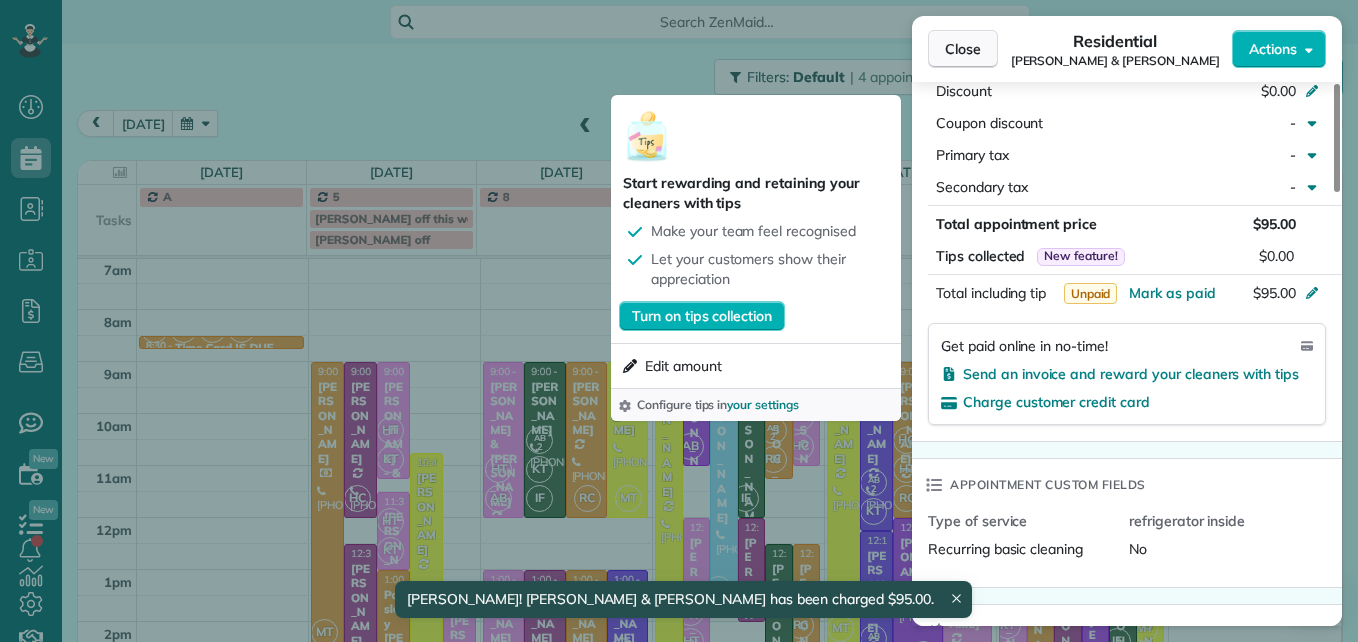 click on "Close" at bounding box center (963, 49) 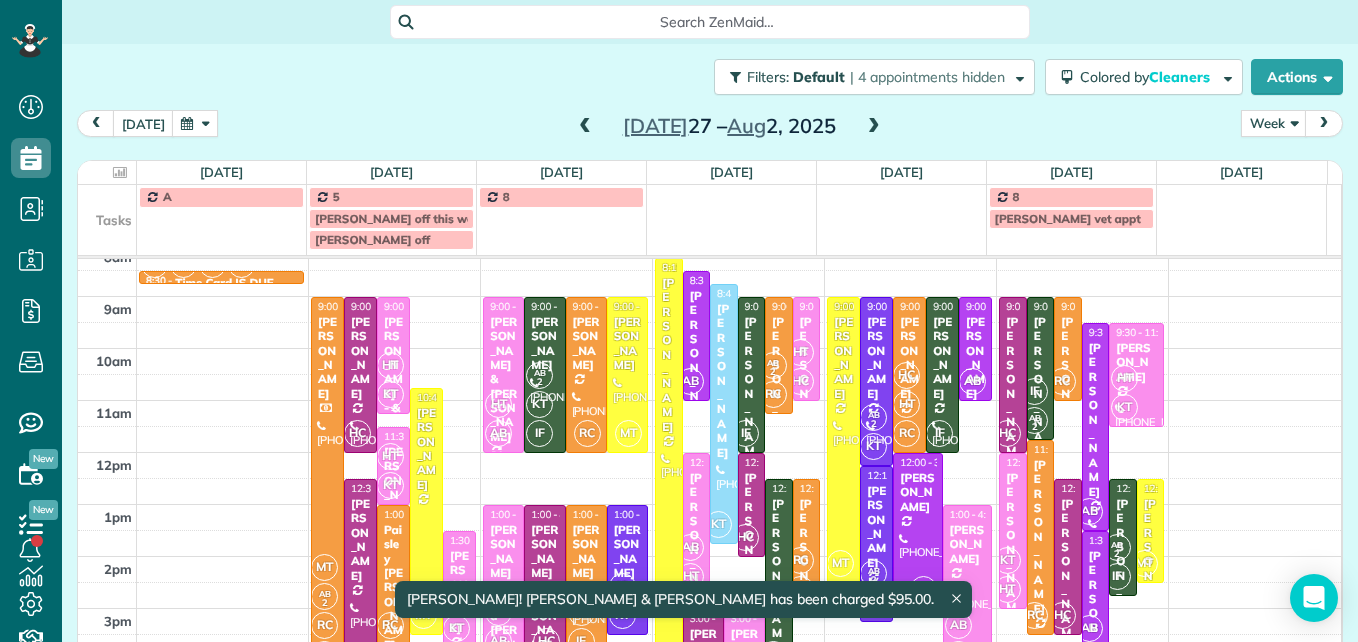 scroll, scrollTop: 309, scrollLeft: 0, axis: vertical 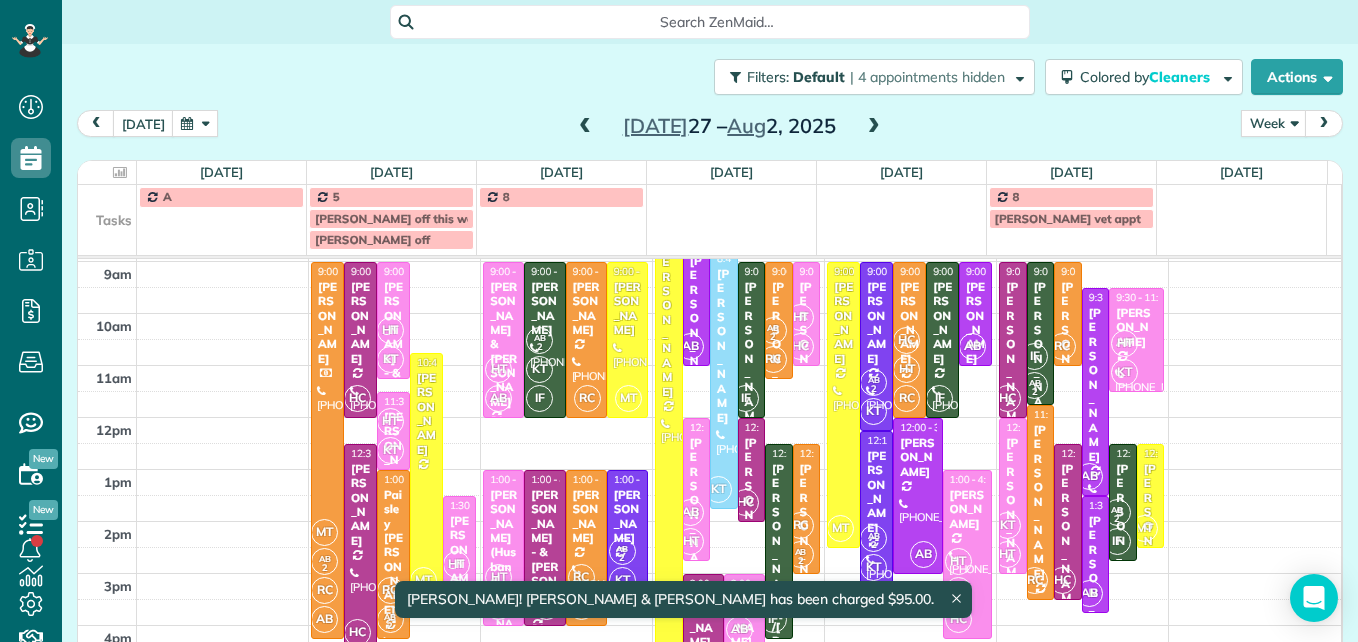 click on "[PERSON_NAME]" at bounding box center [360, 505] 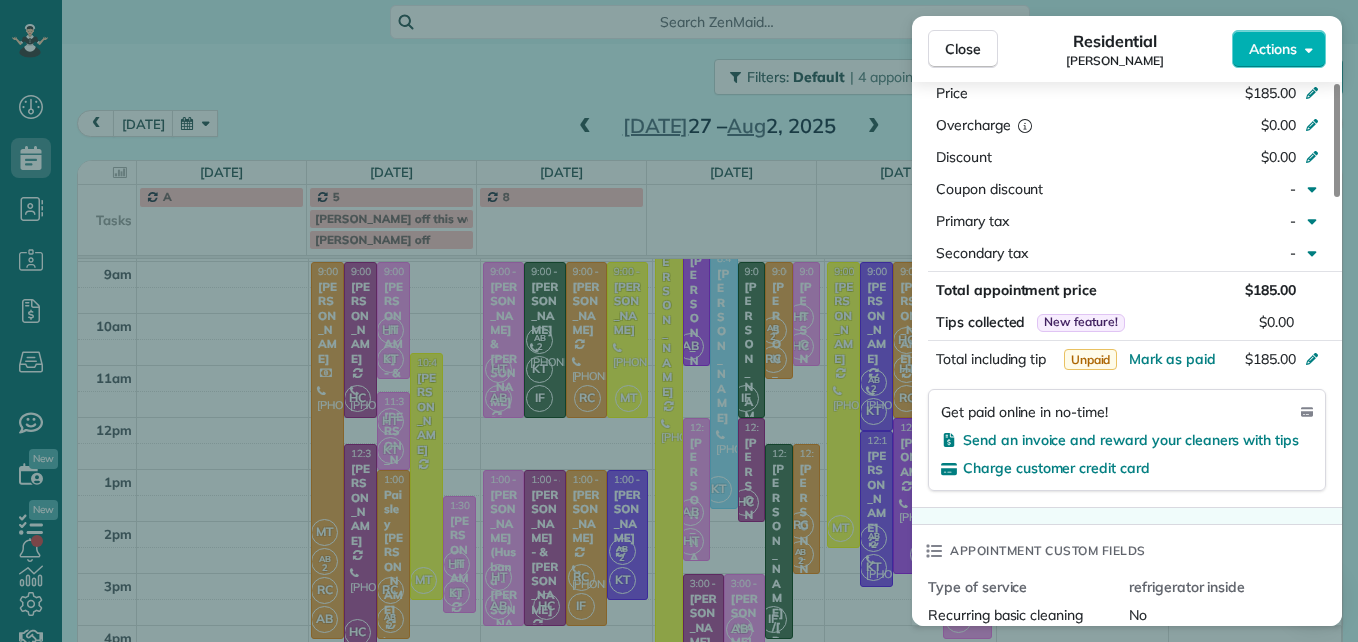 scroll, scrollTop: 1000, scrollLeft: 0, axis: vertical 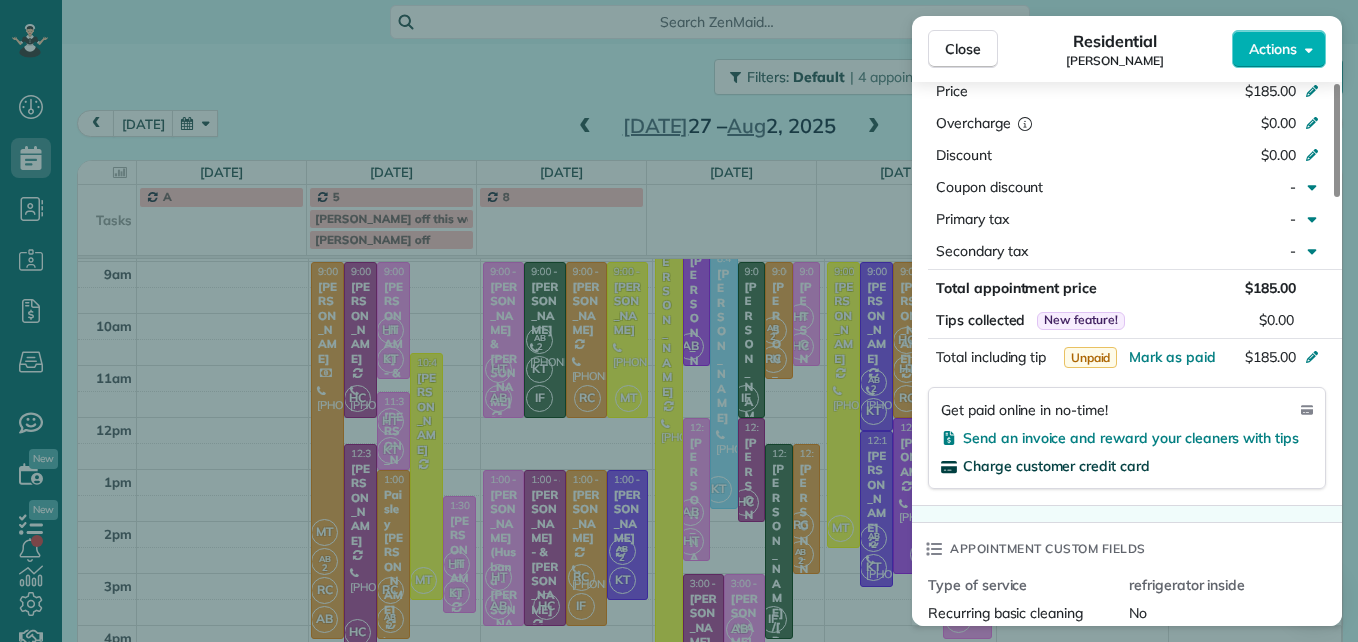 click on "Charge customer credit card" at bounding box center (1056, 466) 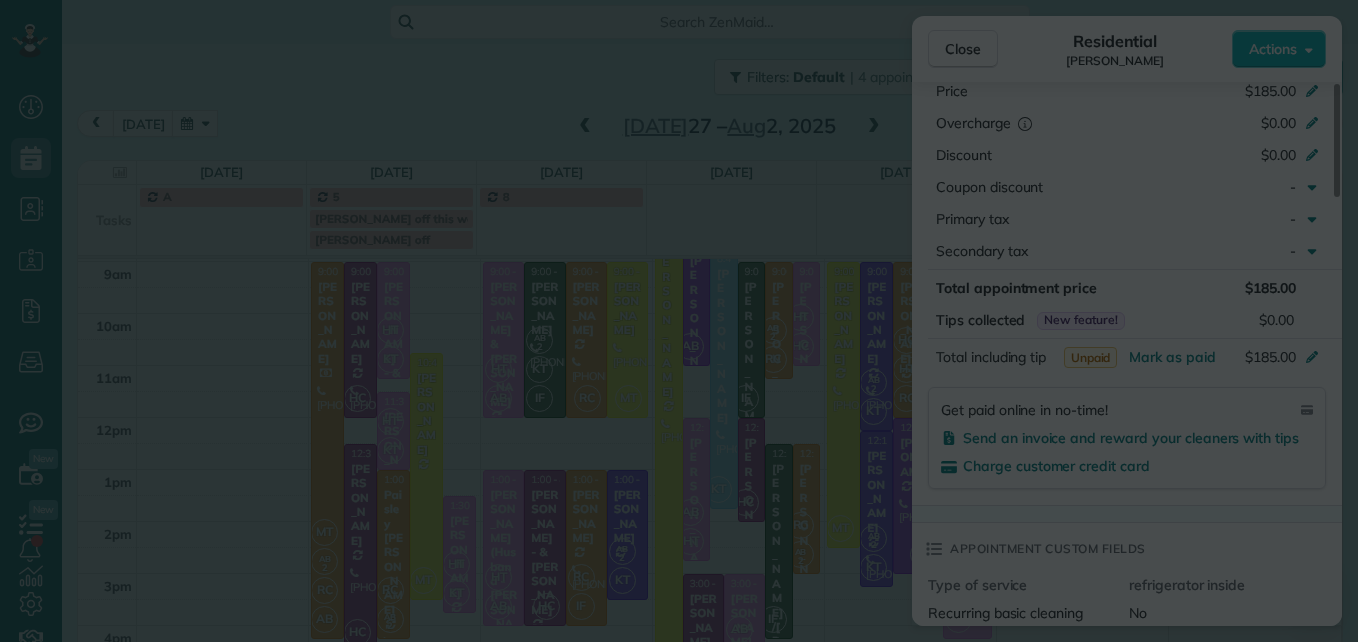 scroll, scrollTop: 0, scrollLeft: 0, axis: both 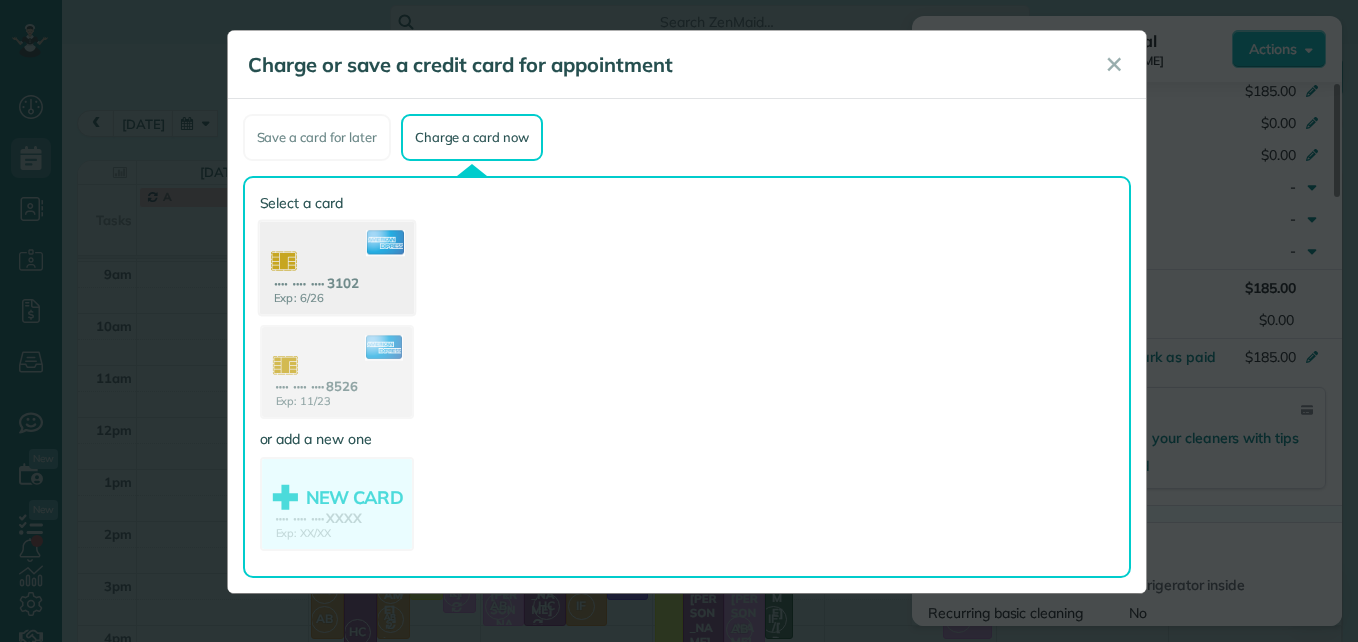 click 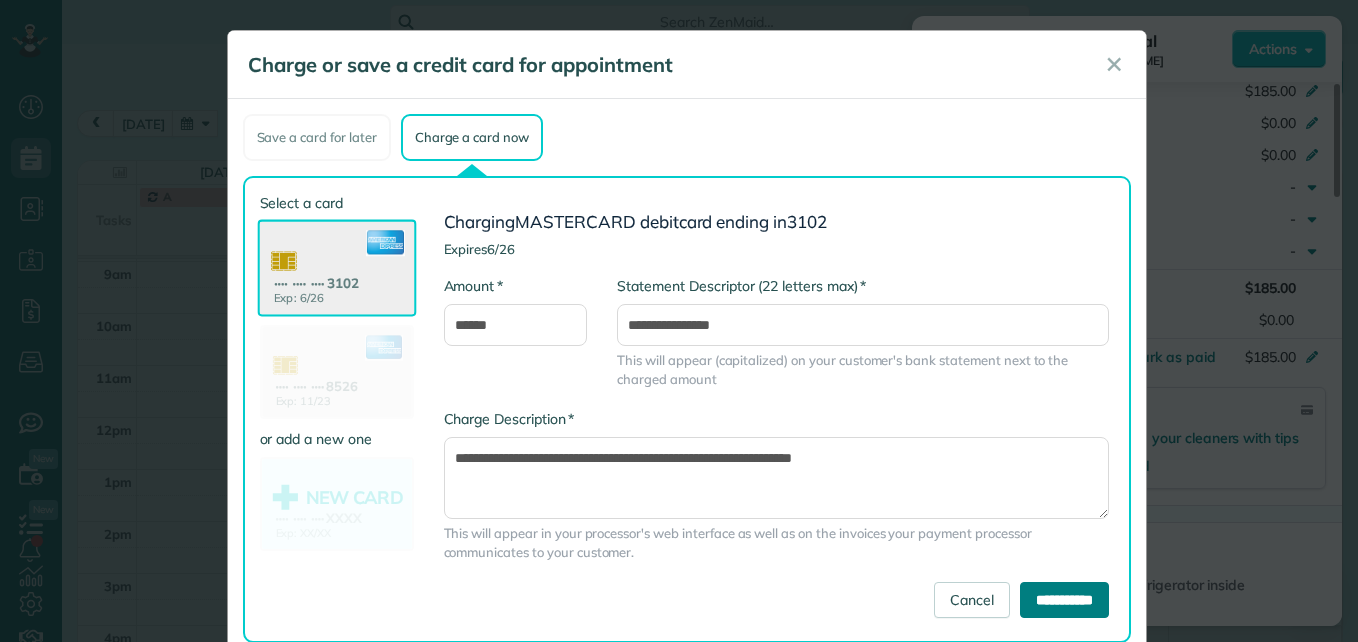 click on "**********" at bounding box center (1064, 600) 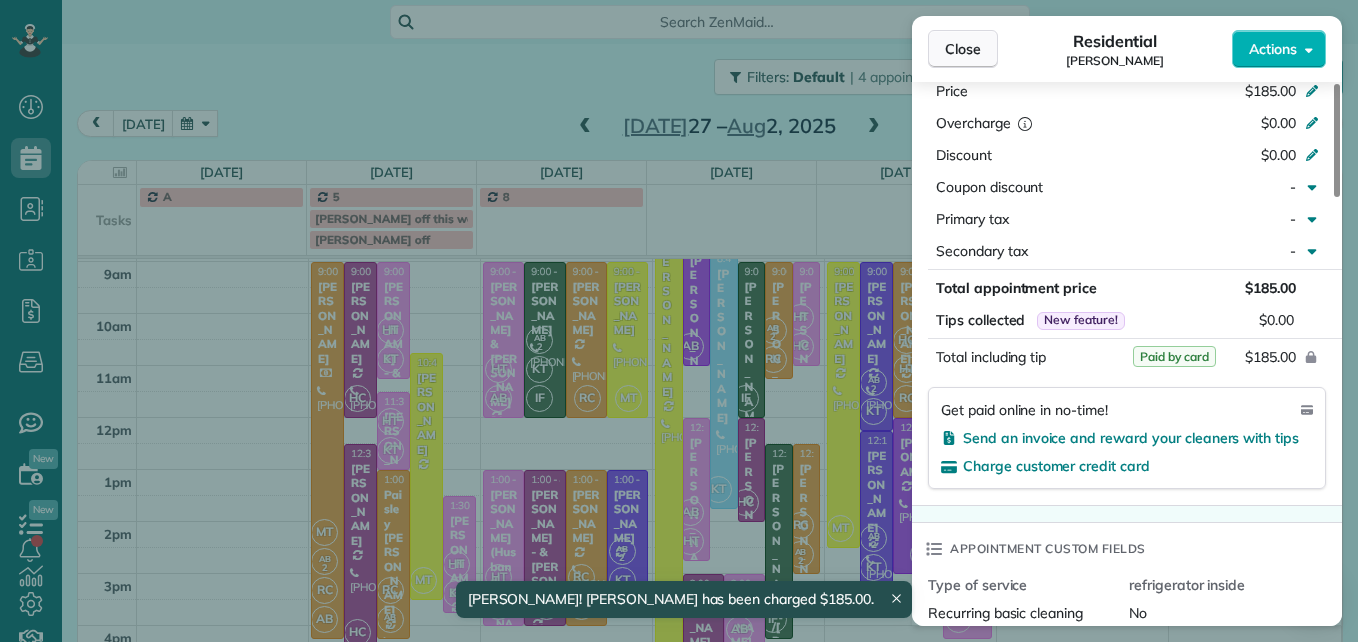 click on "Close" at bounding box center (963, 49) 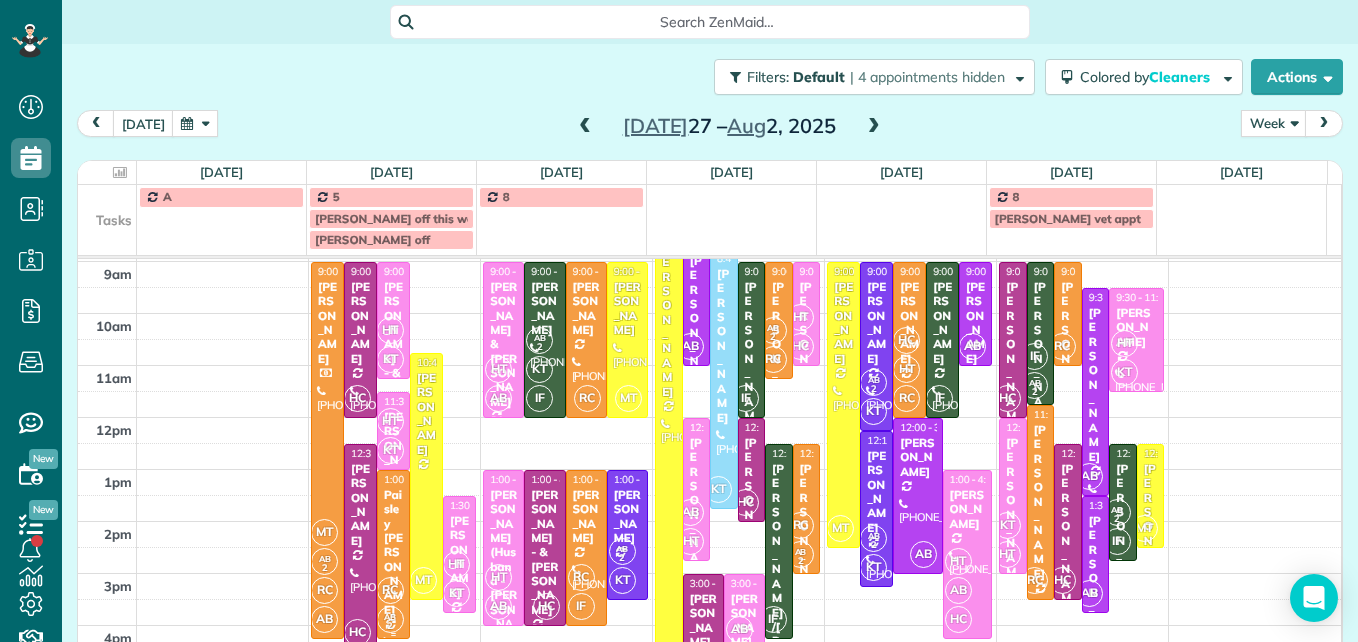 click on "Paisley [PERSON_NAME]" at bounding box center (393, 552) 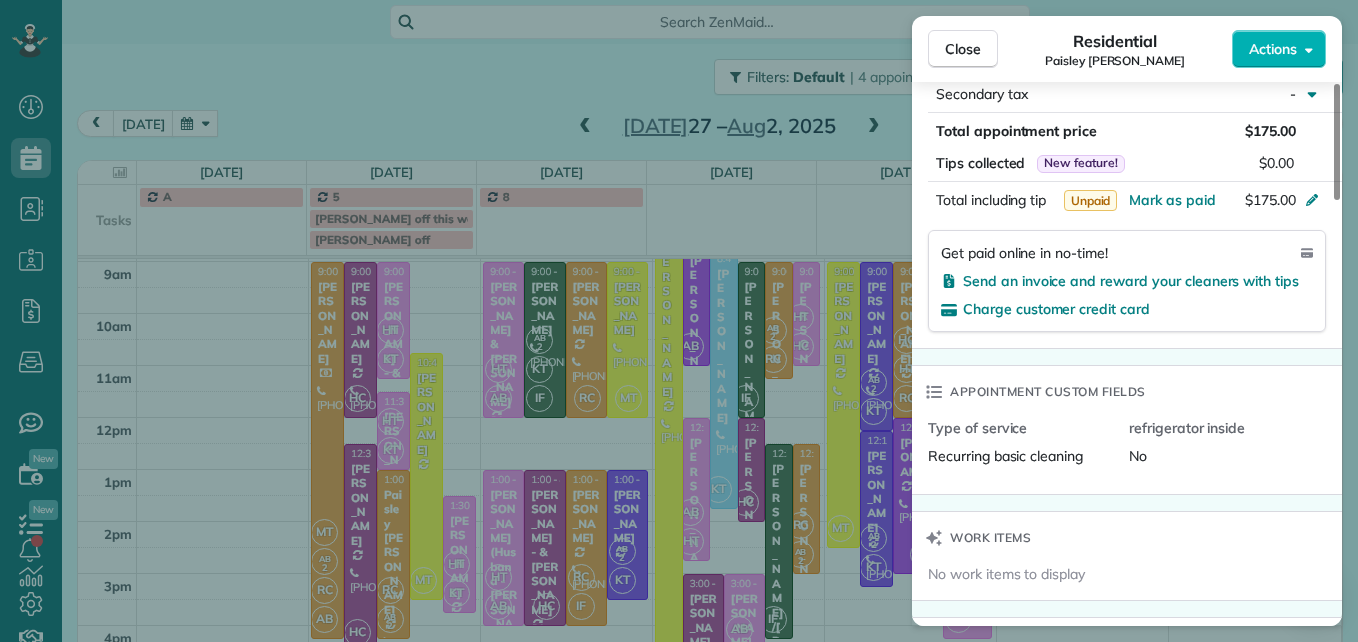 scroll, scrollTop: 1200, scrollLeft: 0, axis: vertical 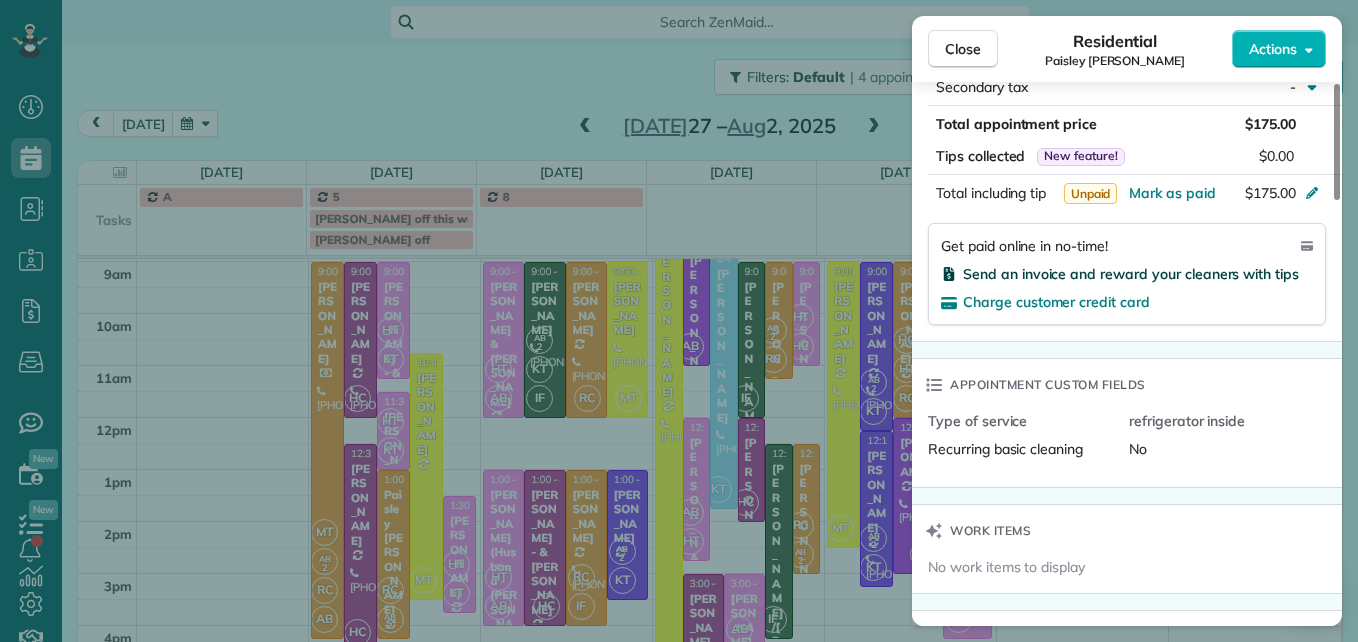 click on "Send an invoice and reward your cleaners with tips" at bounding box center (1131, 274) 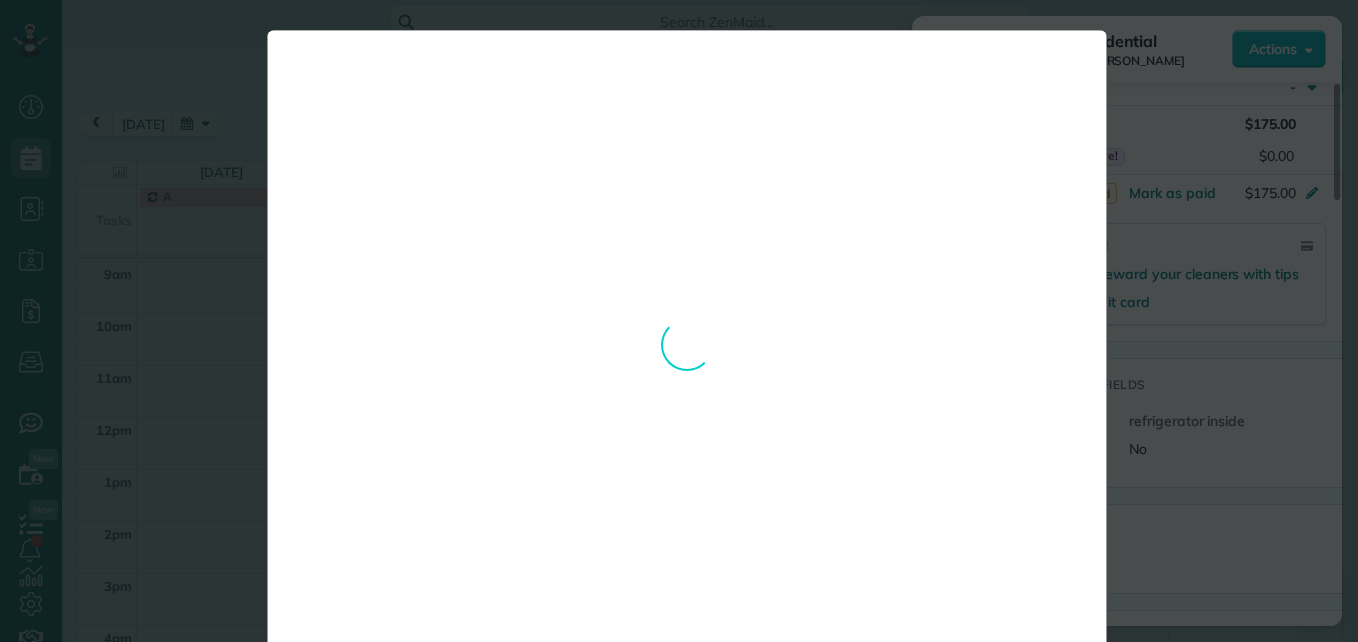click on "Charge or save a credit card for appointment
✕
Save a card for later
Charge a card now
Select a card
Exp: 6/26
•••• •••• •••• 3102
Exp: 11/23
•••• •••• •••• 8526
or add a new one
NEW CARD
Exp: XX/XX
XXXX" at bounding box center [687, 344] 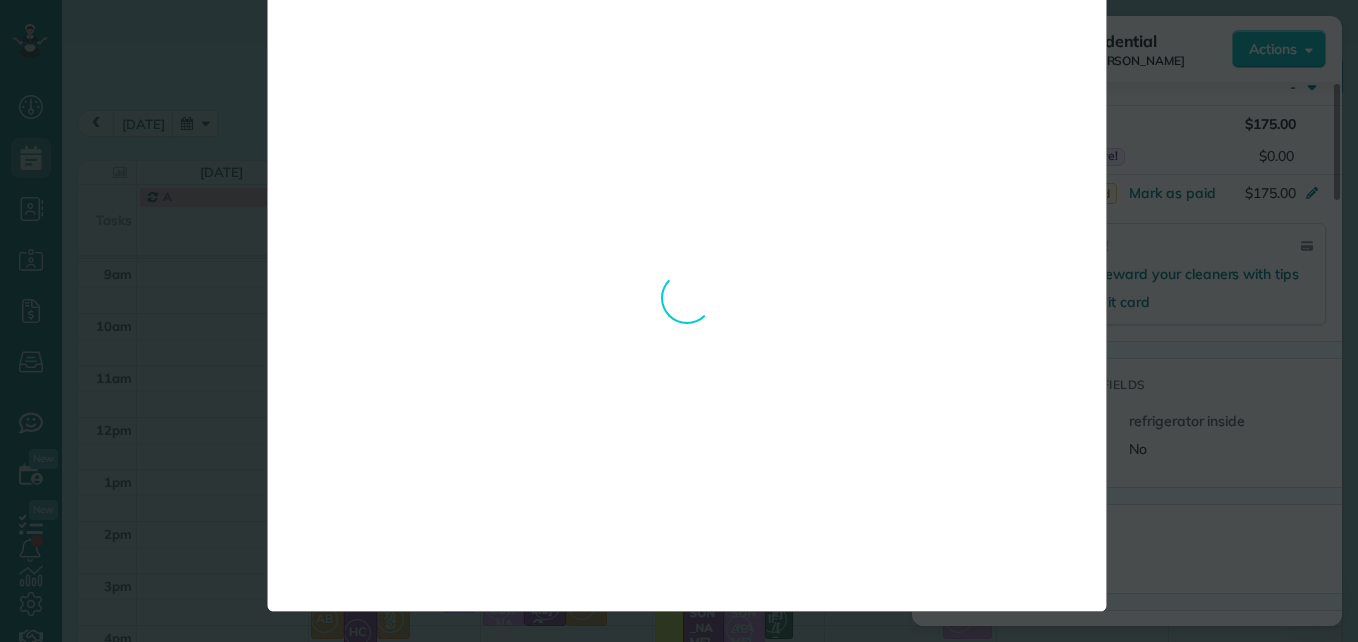 scroll, scrollTop: 0, scrollLeft: 0, axis: both 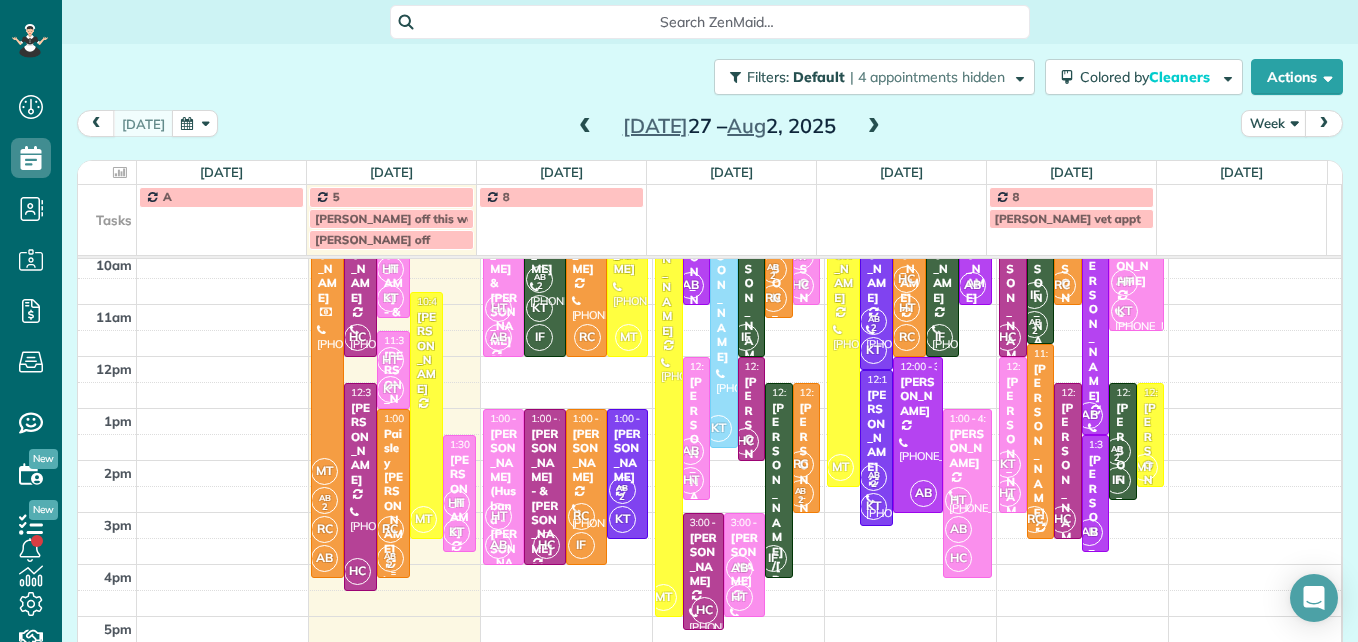 click on "RC" at bounding box center [390, 529] 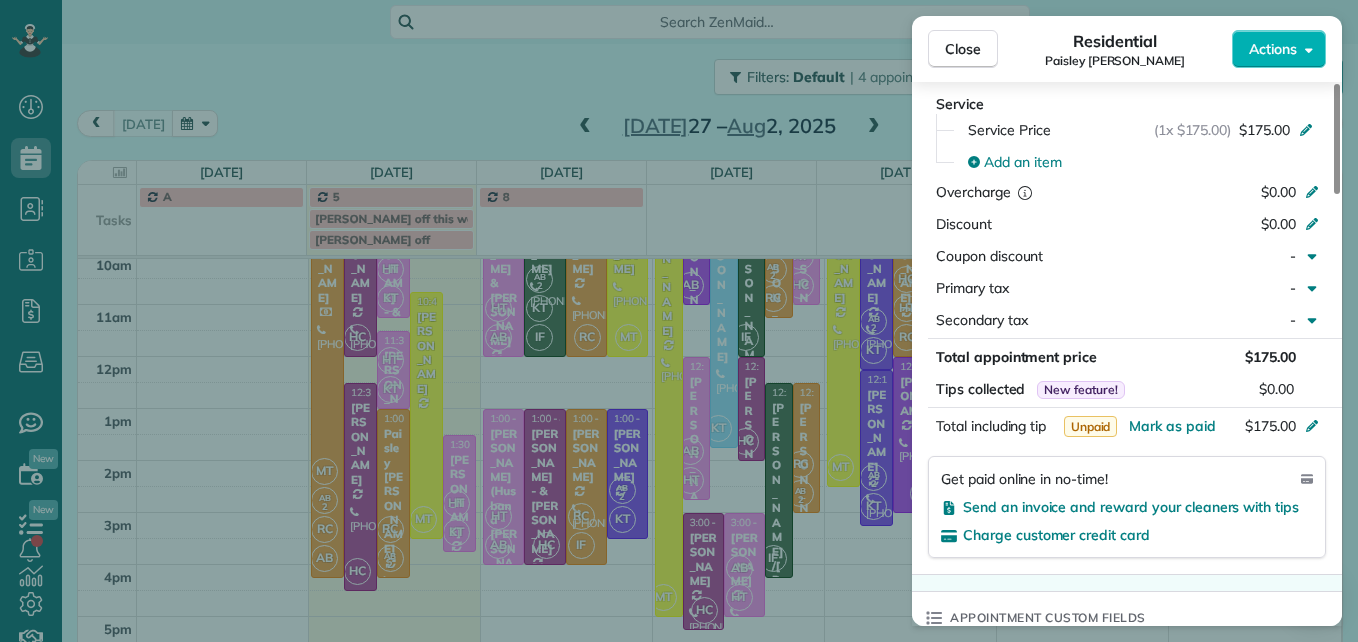 scroll, scrollTop: 1000, scrollLeft: 0, axis: vertical 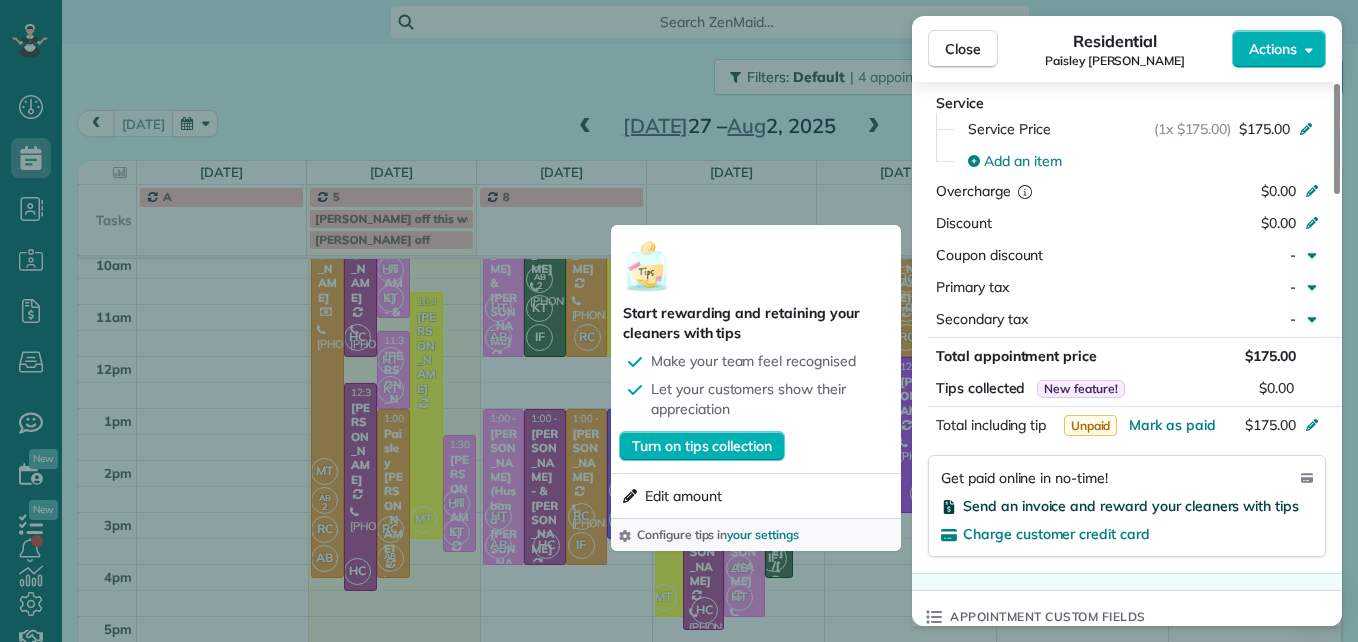 click on "Send an invoice and reward your cleaners with tips" at bounding box center (1131, 506) 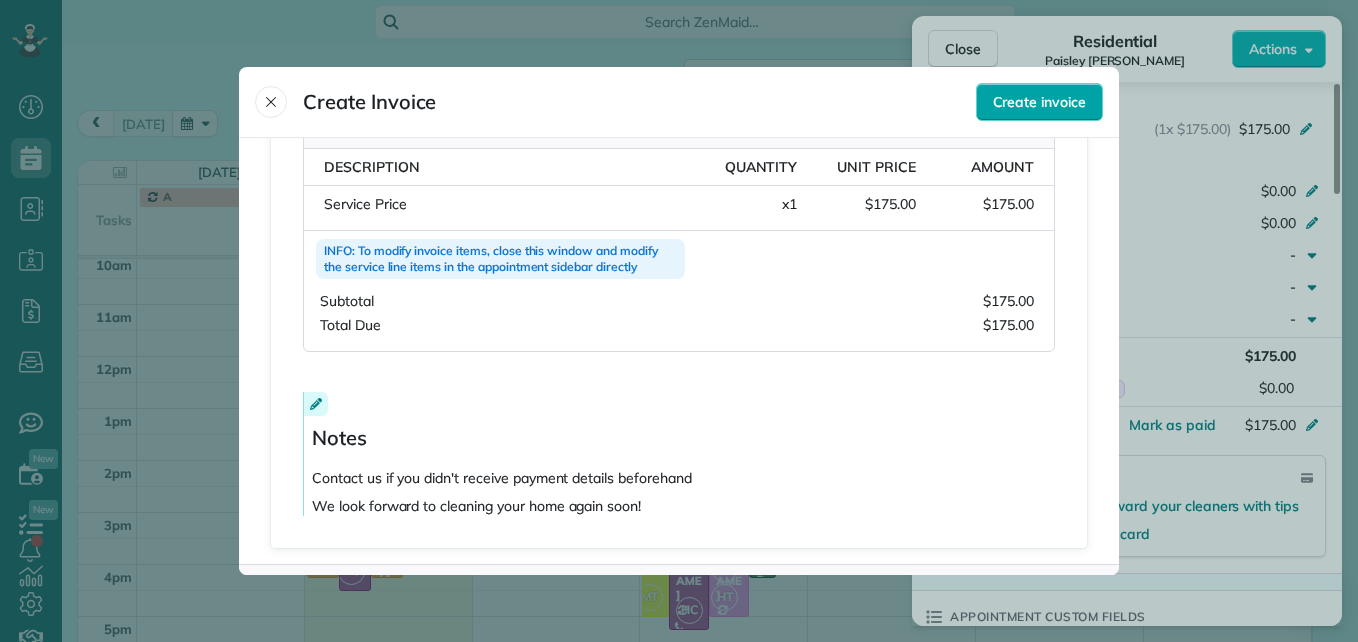 click on "Create invoice" at bounding box center [1039, 102] 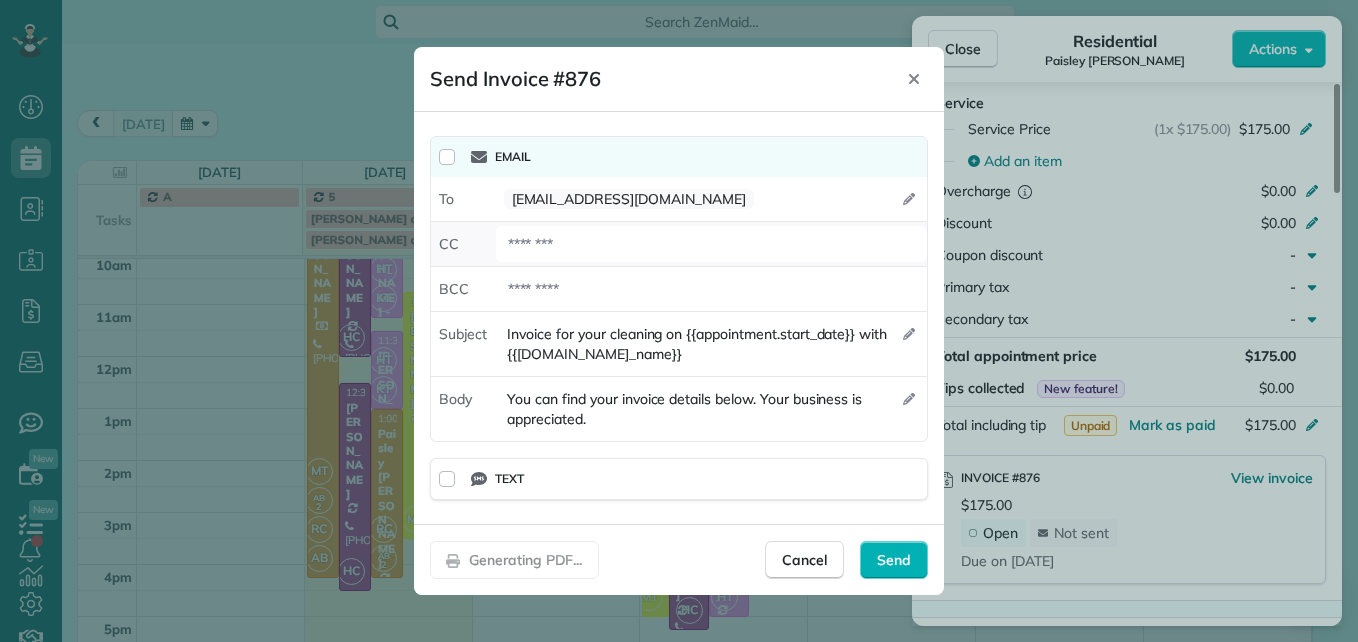 click at bounding box center (711, 244) 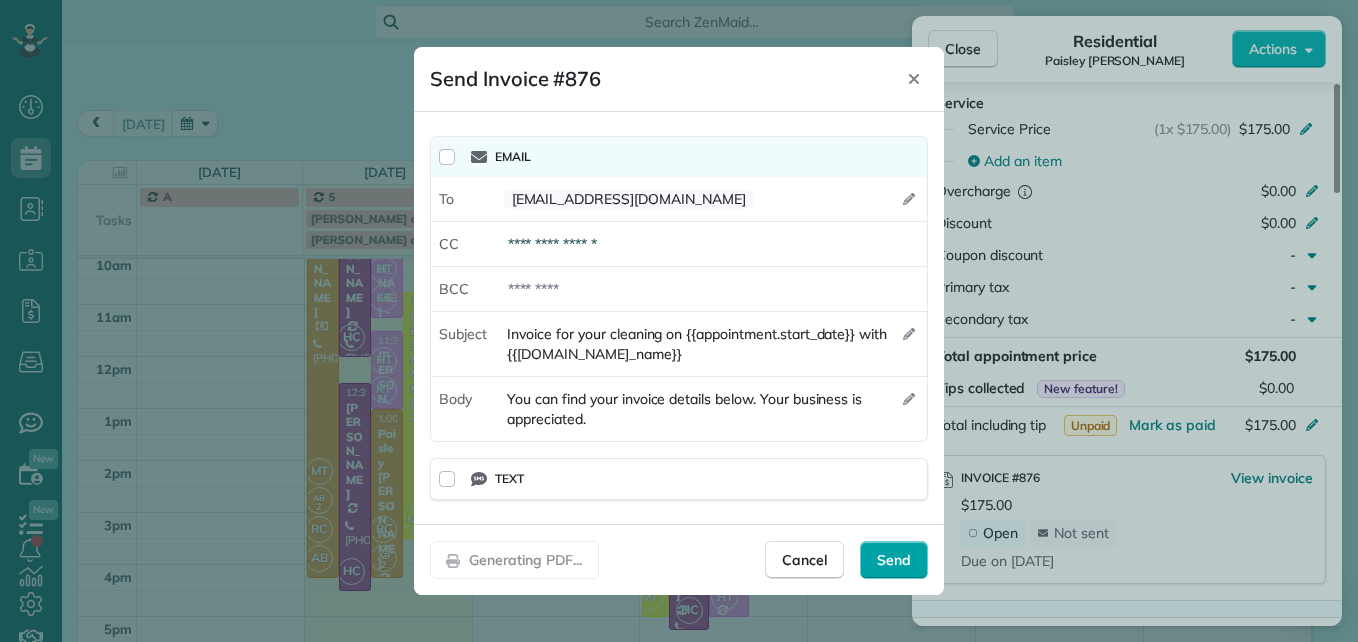 type on "**********" 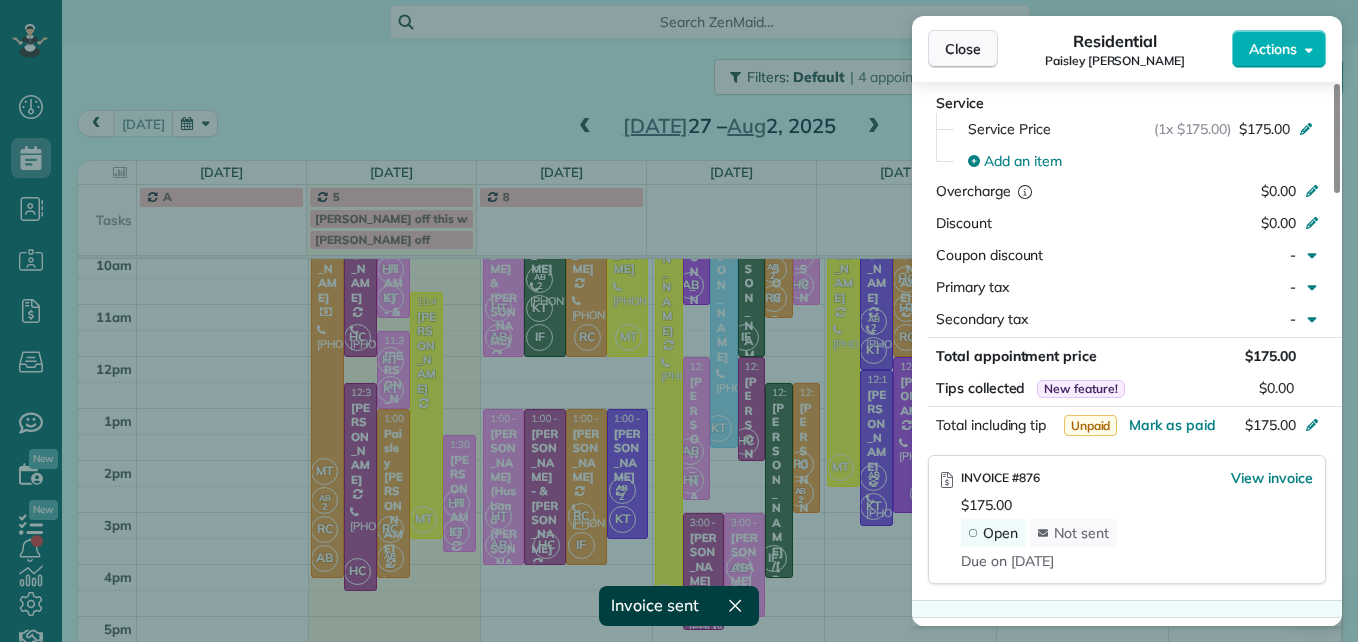 click on "Close" at bounding box center (963, 49) 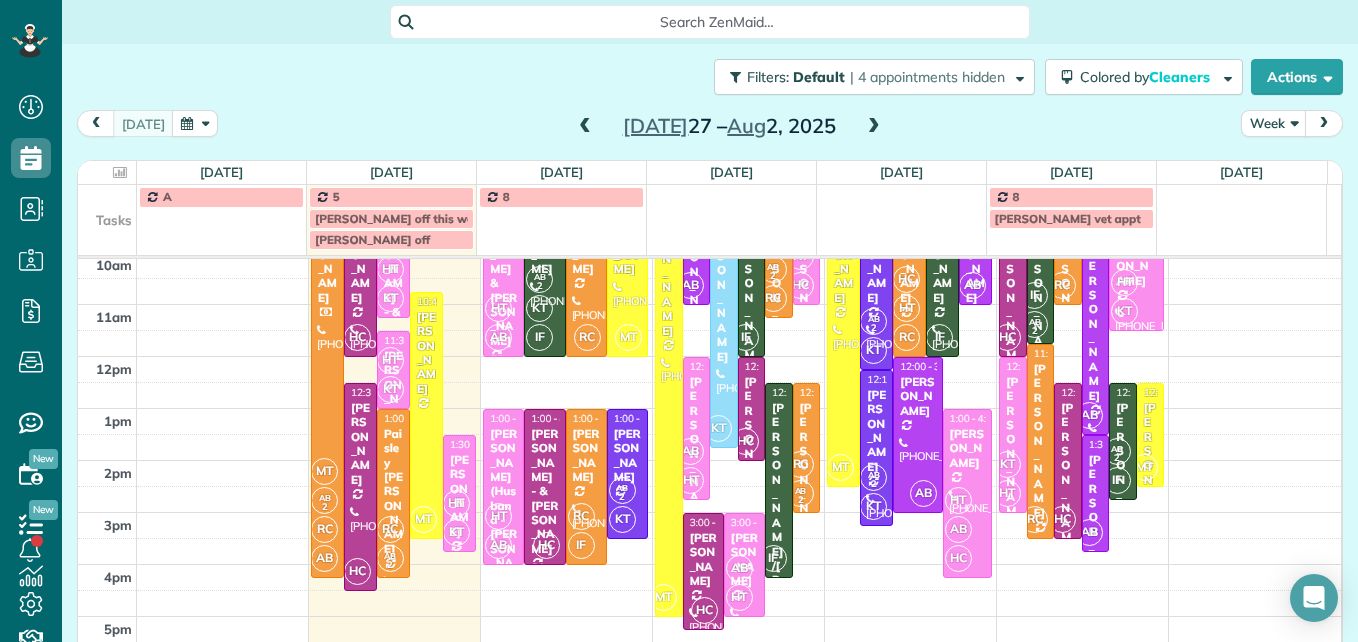 click on "[PERSON_NAME]" at bounding box center (459, 496) 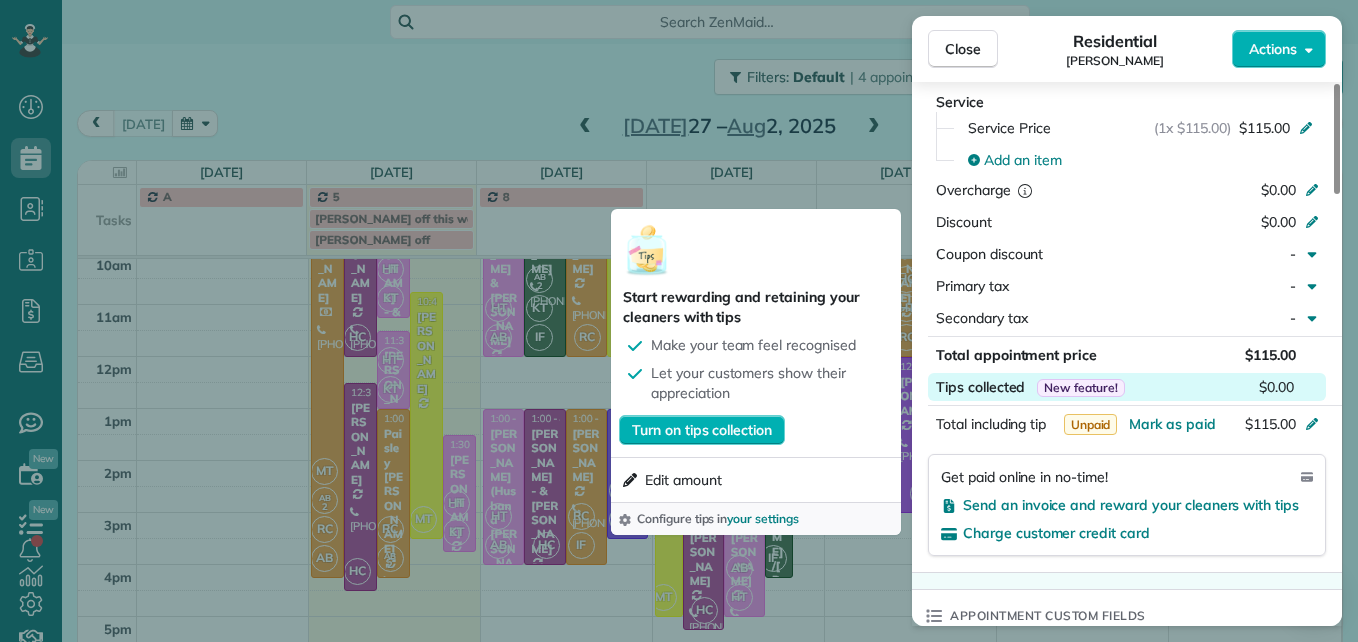 scroll, scrollTop: 1100, scrollLeft: 0, axis: vertical 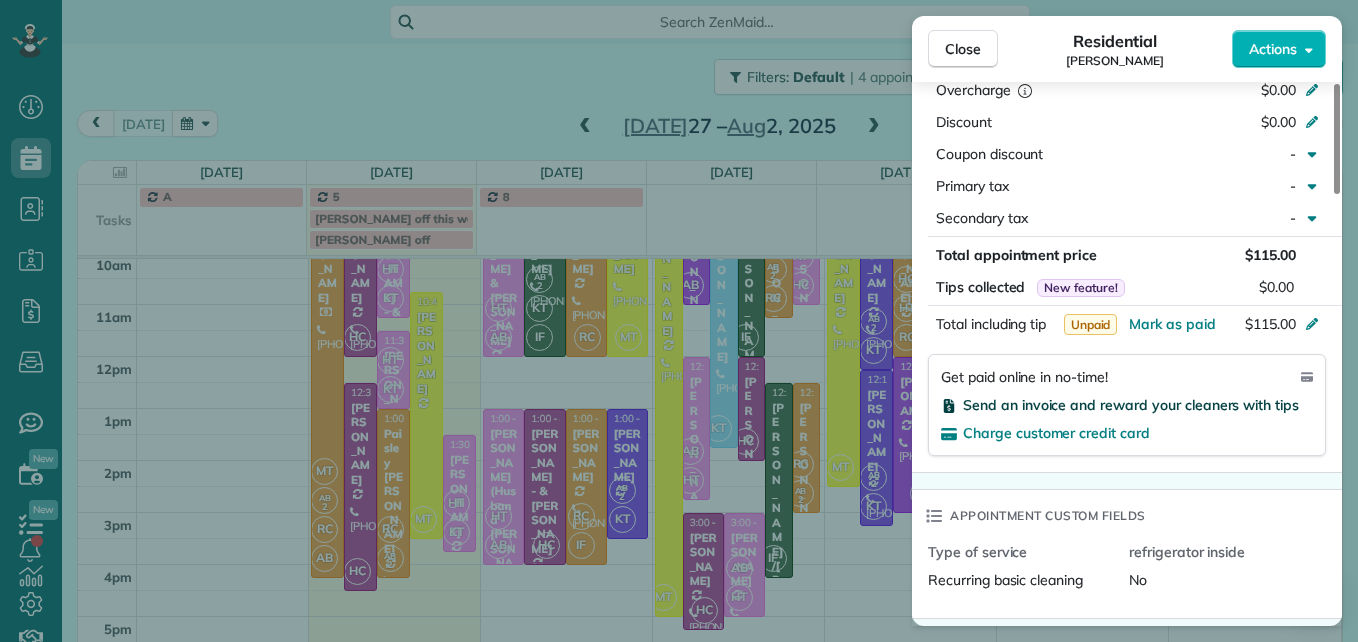 click on "Send an invoice and reward your cleaners with tips" at bounding box center [1131, 405] 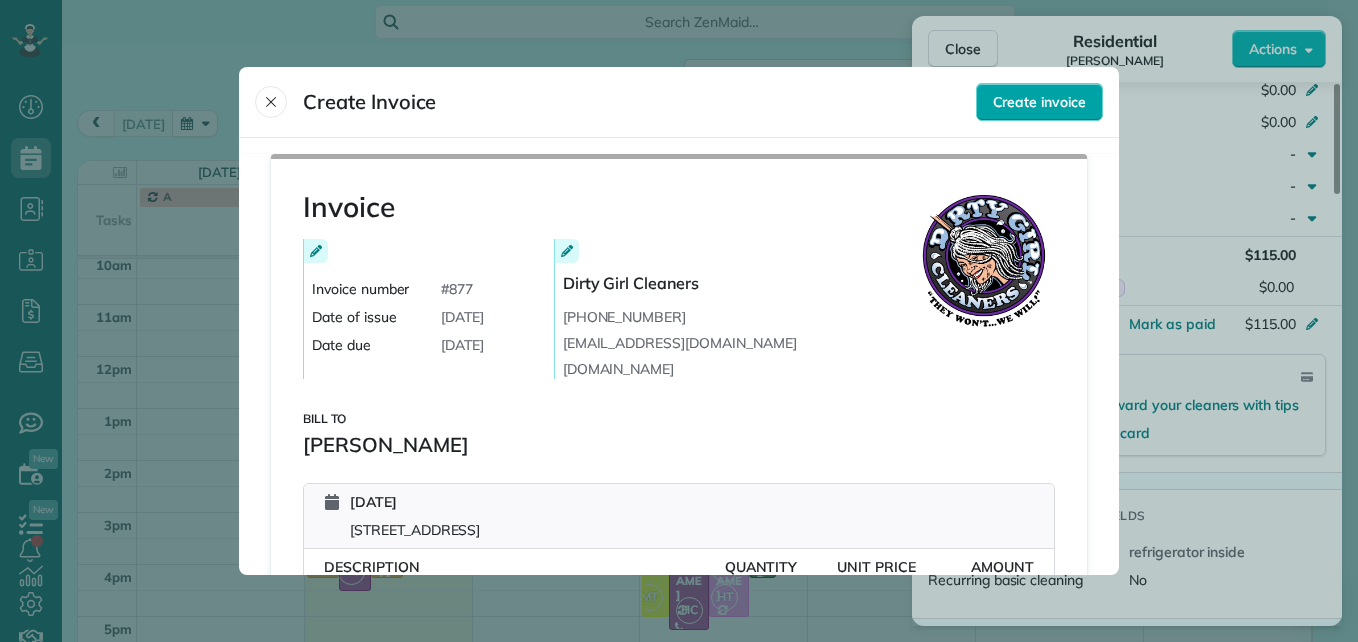 click on "Create invoice" at bounding box center (1039, 102) 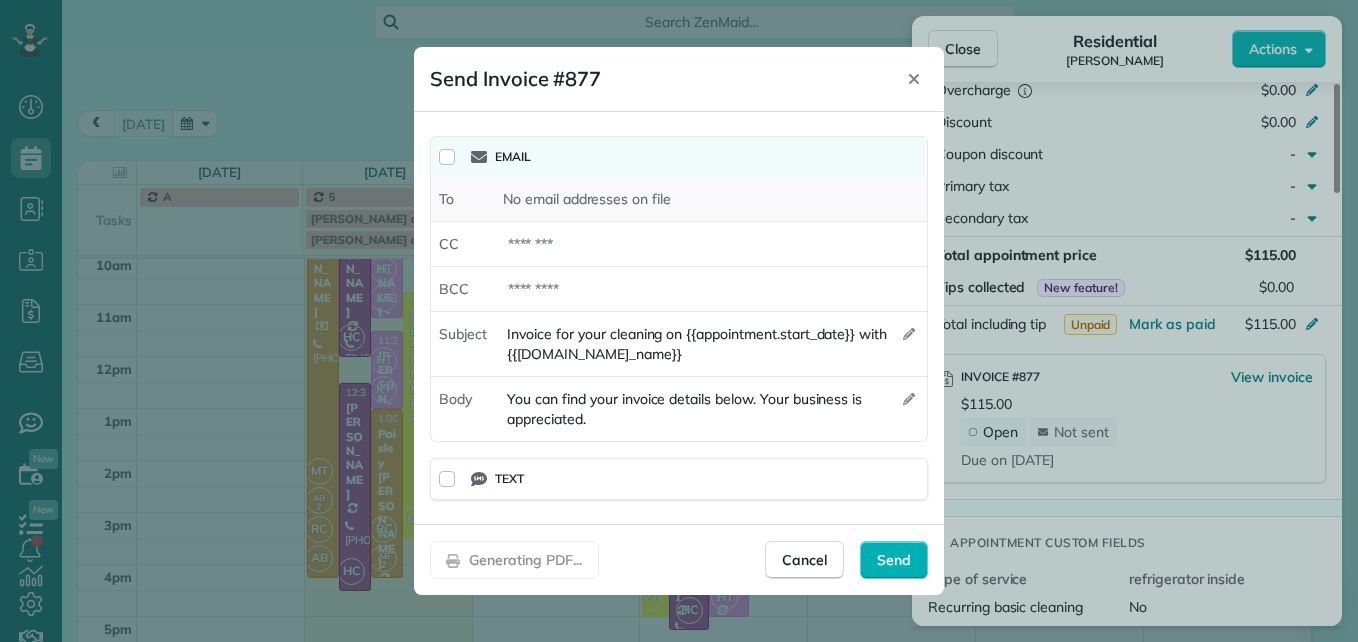 click on "To No email addresses on file" at bounding box center (679, 199) 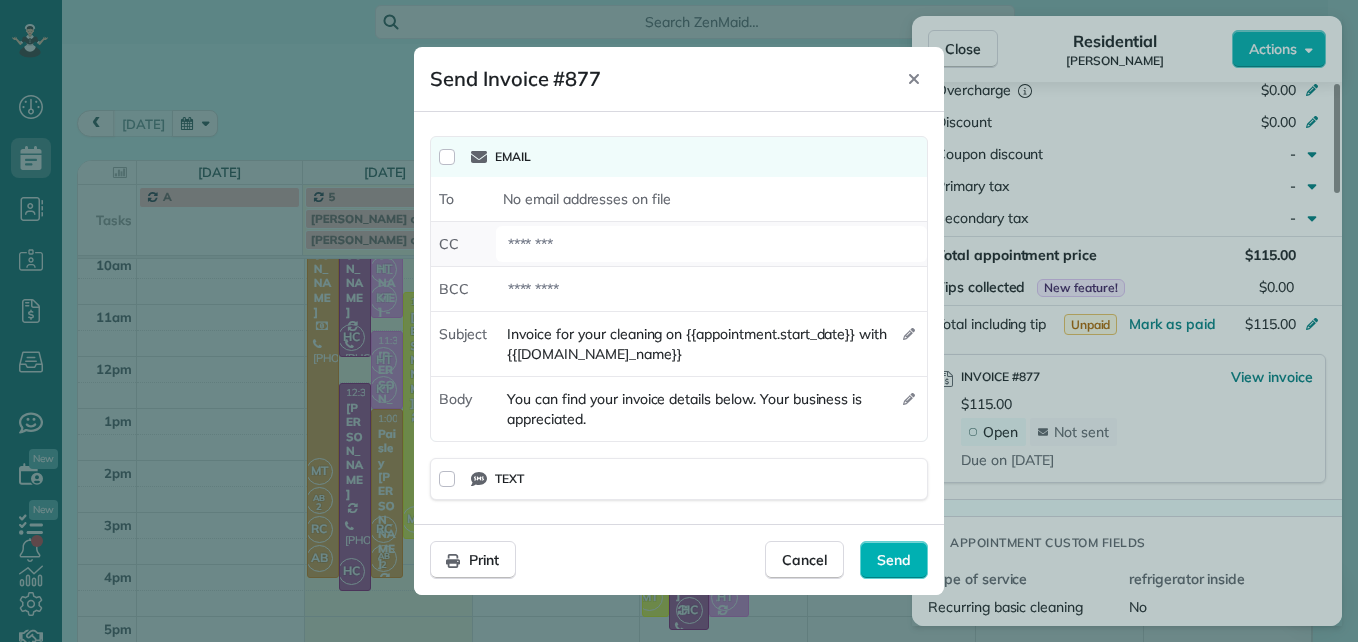 click at bounding box center [711, 244] 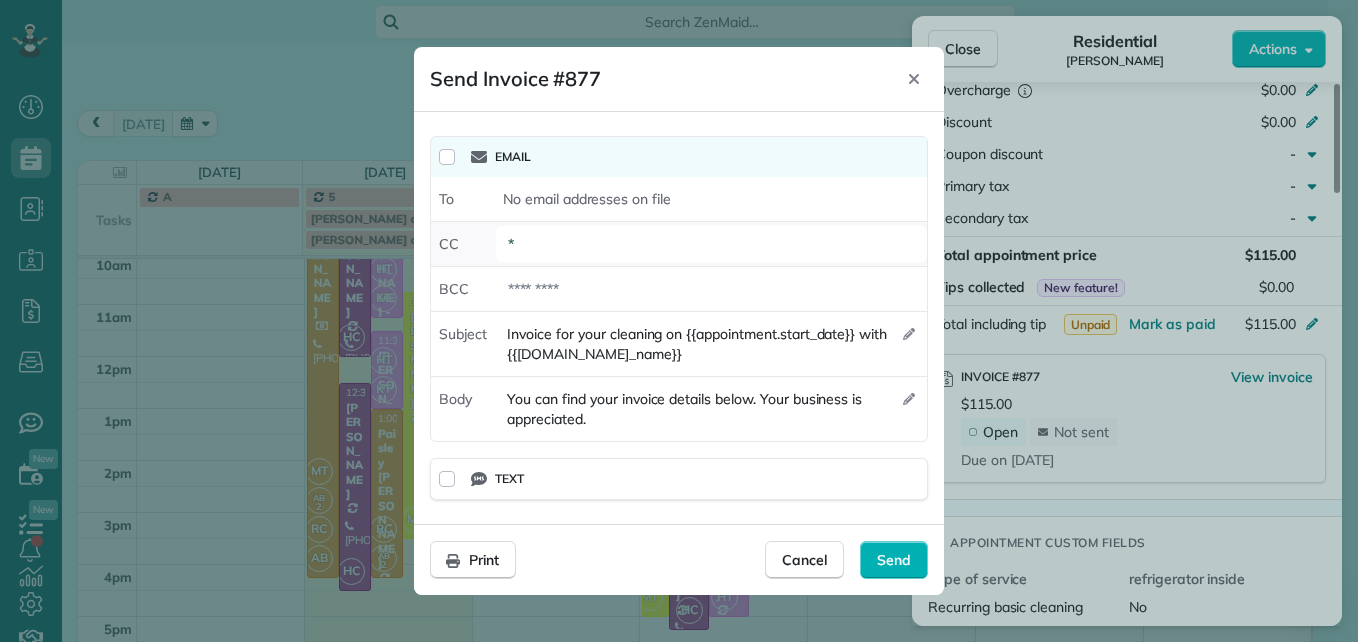 click on "*" at bounding box center (711, 244) 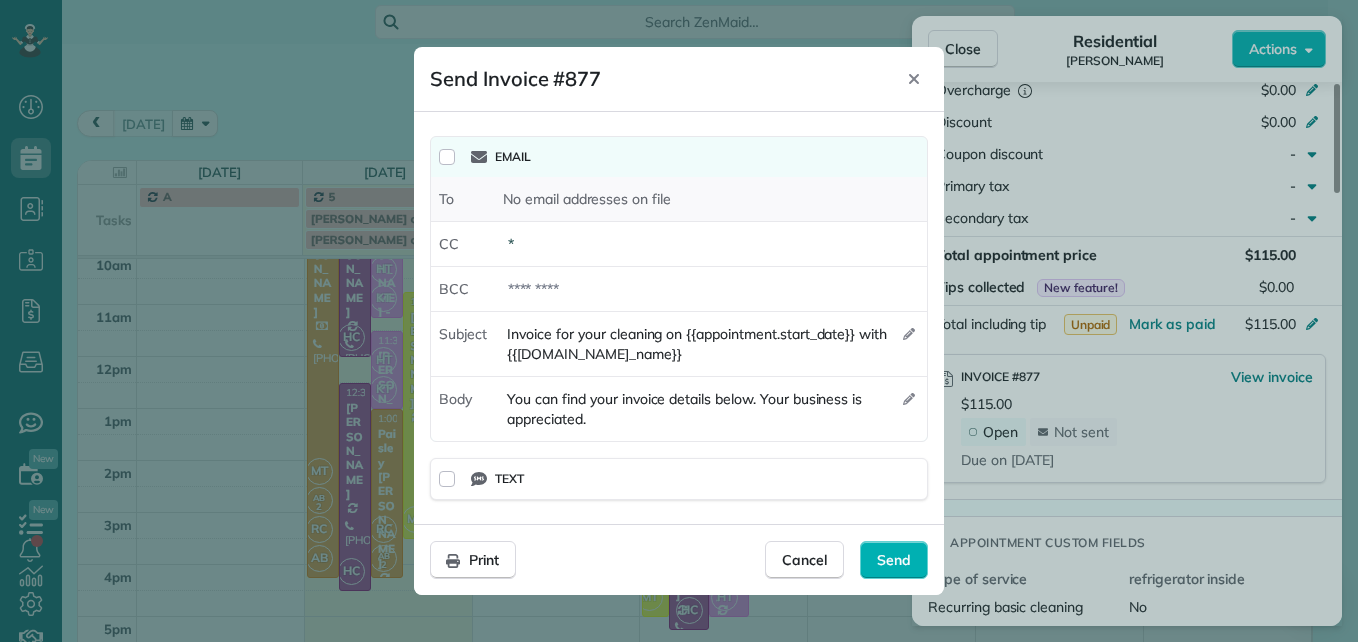 click on "To No email addresses on file" at bounding box center (679, 199) 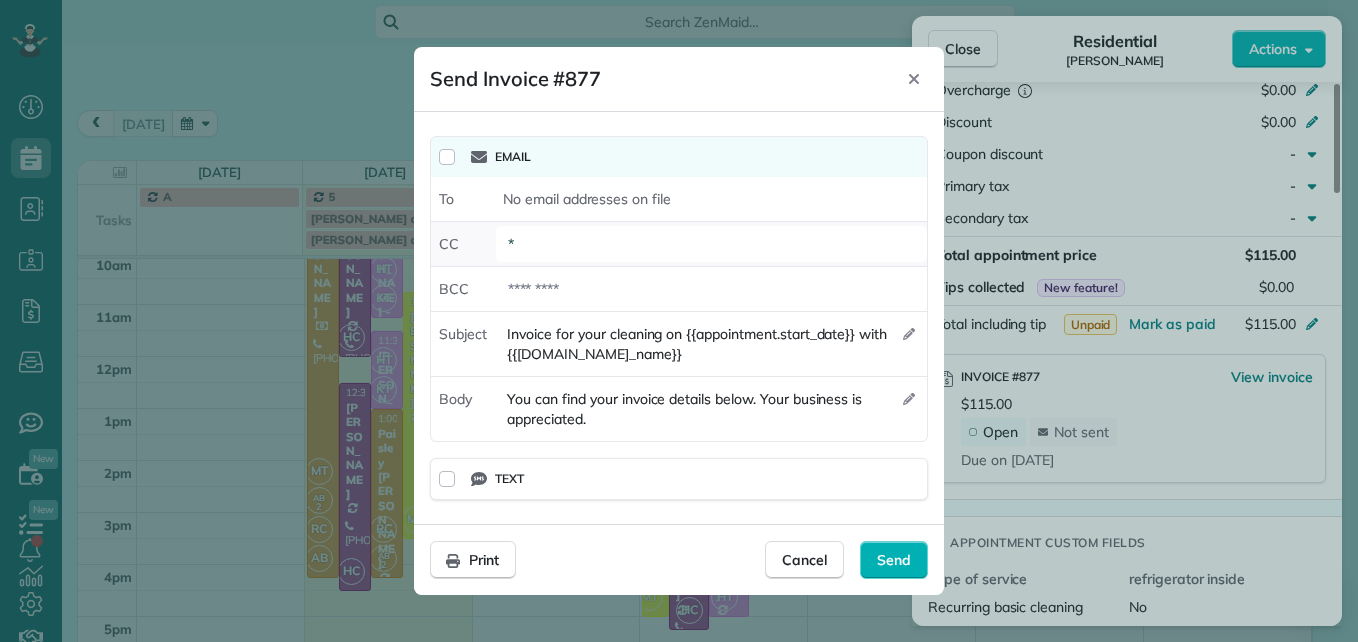 click on "*" at bounding box center (711, 244) 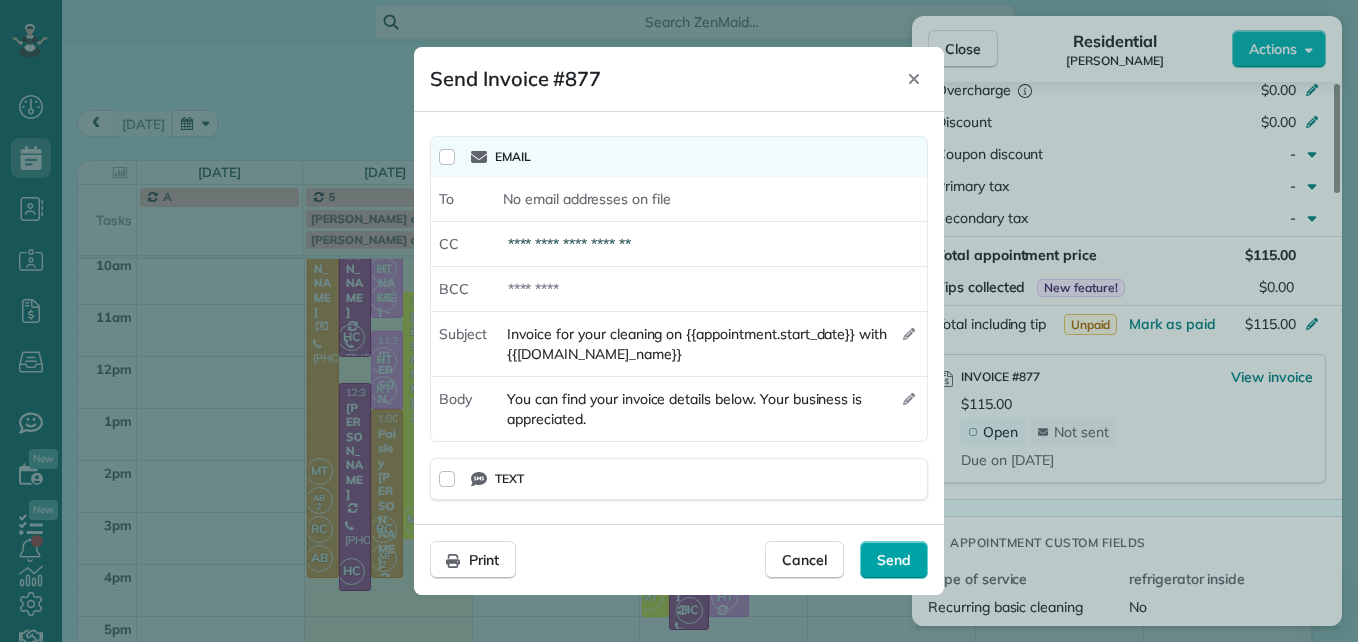 type on "**********" 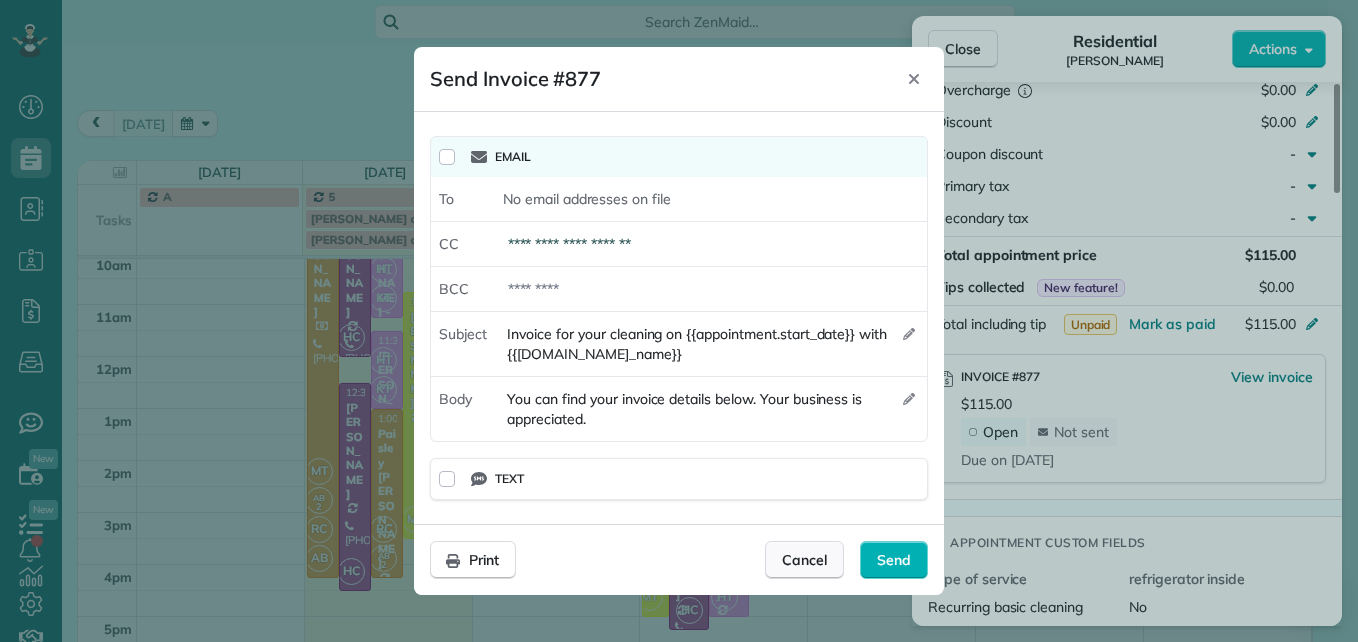 click on "Cancel" at bounding box center [804, 560] 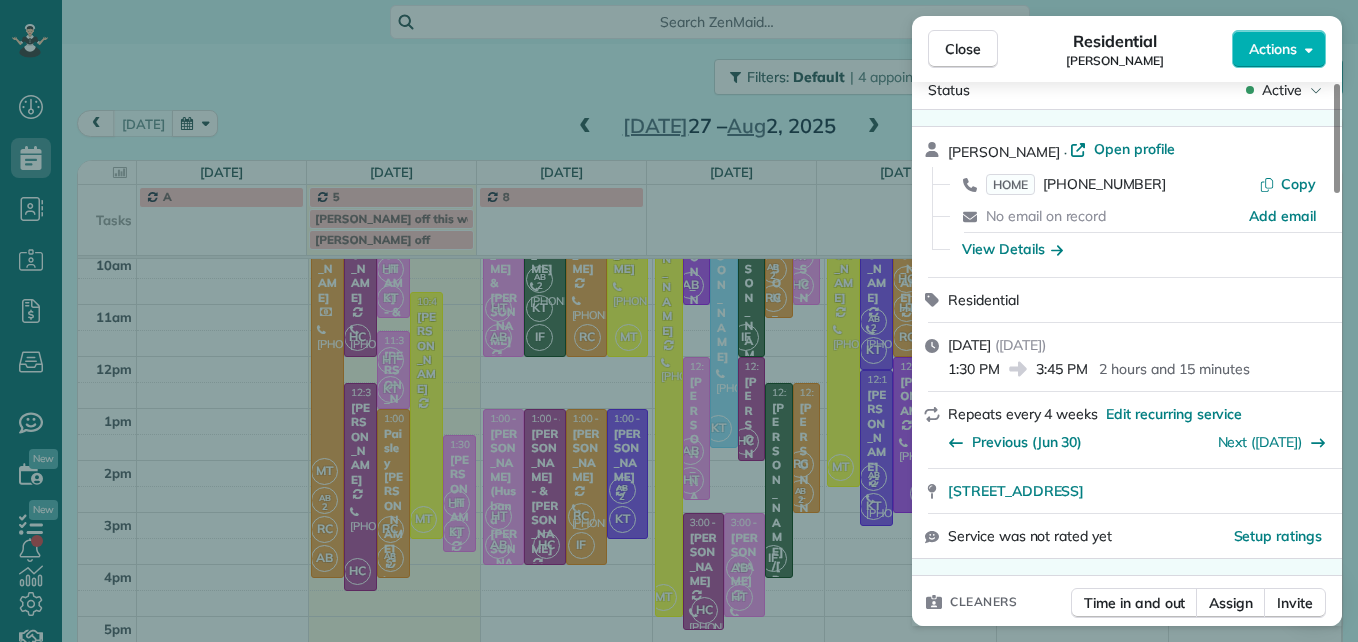 scroll, scrollTop: 0, scrollLeft: 0, axis: both 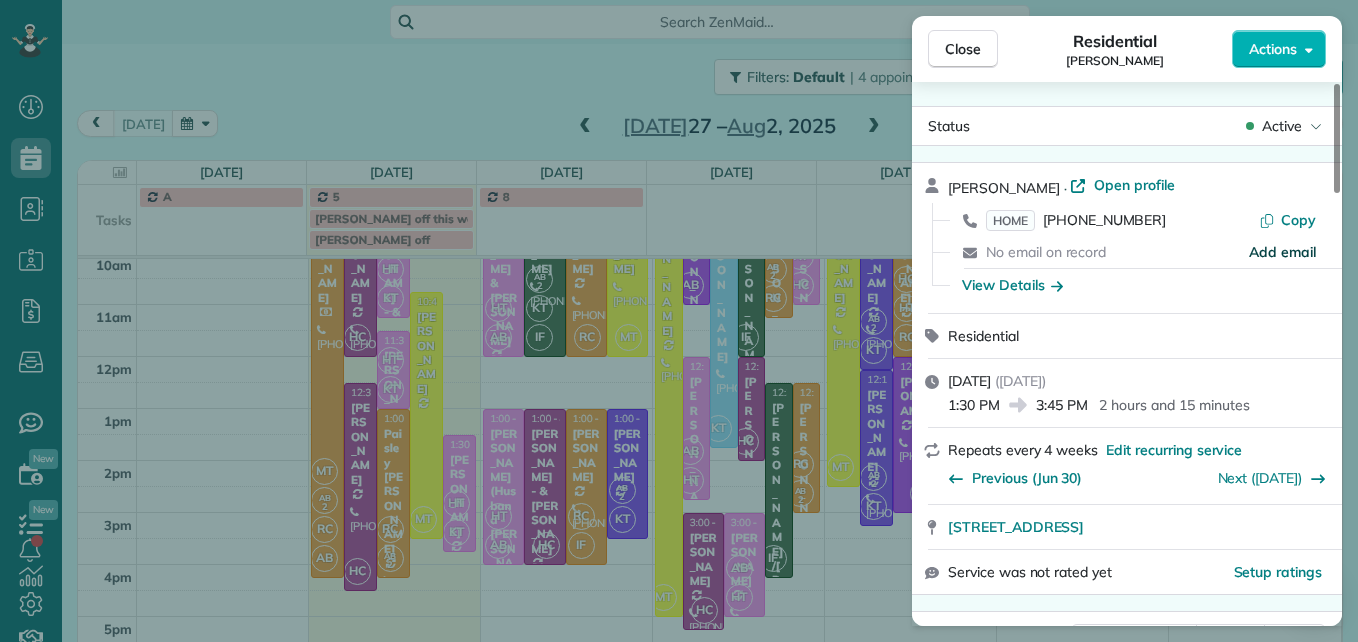 click on "Add email" at bounding box center [1282, 252] 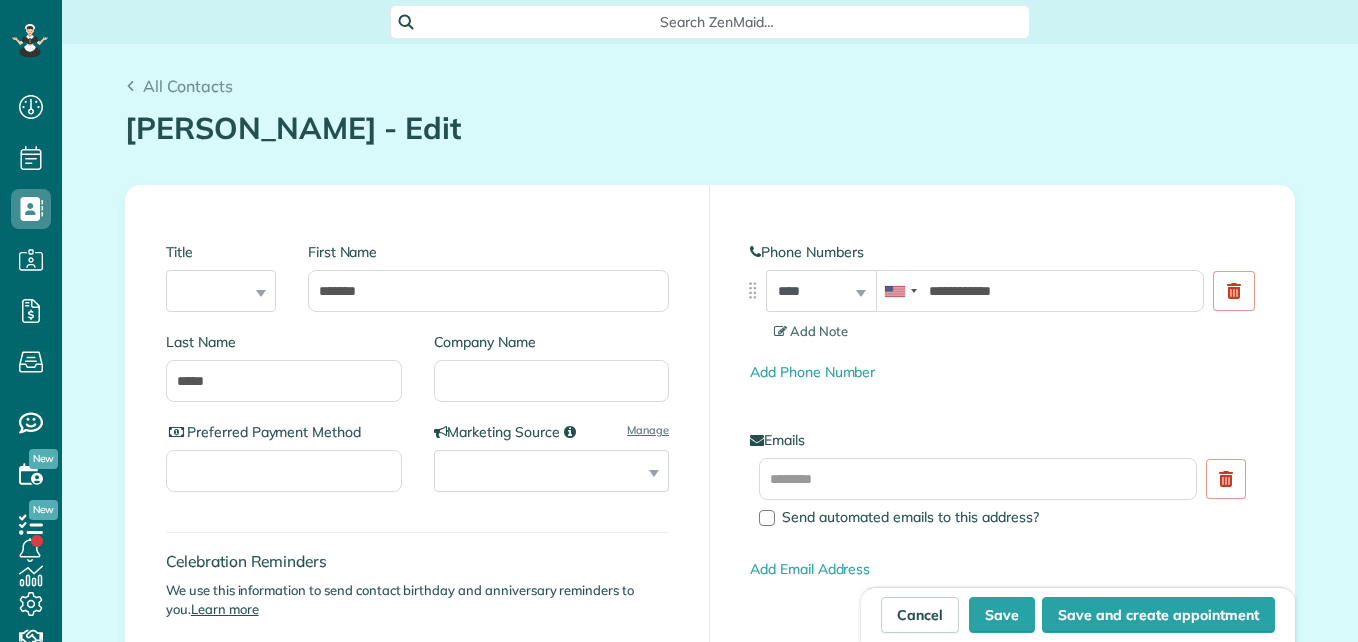 scroll, scrollTop: 0, scrollLeft: 0, axis: both 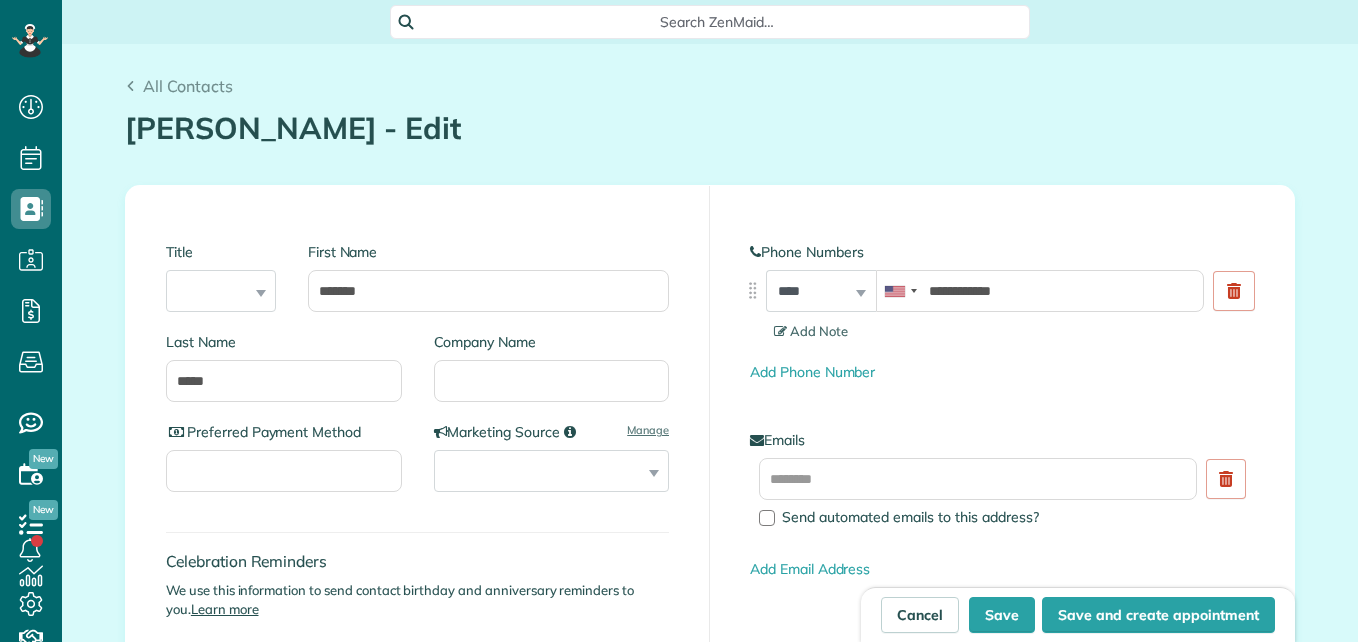 type on "**********" 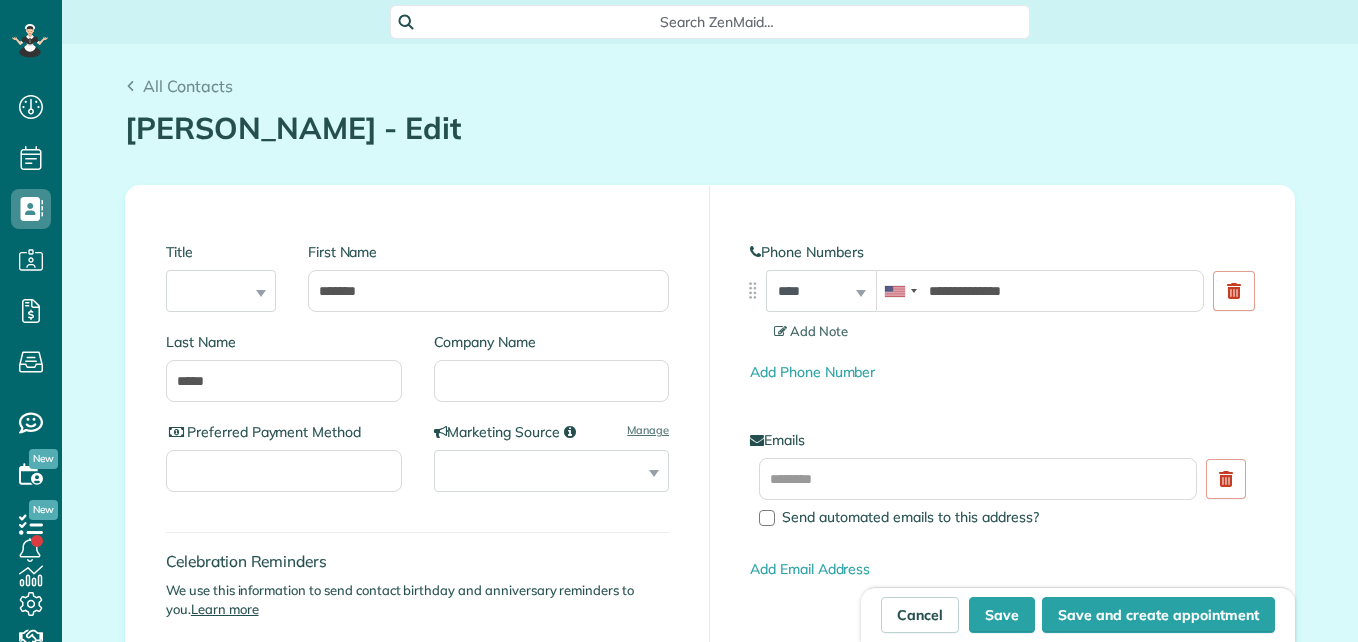 scroll, scrollTop: 642, scrollLeft: 62, axis: both 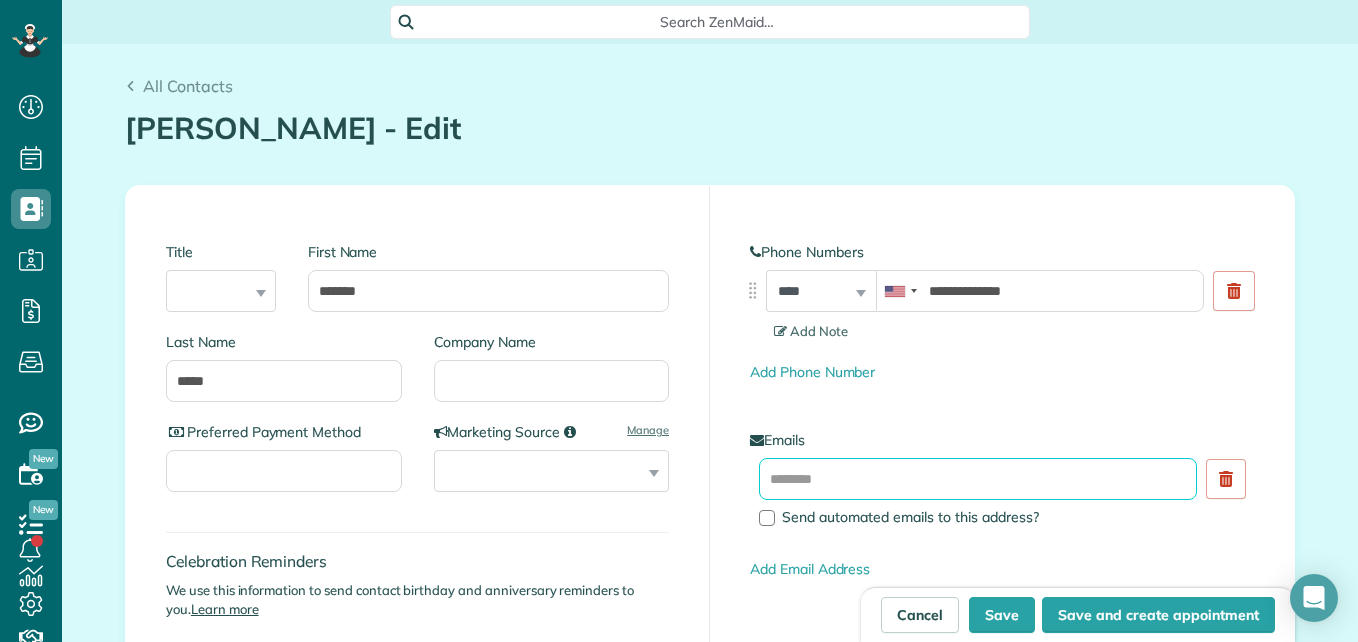 click at bounding box center [978, 479] 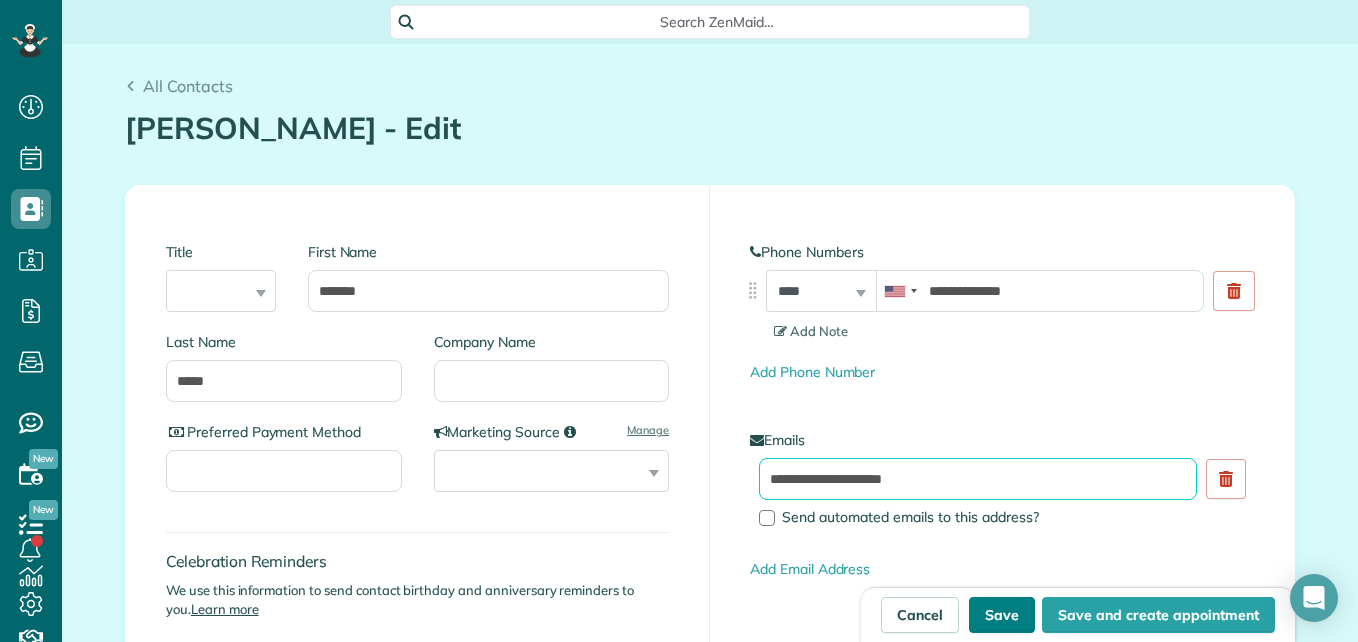 type on "**********" 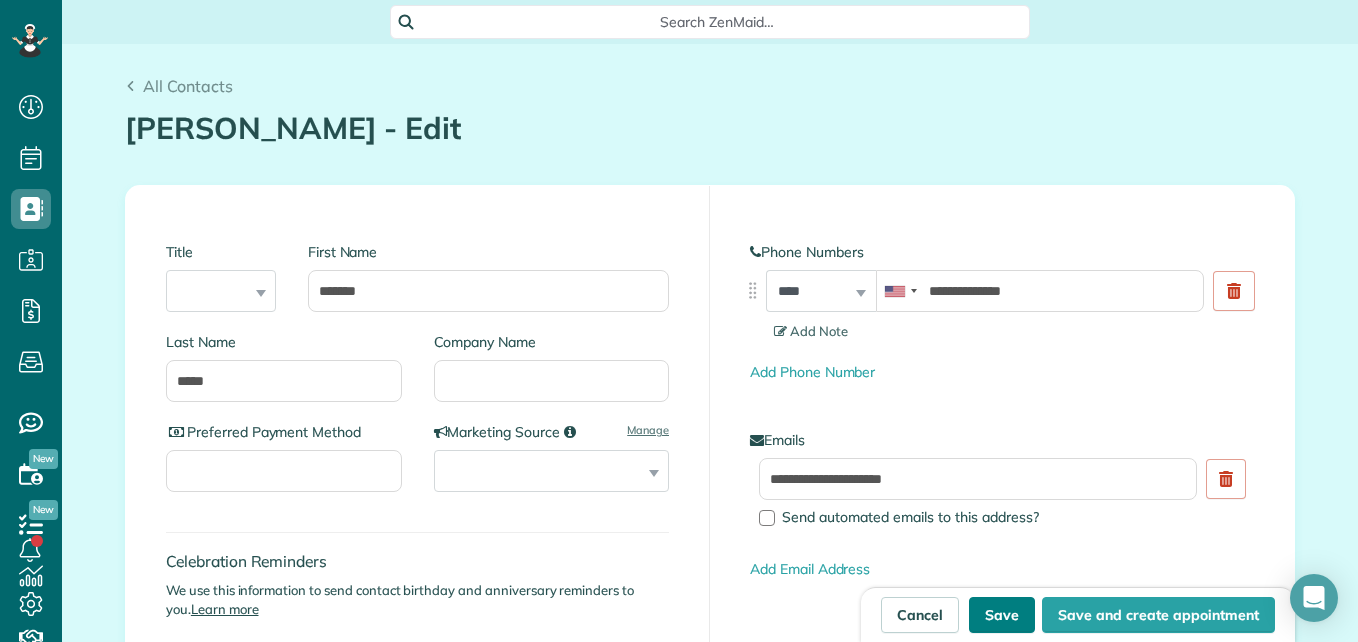 click on "Save" at bounding box center (1002, 615) 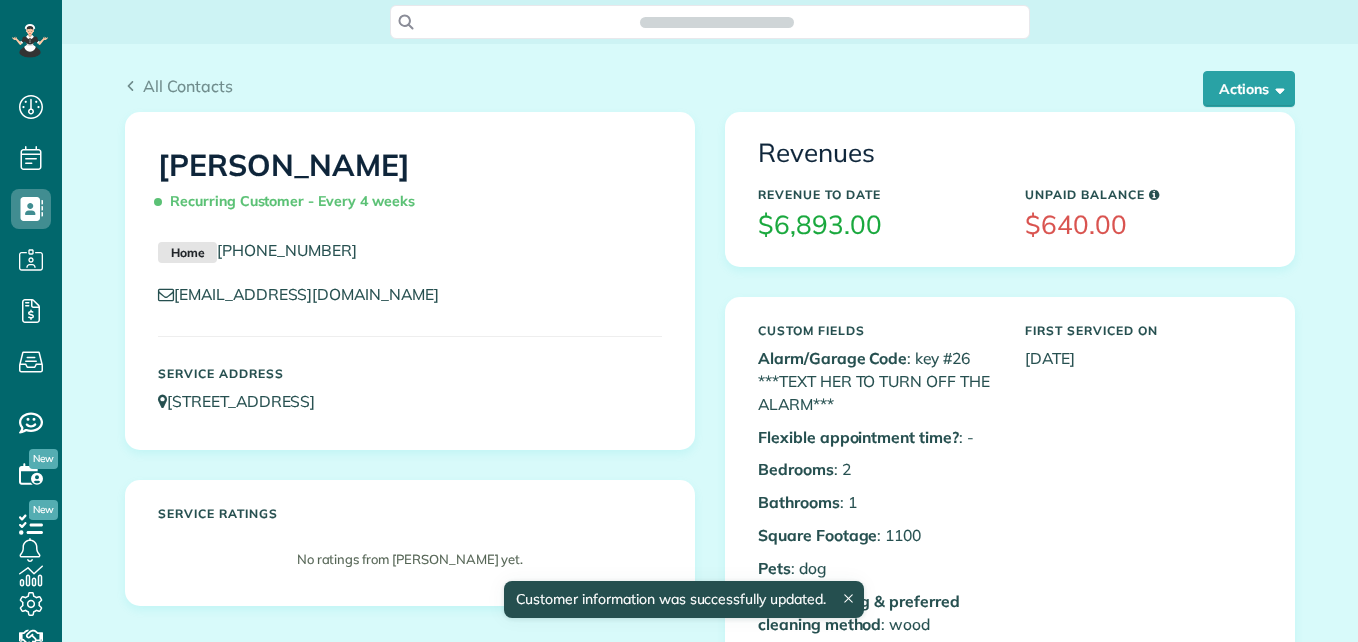 scroll, scrollTop: 0, scrollLeft: 0, axis: both 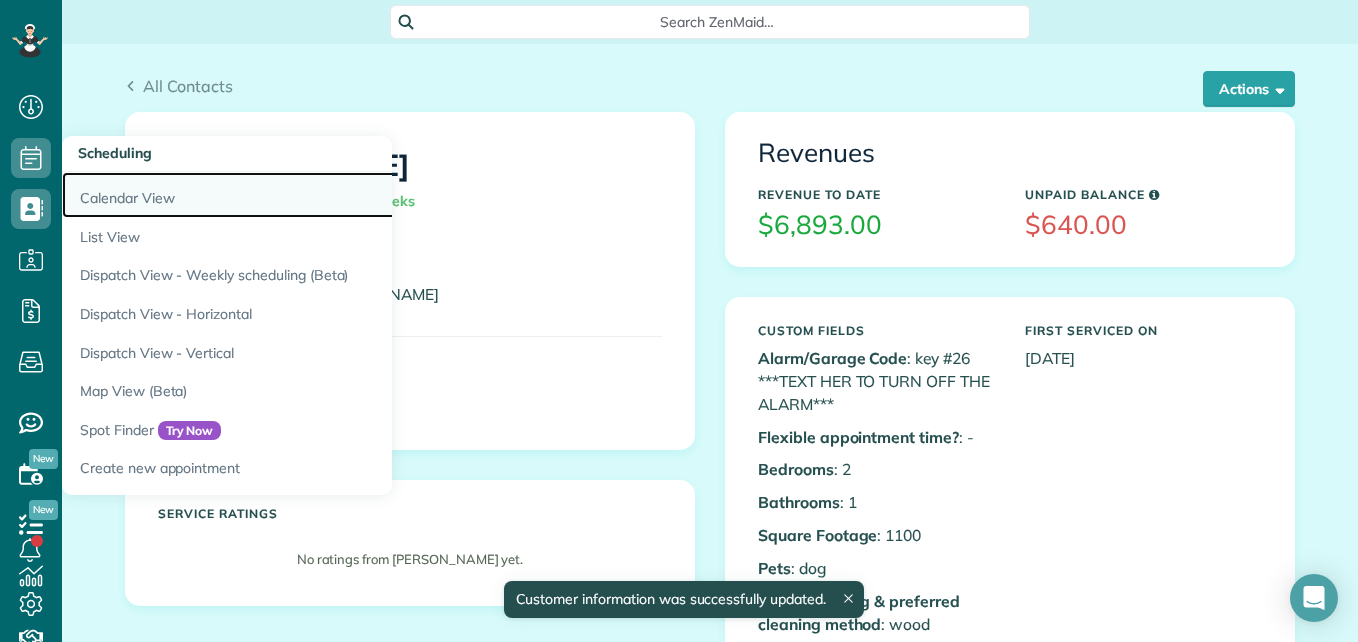 click on "Calendar View" at bounding box center (312, 195) 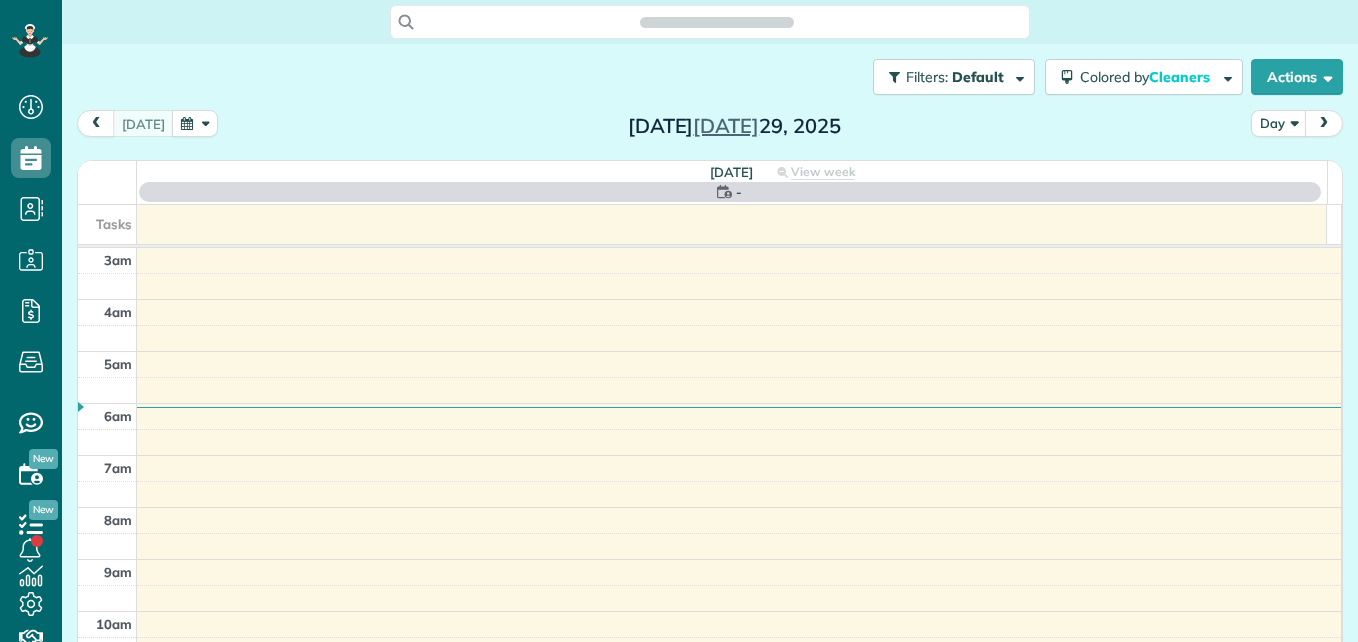 scroll, scrollTop: 0, scrollLeft: 0, axis: both 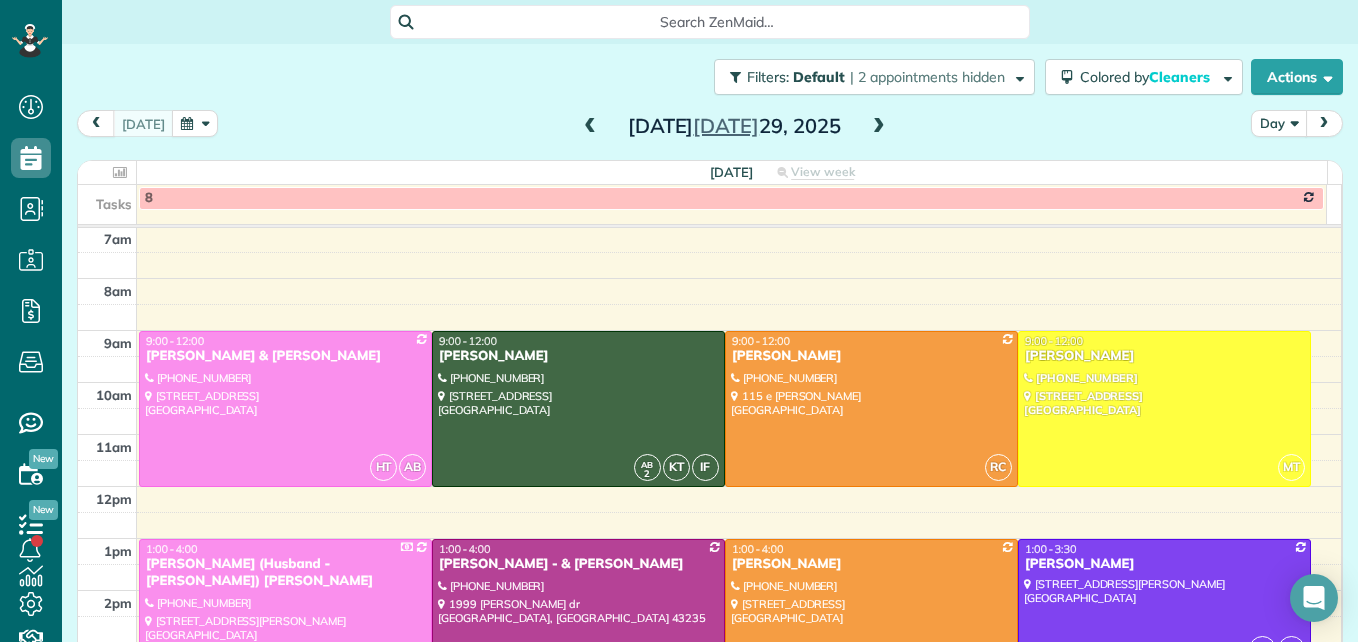 click on "Day" at bounding box center (1279, 123) 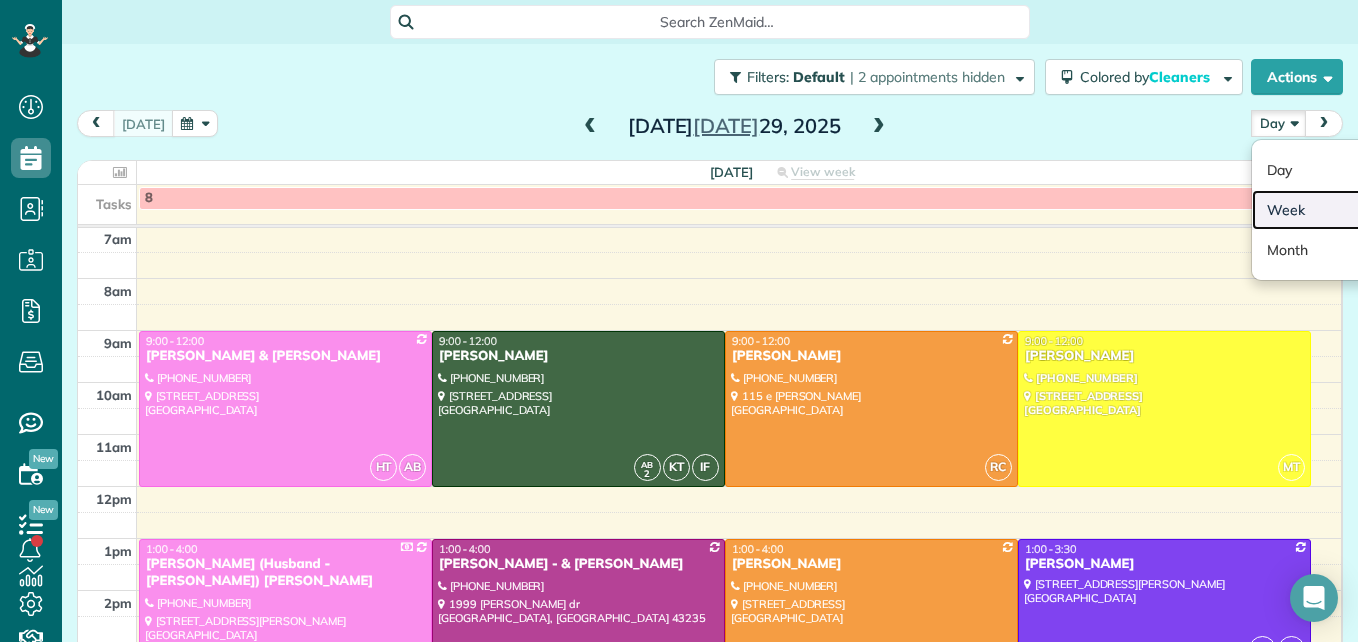 click on "Week" at bounding box center (1331, 210) 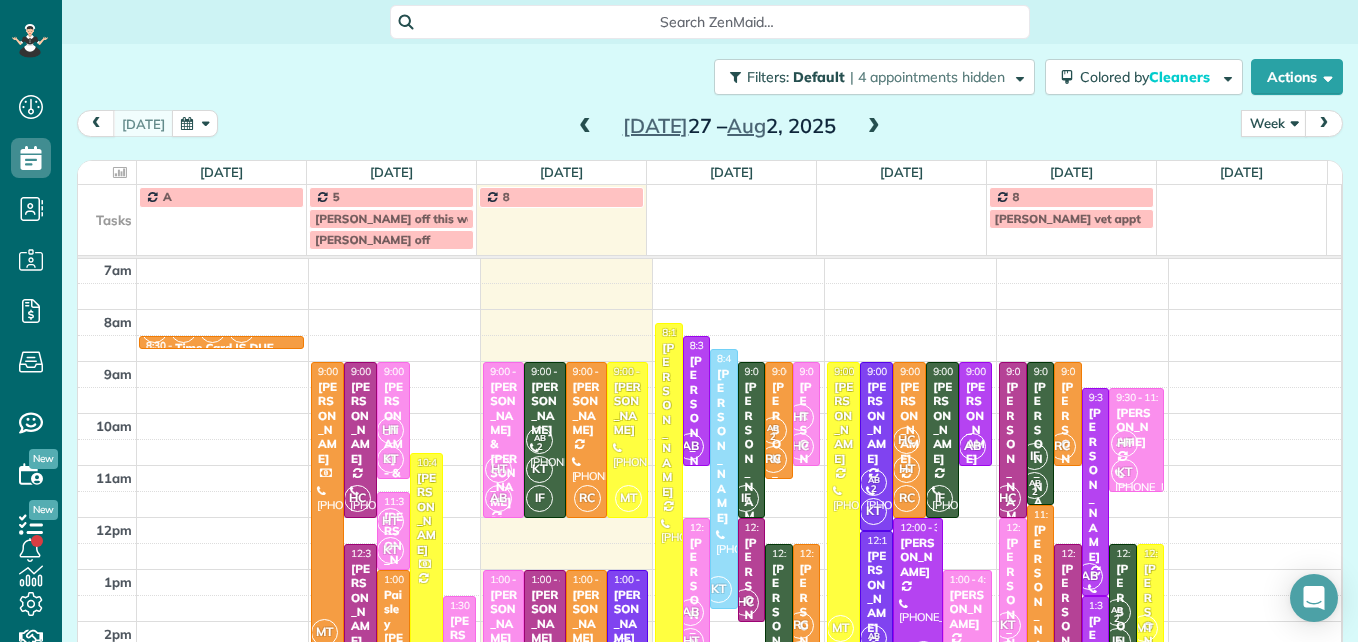scroll, scrollTop: 309, scrollLeft: 0, axis: vertical 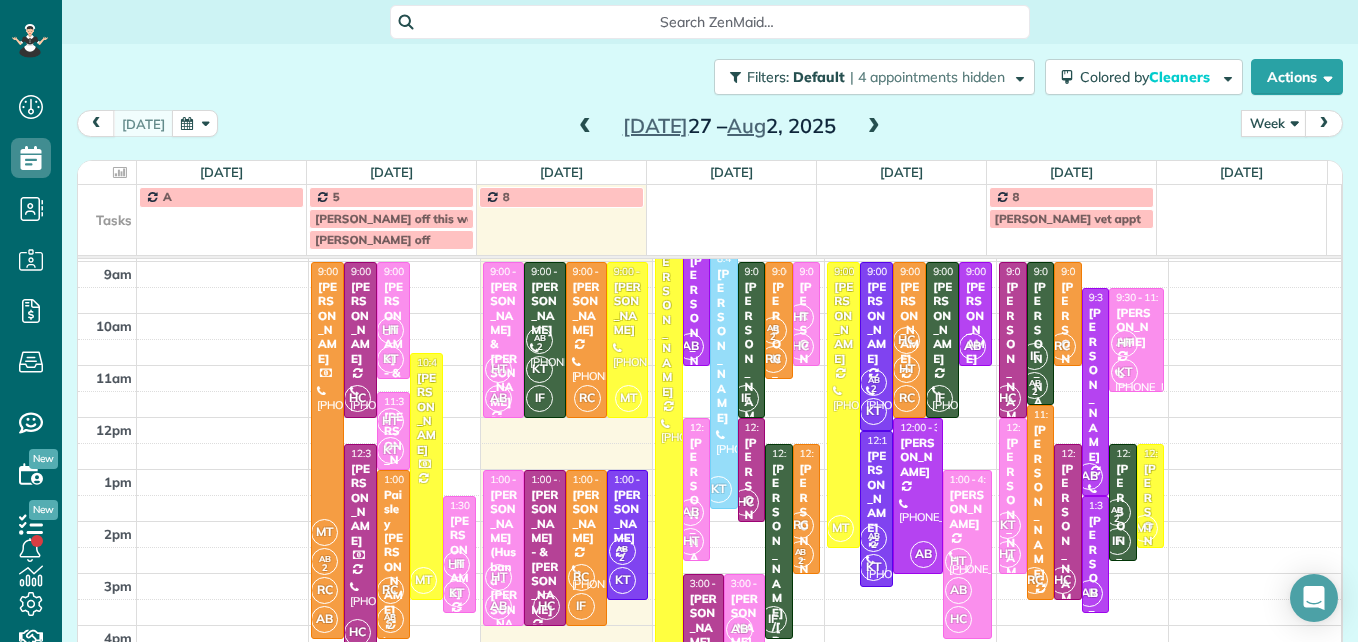 click on "[PERSON_NAME]" at bounding box center [459, 557] 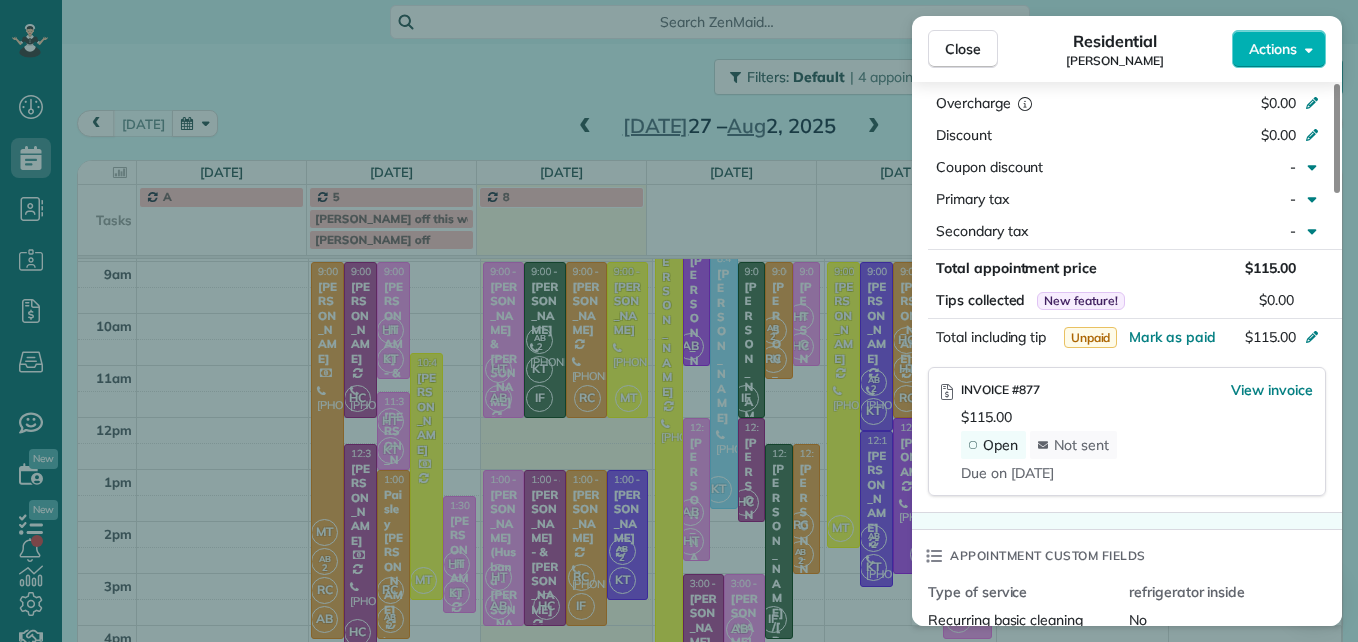 scroll, scrollTop: 1100, scrollLeft: 0, axis: vertical 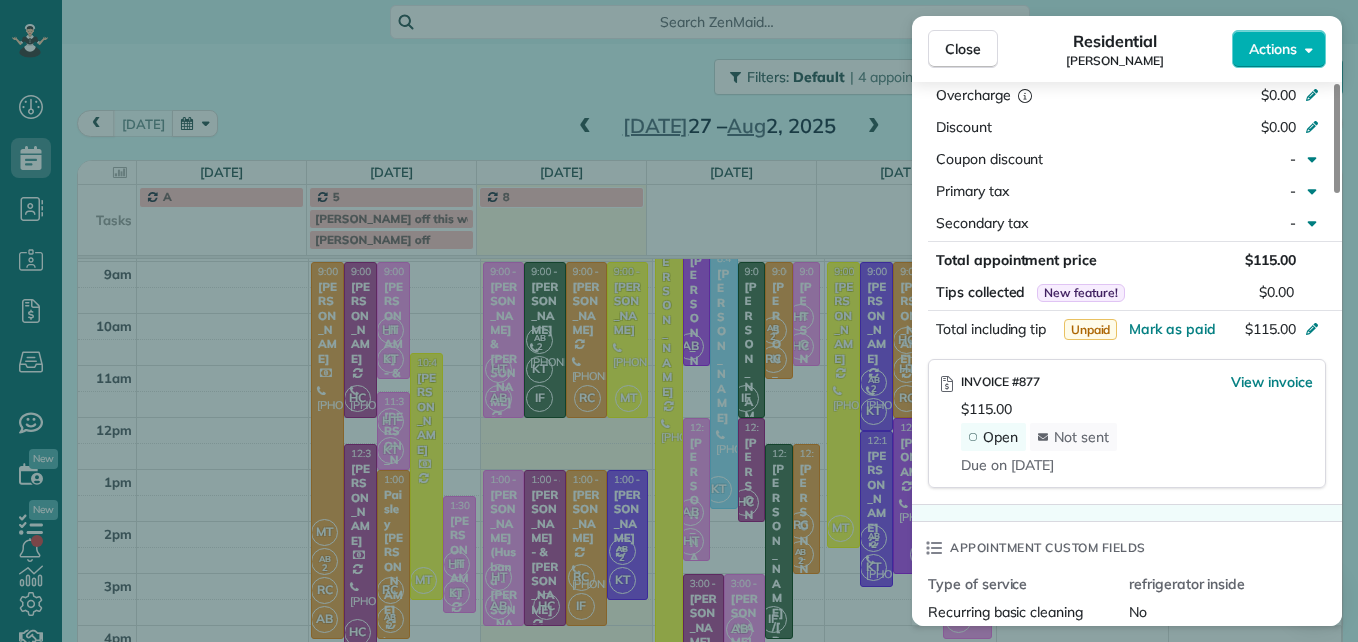 click on "Not sent" at bounding box center [1081, 437] 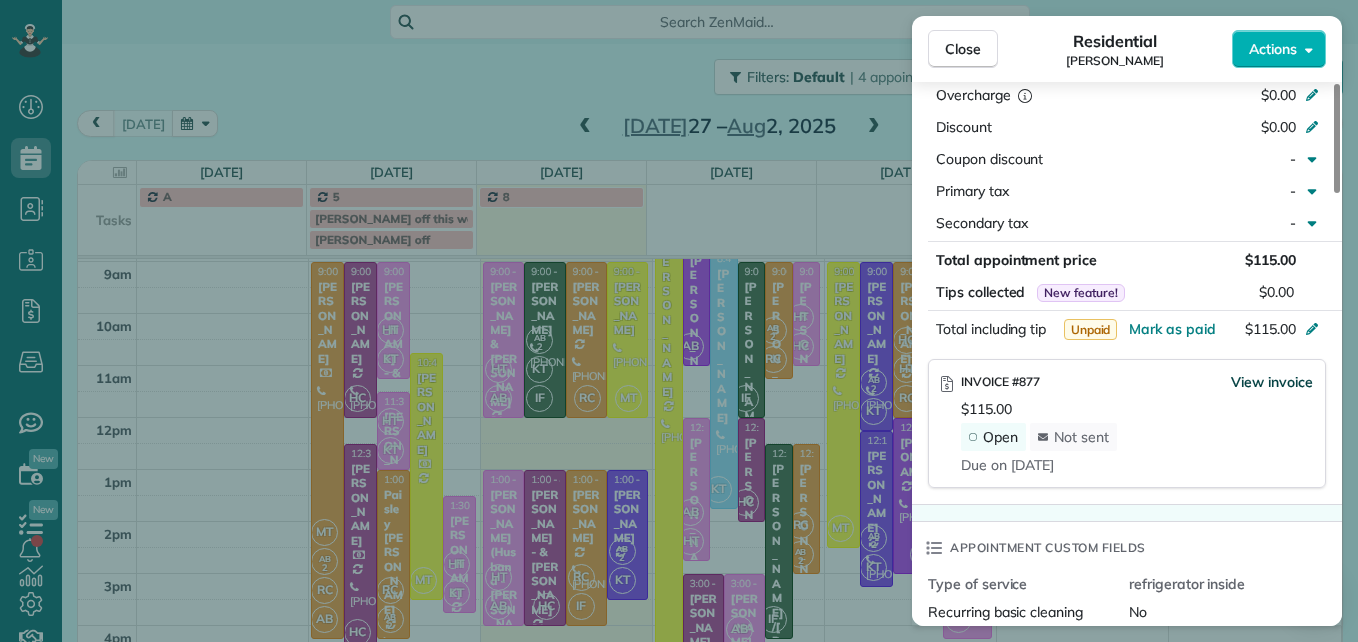 click on "View invoice" at bounding box center [1272, 382] 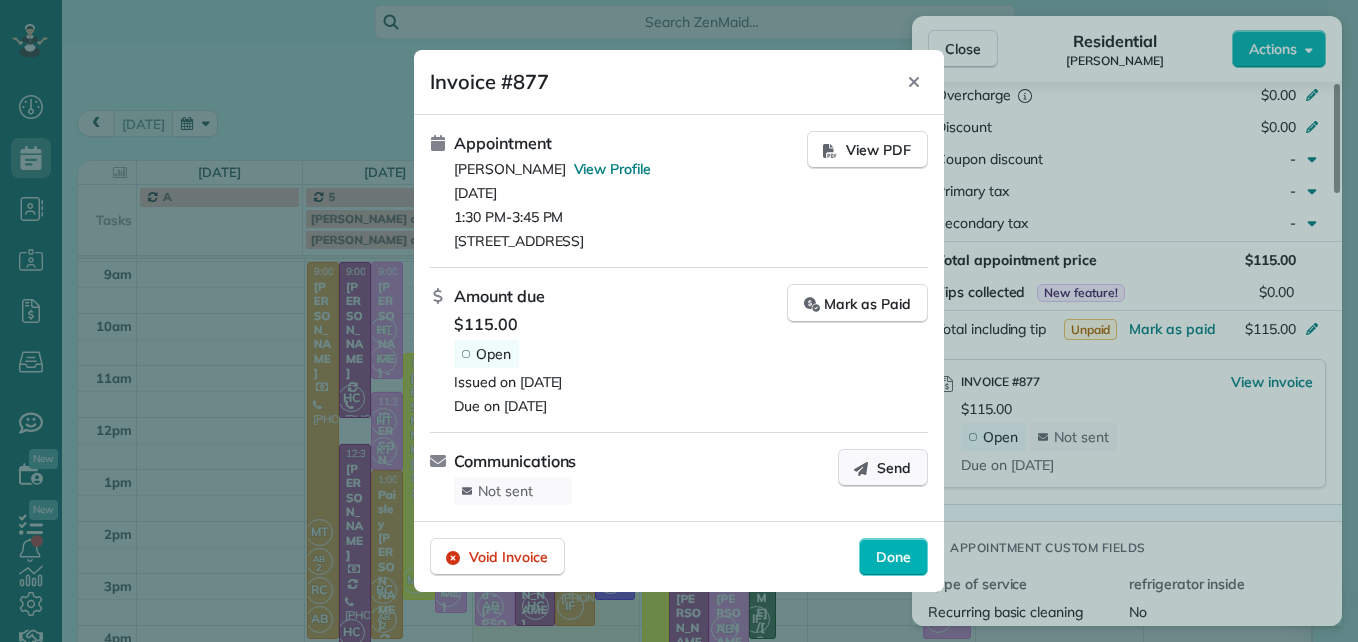 click on "Send" at bounding box center (894, 468) 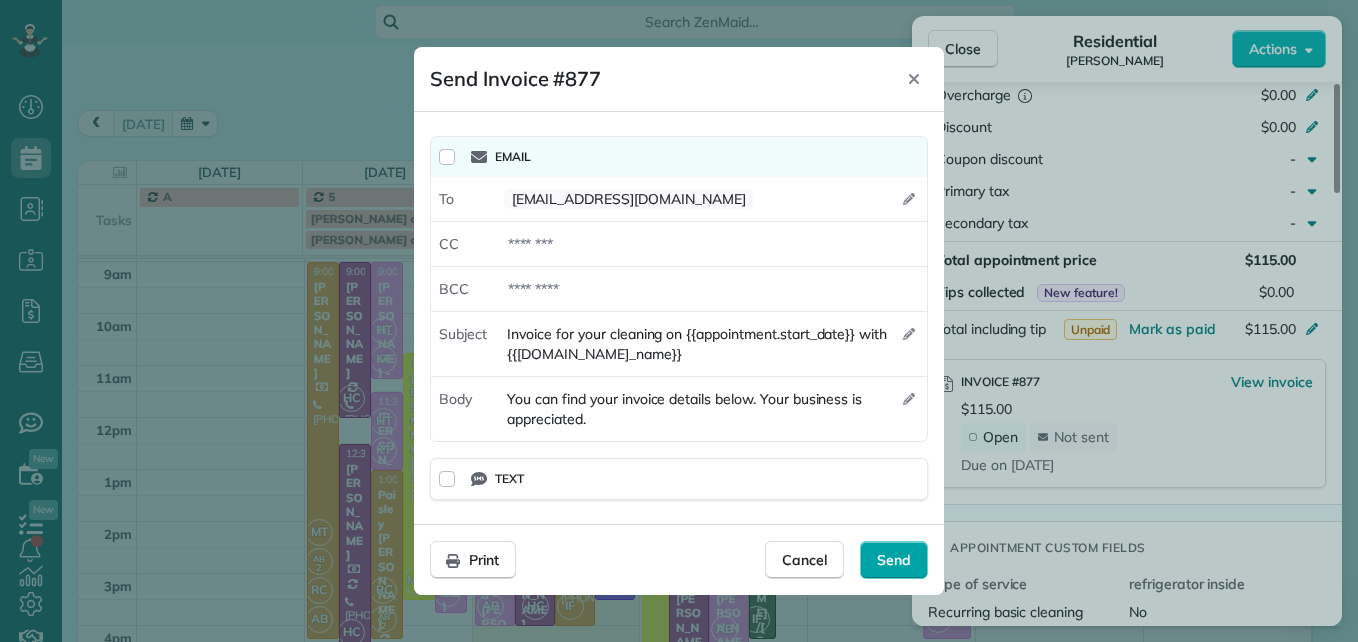 click on "Send" at bounding box center [894, 560] 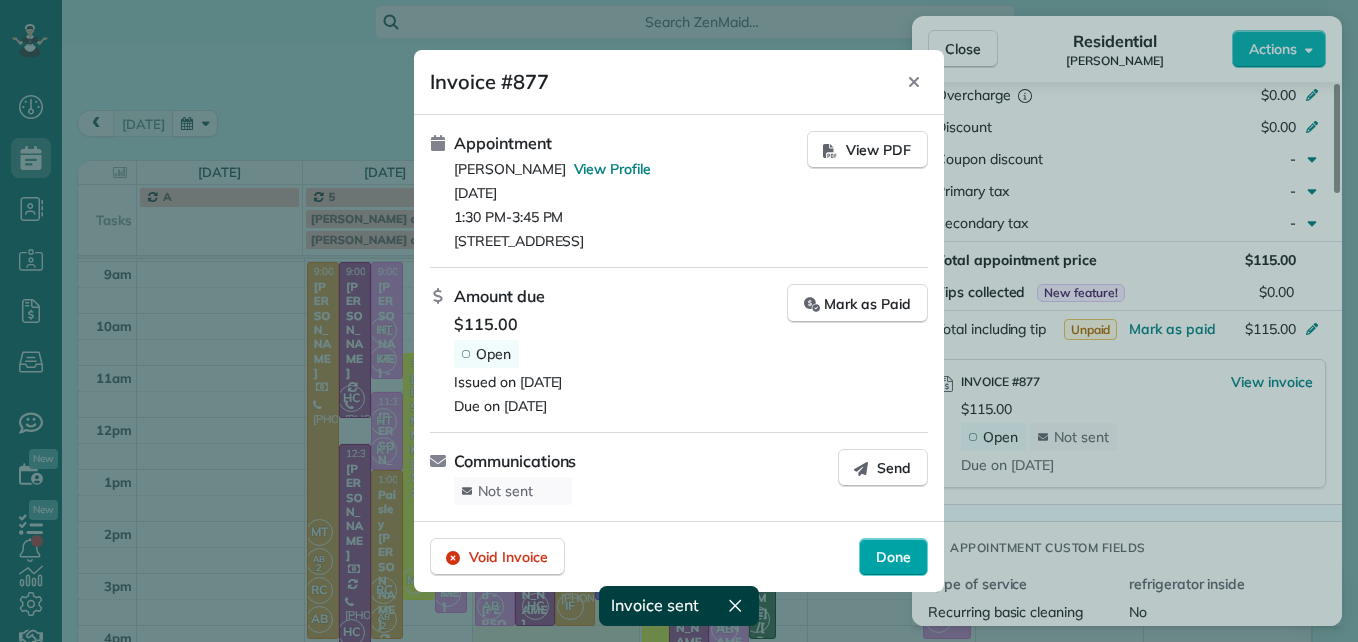 click on "Done" at bounding box center [893, 557] 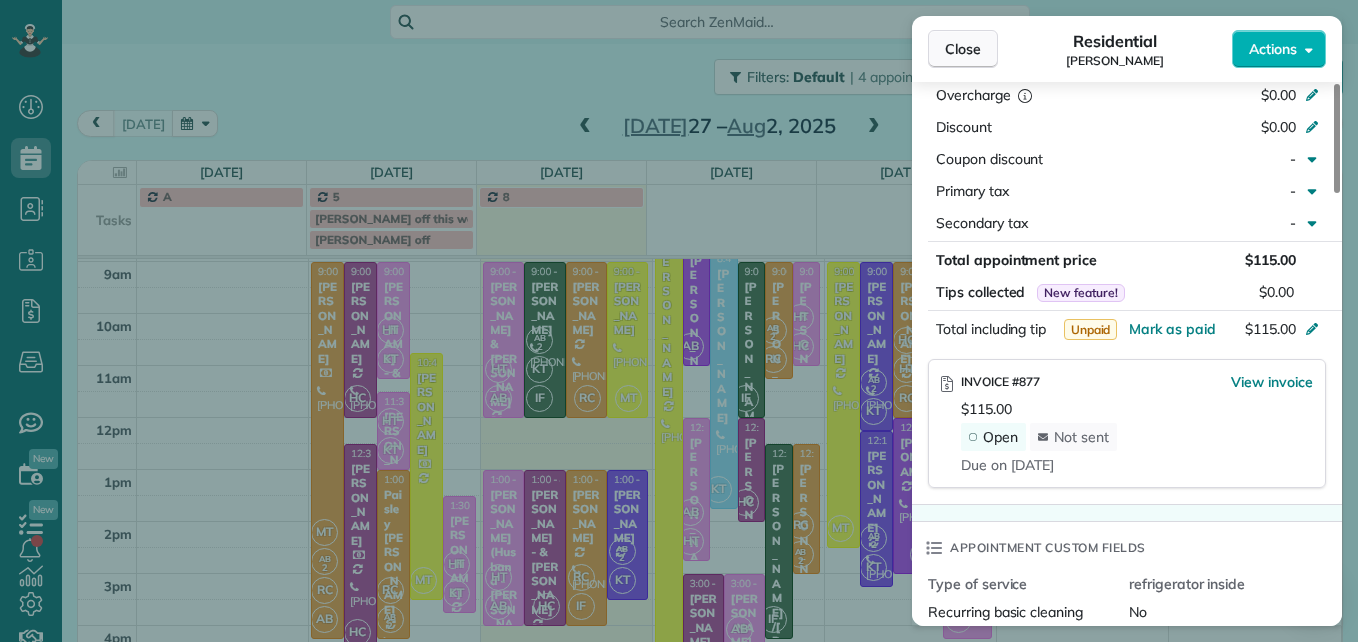 click on "Close" at bounding box center (963, 49) 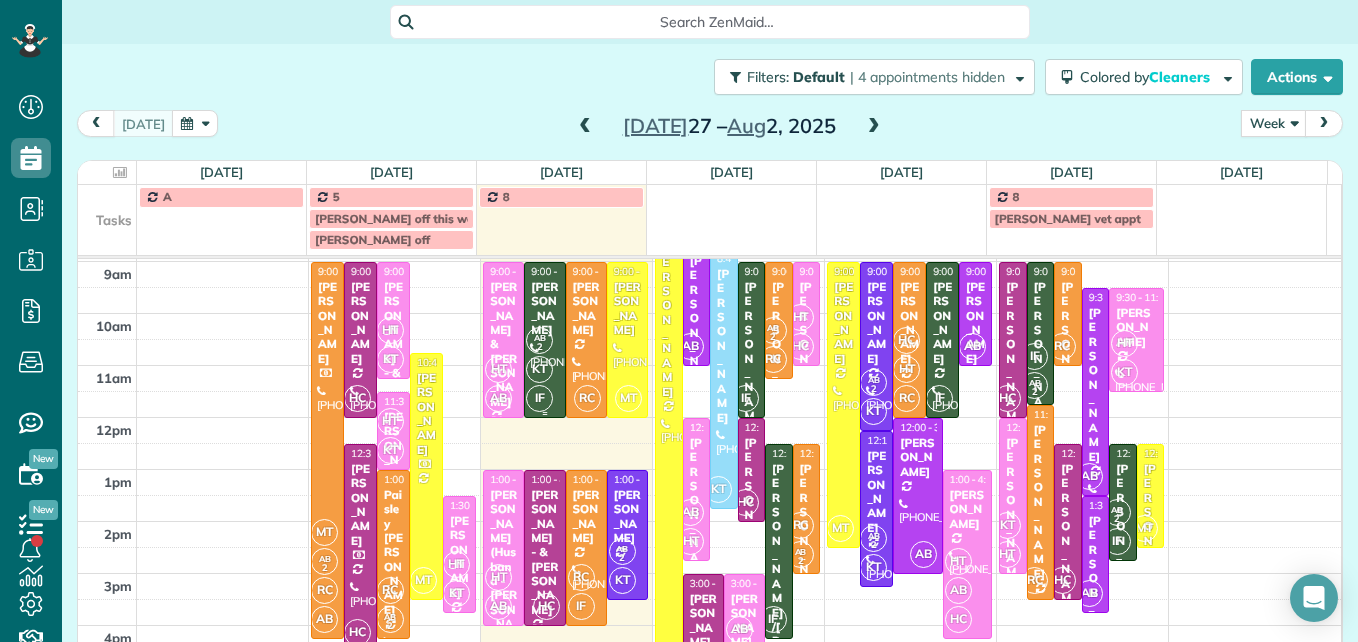 click on "IF" at bounding box center [539, 398] 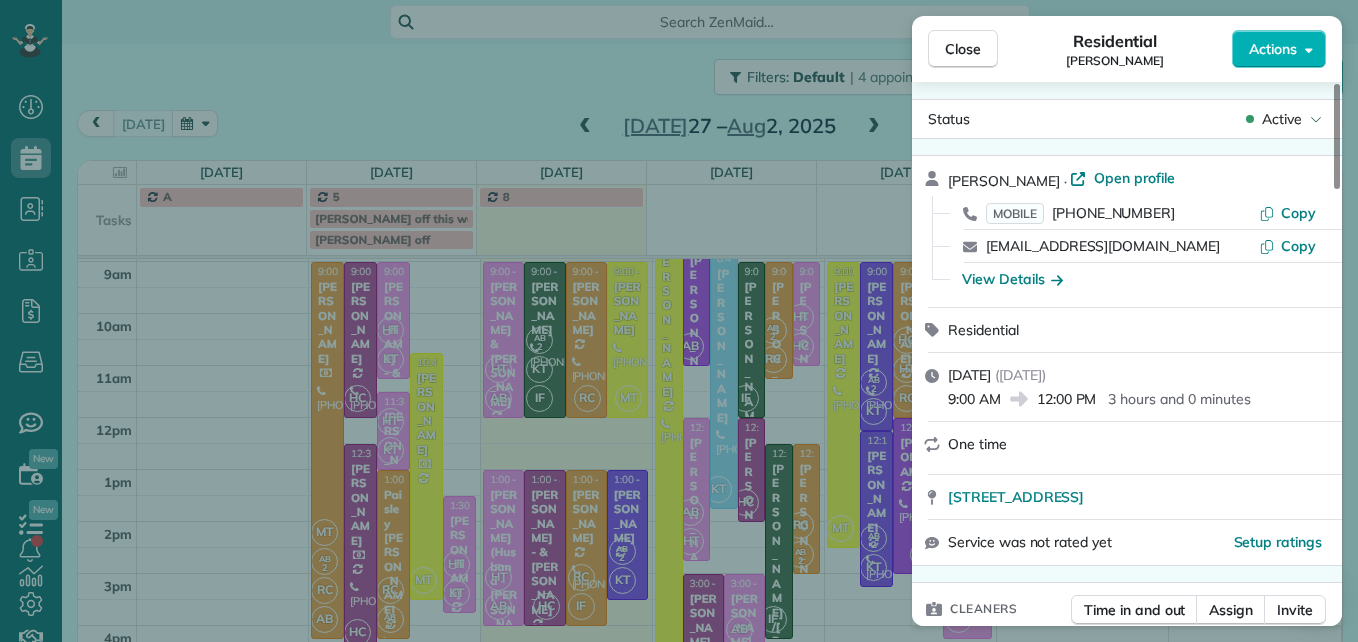 scroll, scrollTop: 0, scrollLeft: 0, axis: both 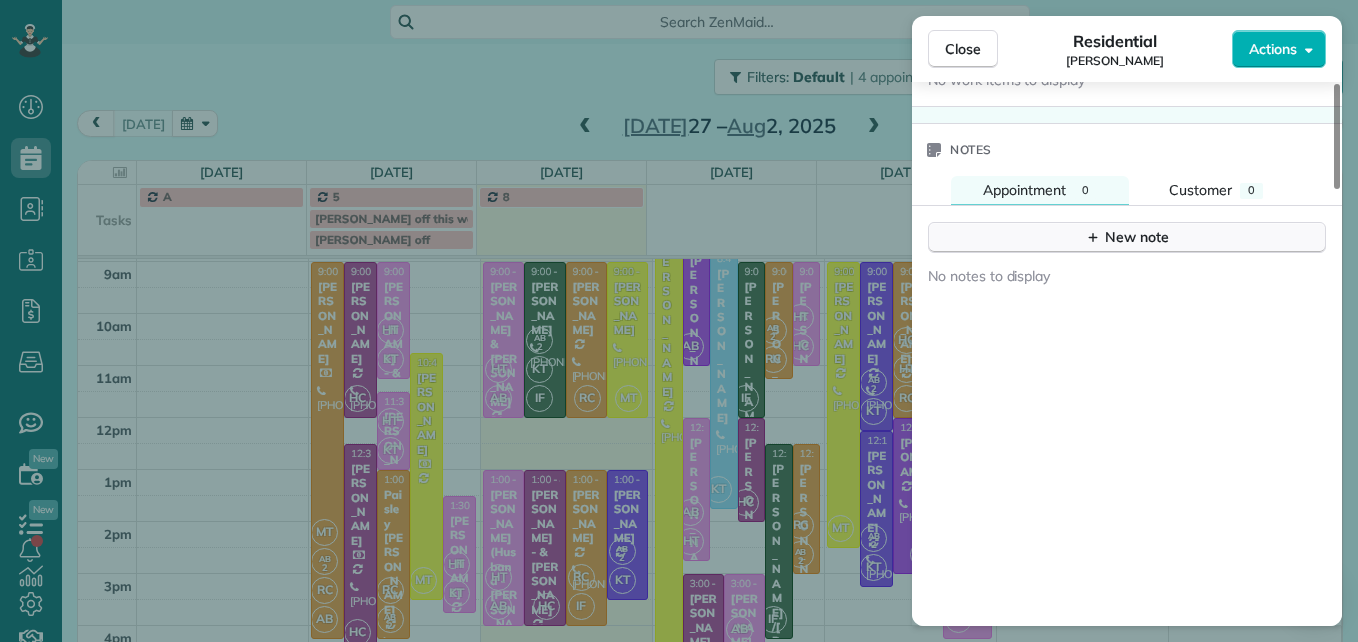 click on "New note" at bounding box center (1127, 237) 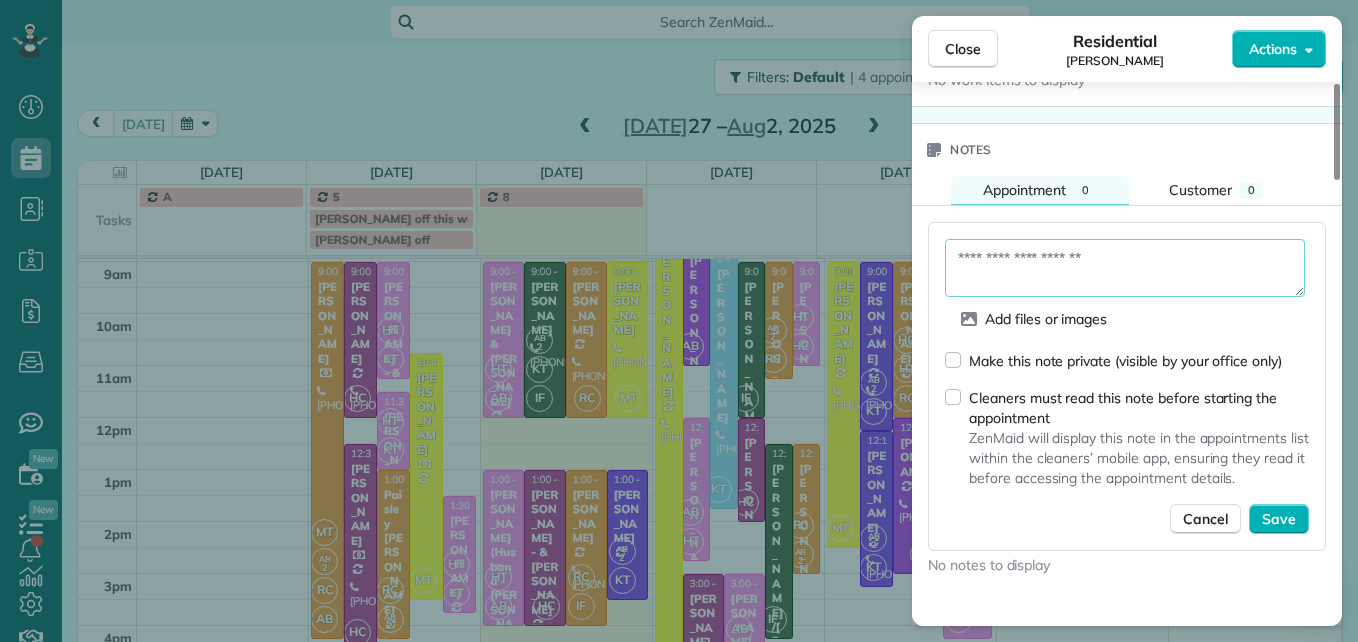 click at bounding box center (1125, 268) 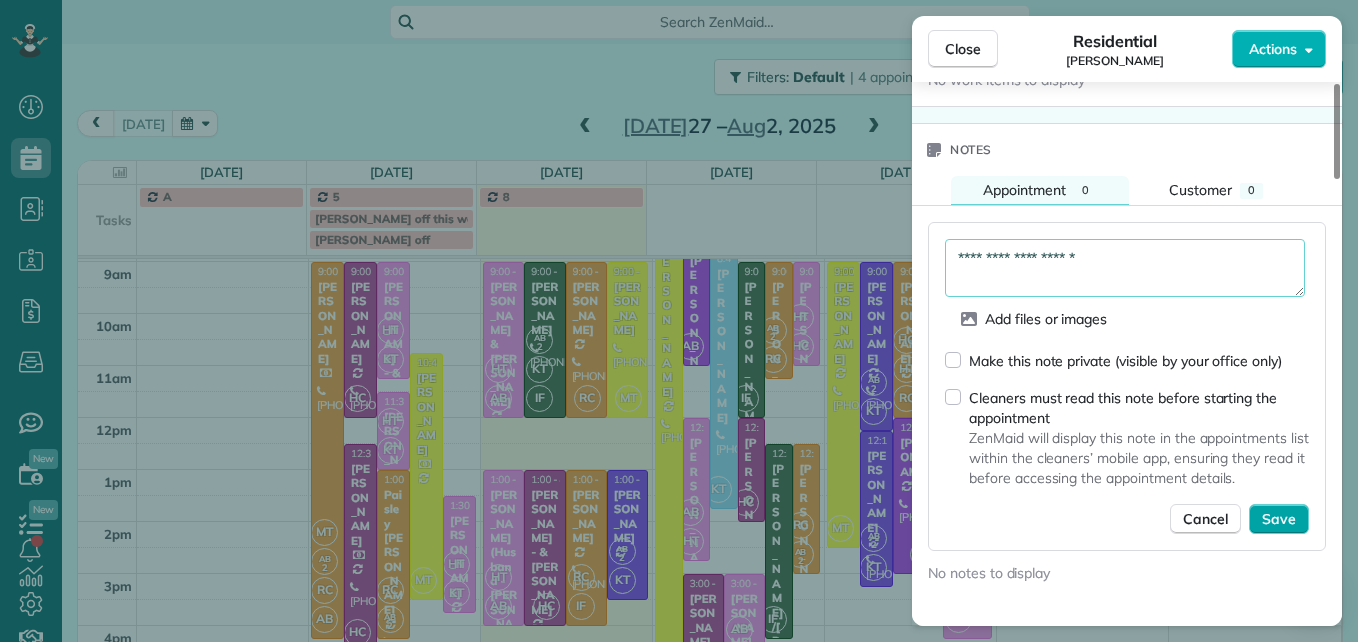 type on "**********" 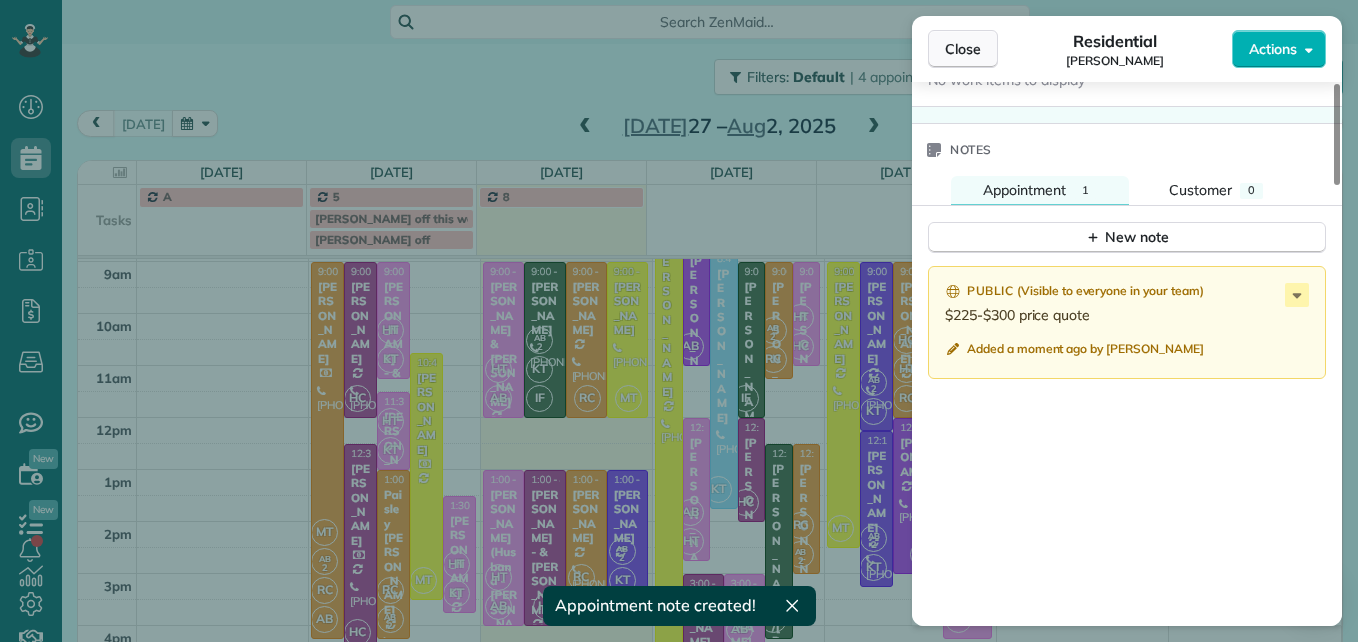 click on "Close" at bounding box center (963, 49) 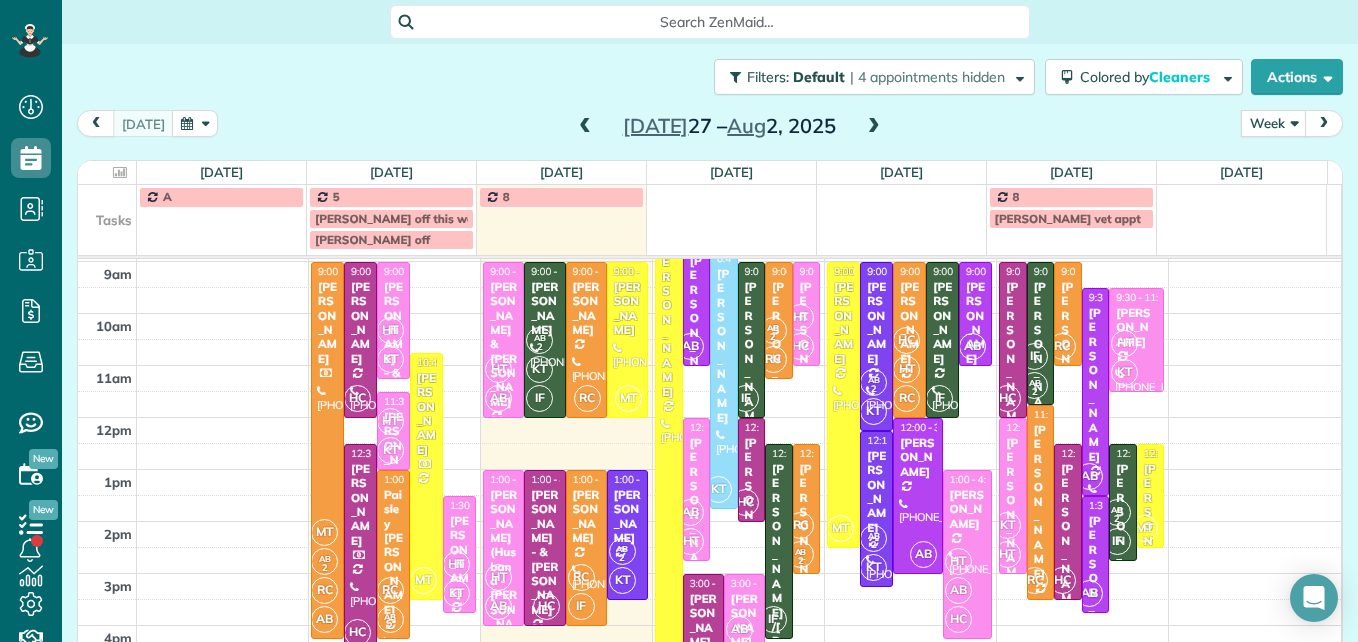 click at bounding box center (585, 127) 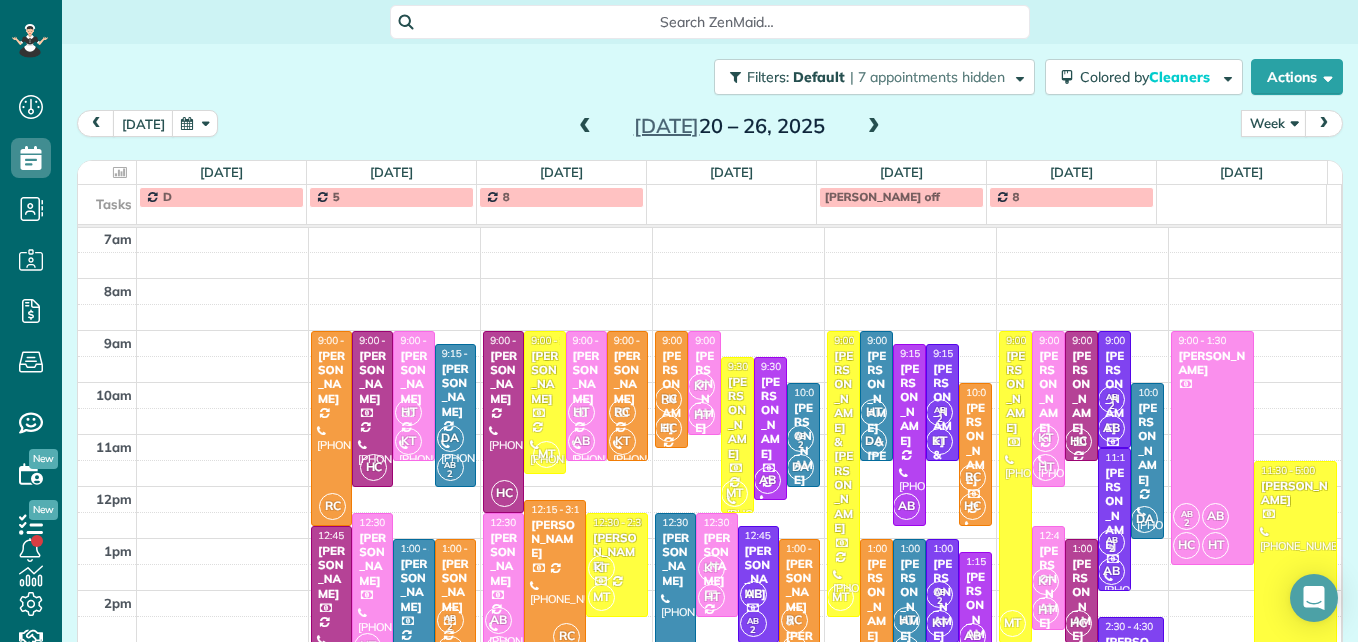 click at bounding box center [585, 127] 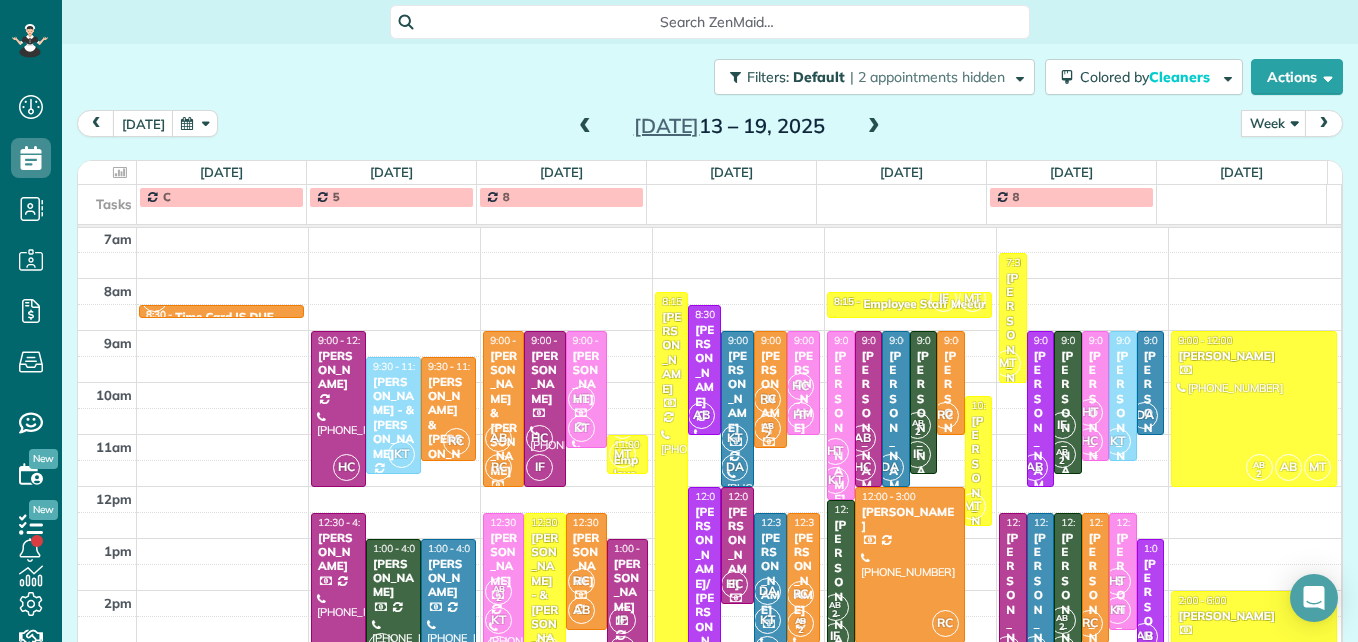 click on "HT" at bounding box center [1089, 412] 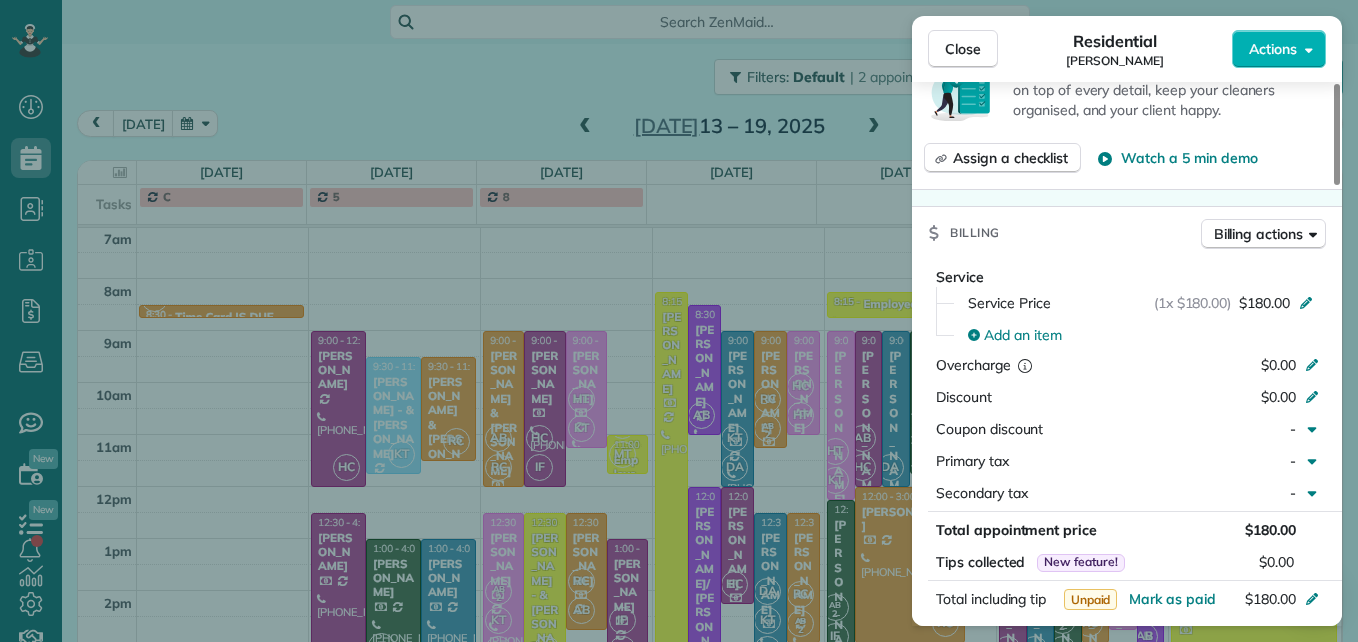 scroll, scrollTop: 1000, scrollLeft: 0, axis: vertical 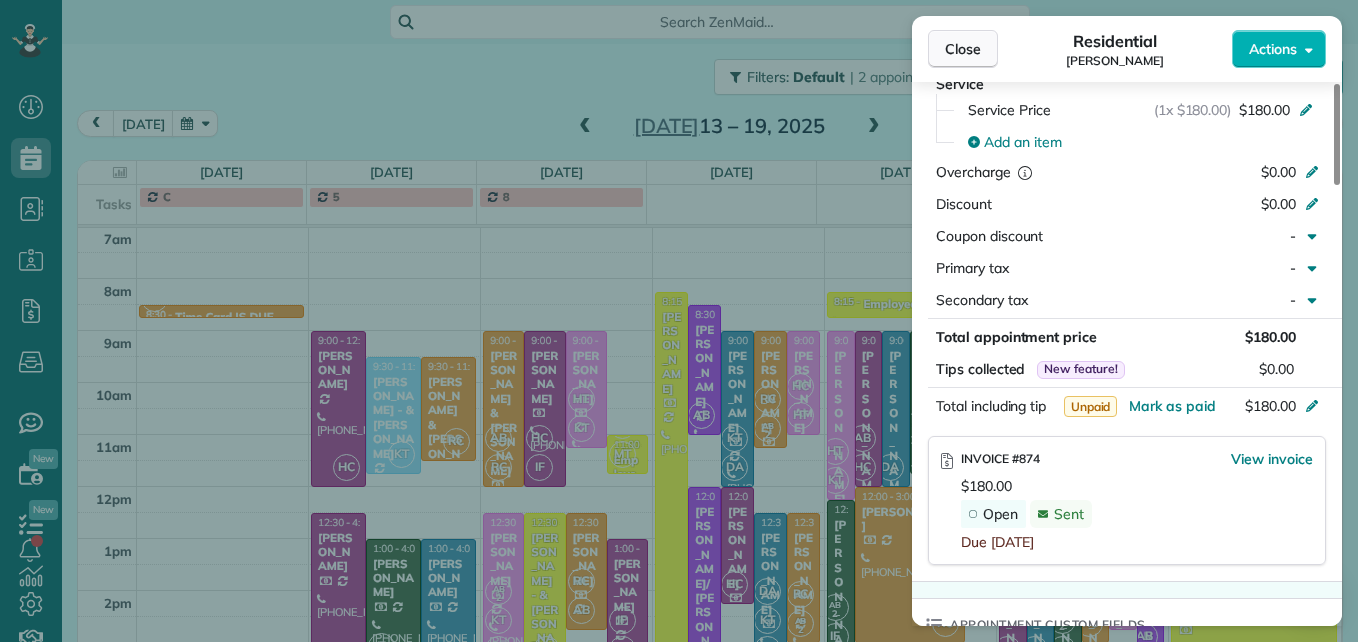 click on "Close" at bounding box center [963, 49] 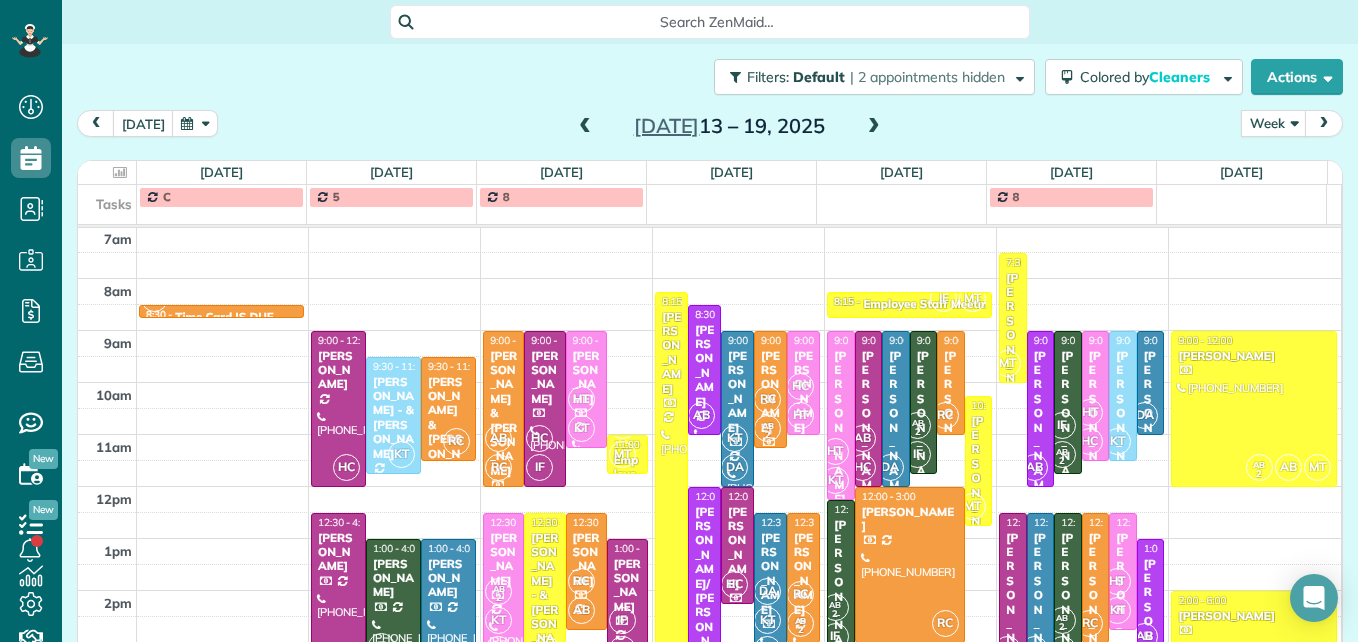 click at bounding box center [874, 127] 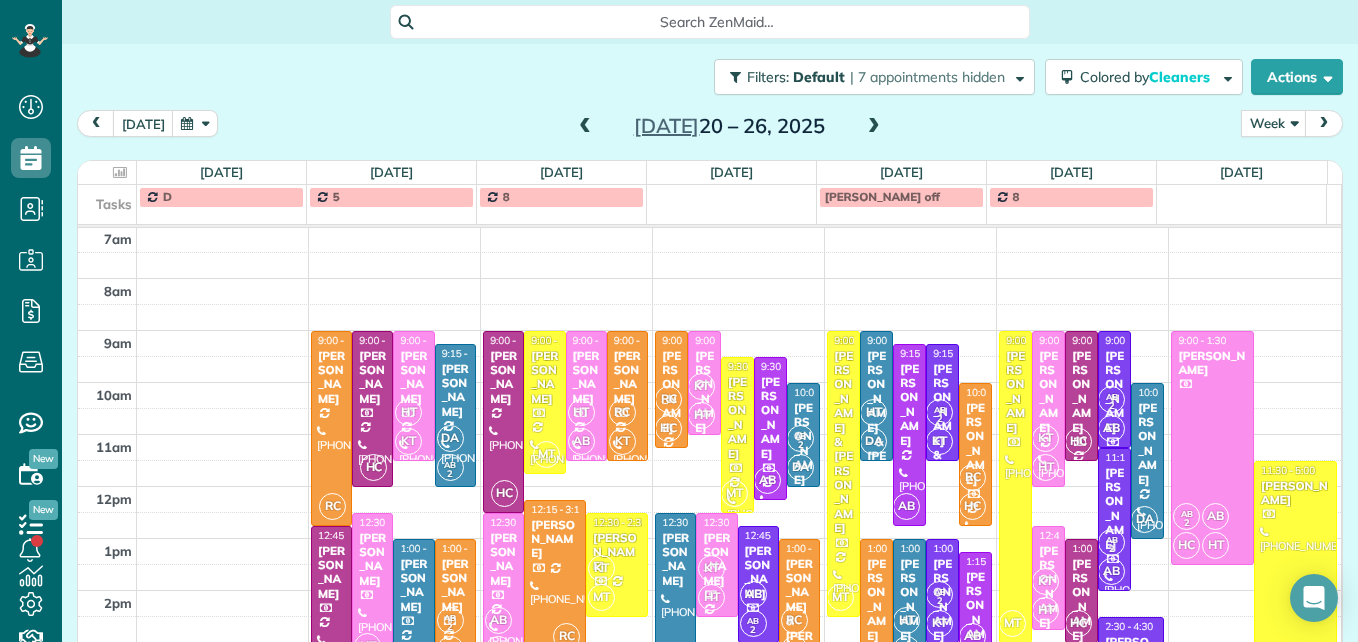 click at bounding box center [874, 127] 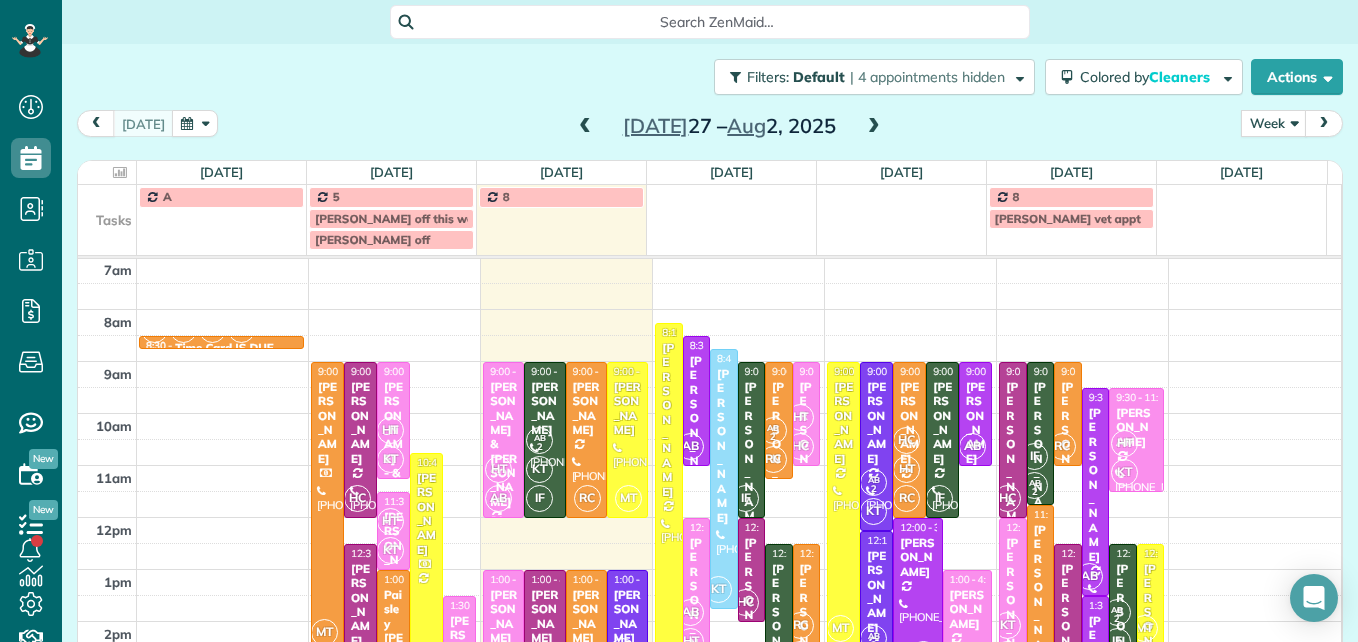 scroll, scrollTop: 309, scrollLeft: 0, axis: vertical 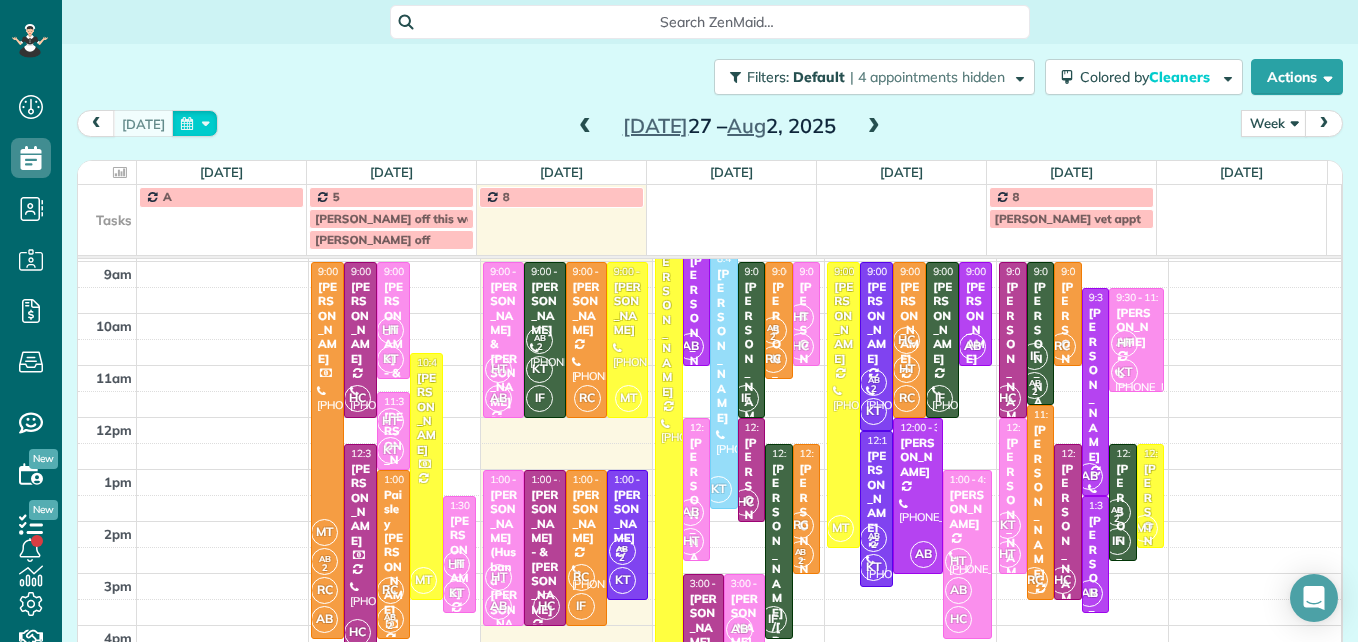 click at bounding box center [195, 123] 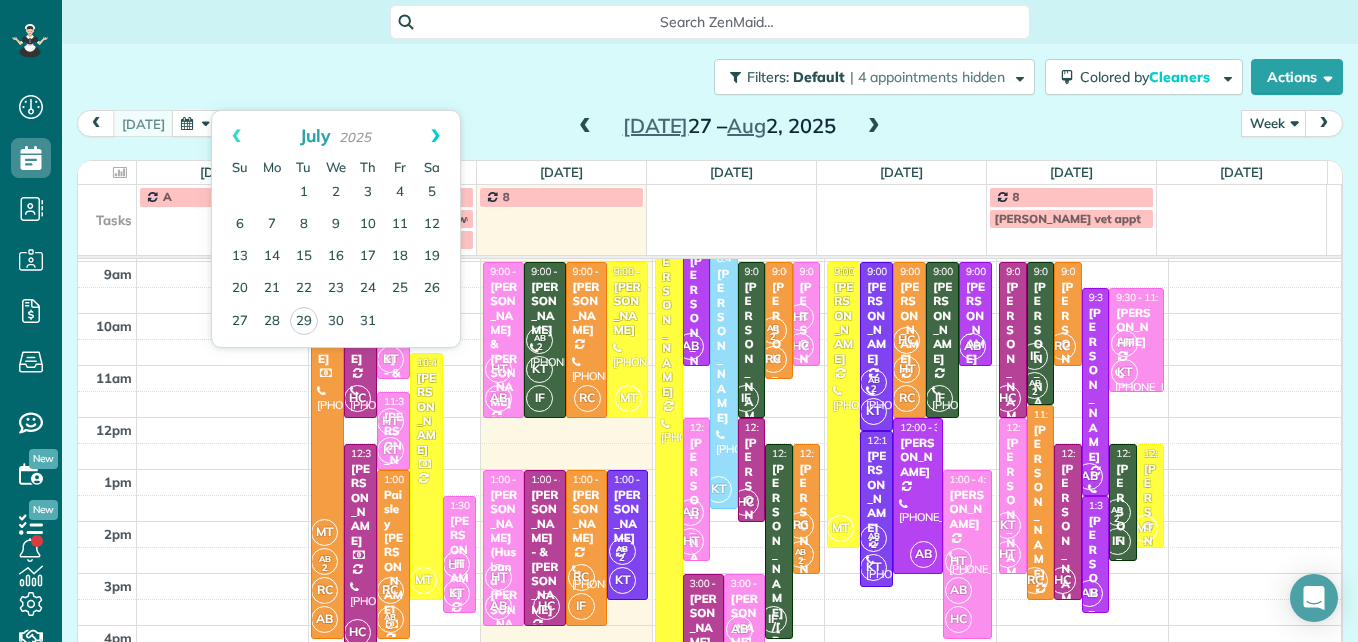 click on "Next" at bounding box center (435, 136) 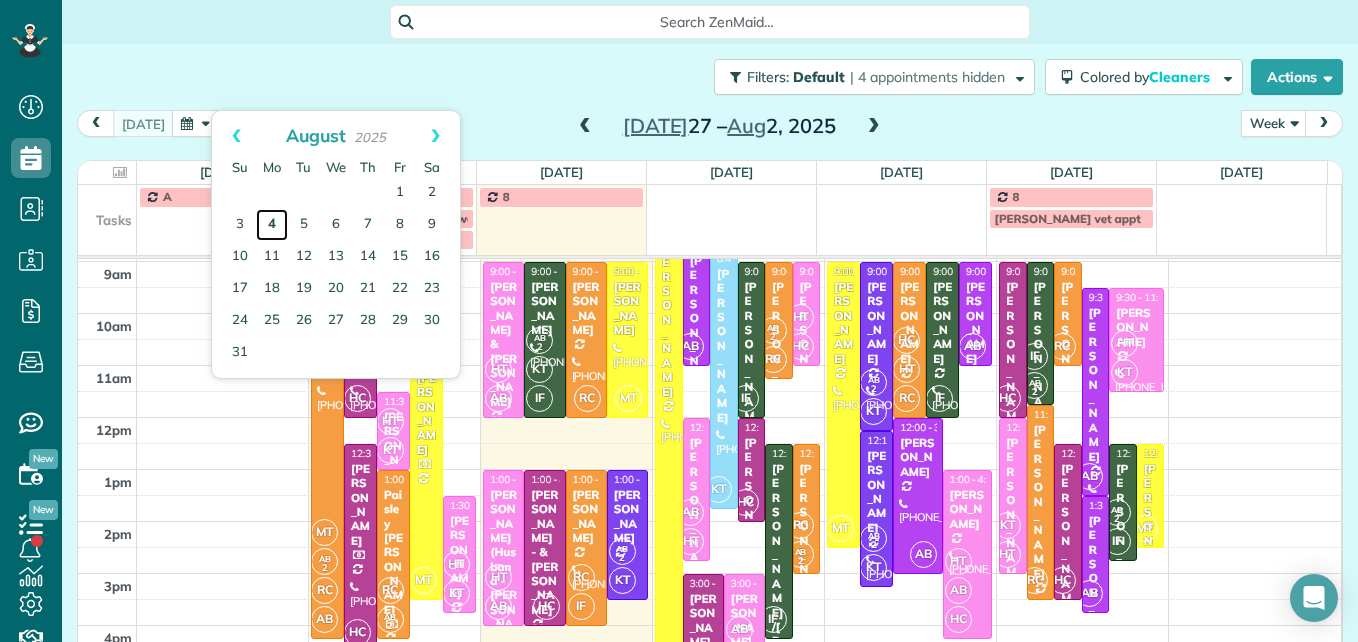 click on "4" at bounding box center (272, 225) 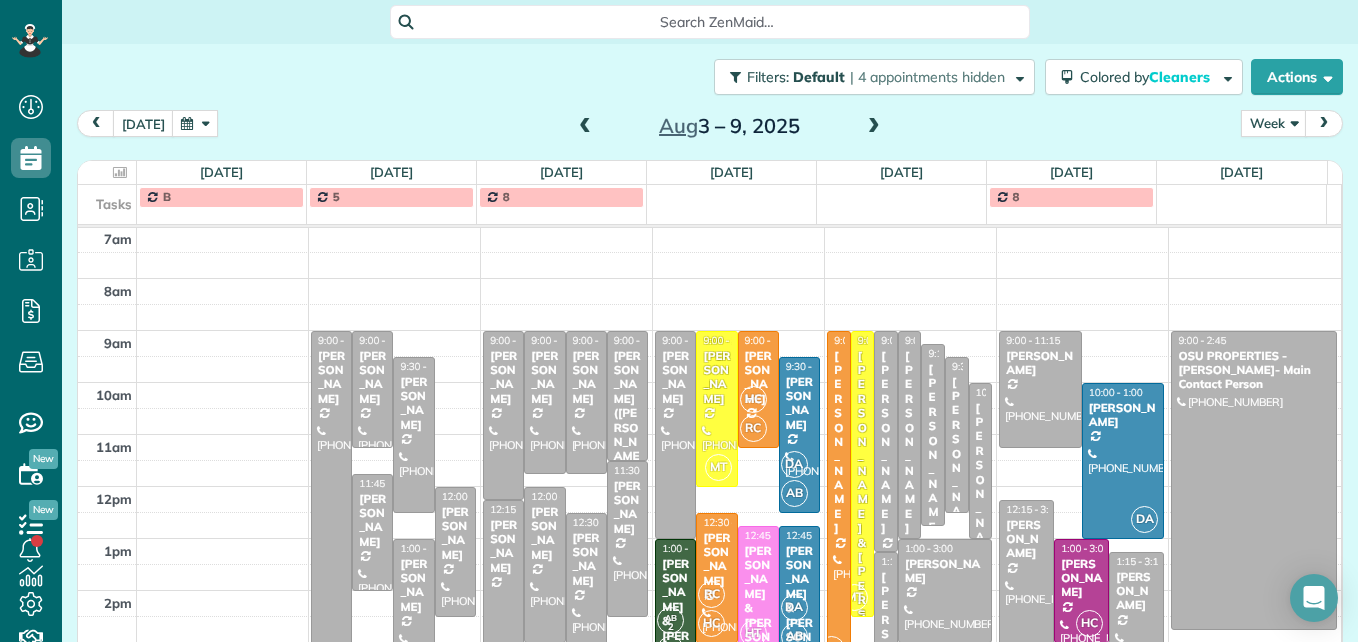 scroll, scrollTop: 309, scrollLeft: 0, axis: vertical 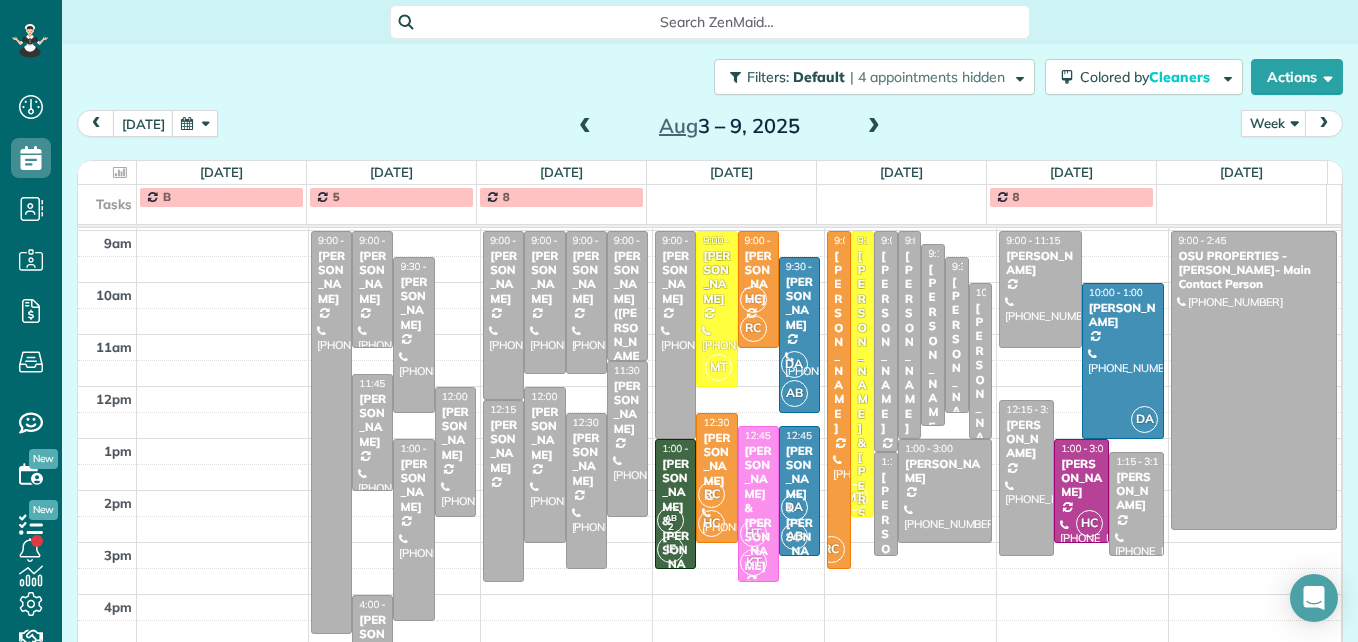 click at bounding box center [874, 127] 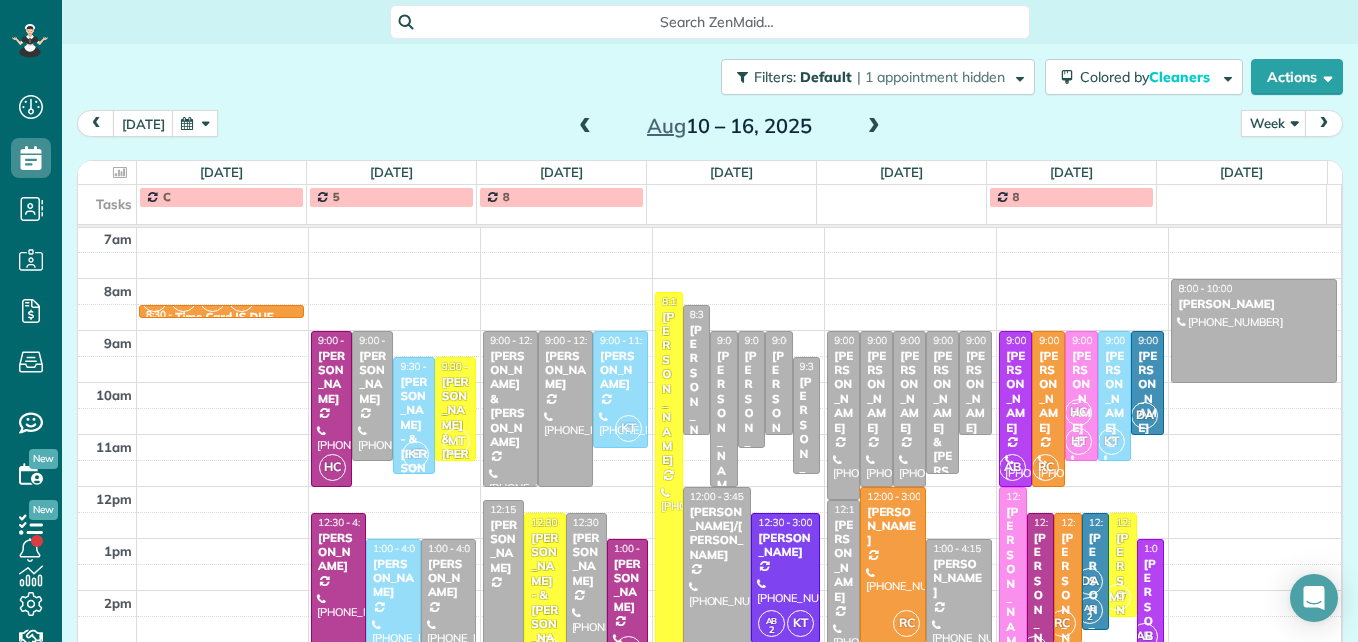 click at bounding box center (874, 127) 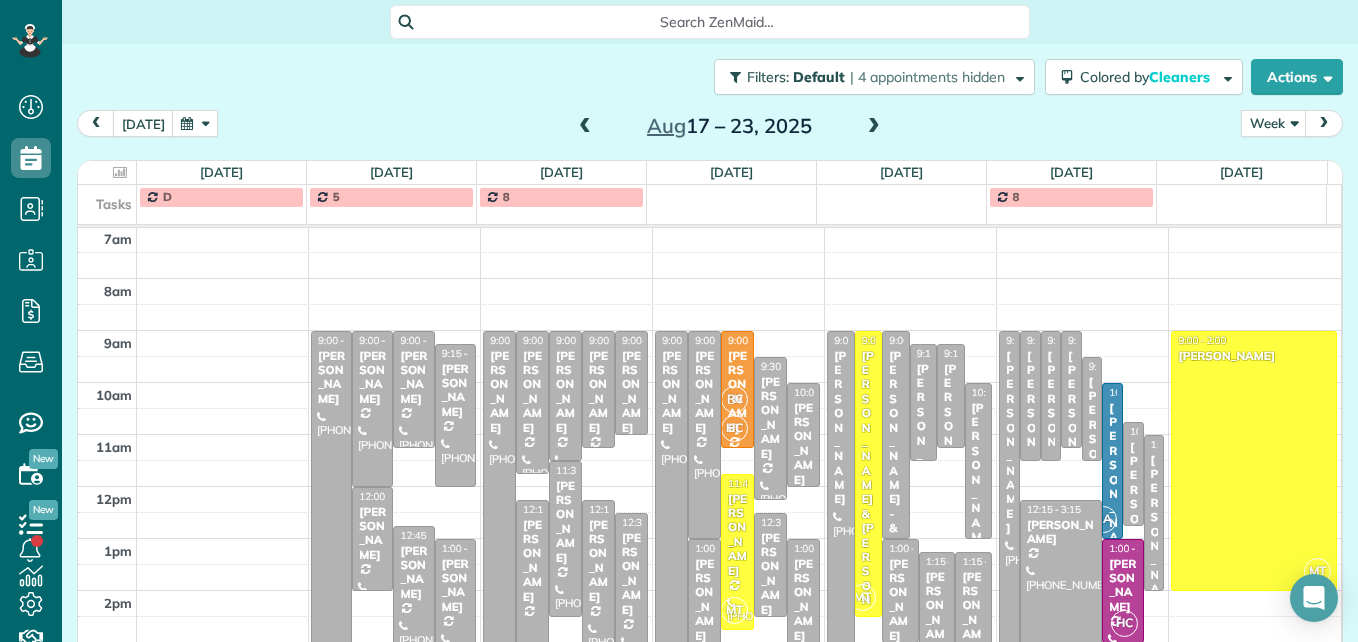 click at bounding box center (874, 127) 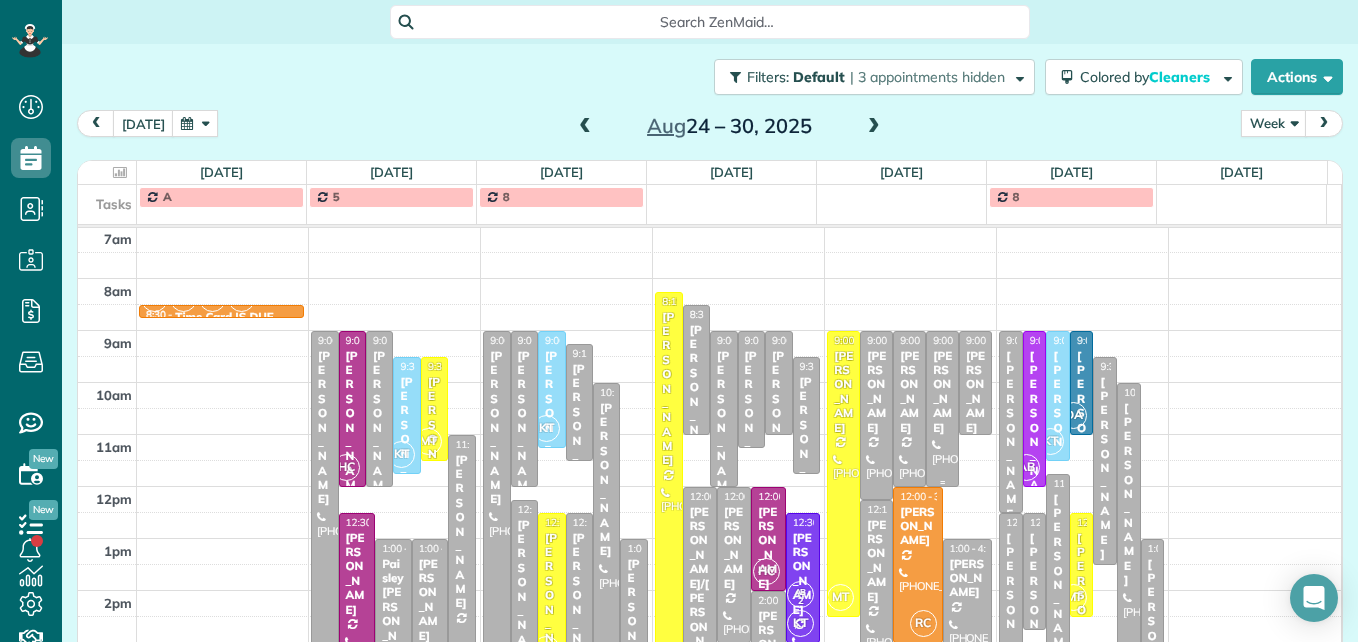 click on "[PERSON_NAME]" at bounding box center [942, 392] 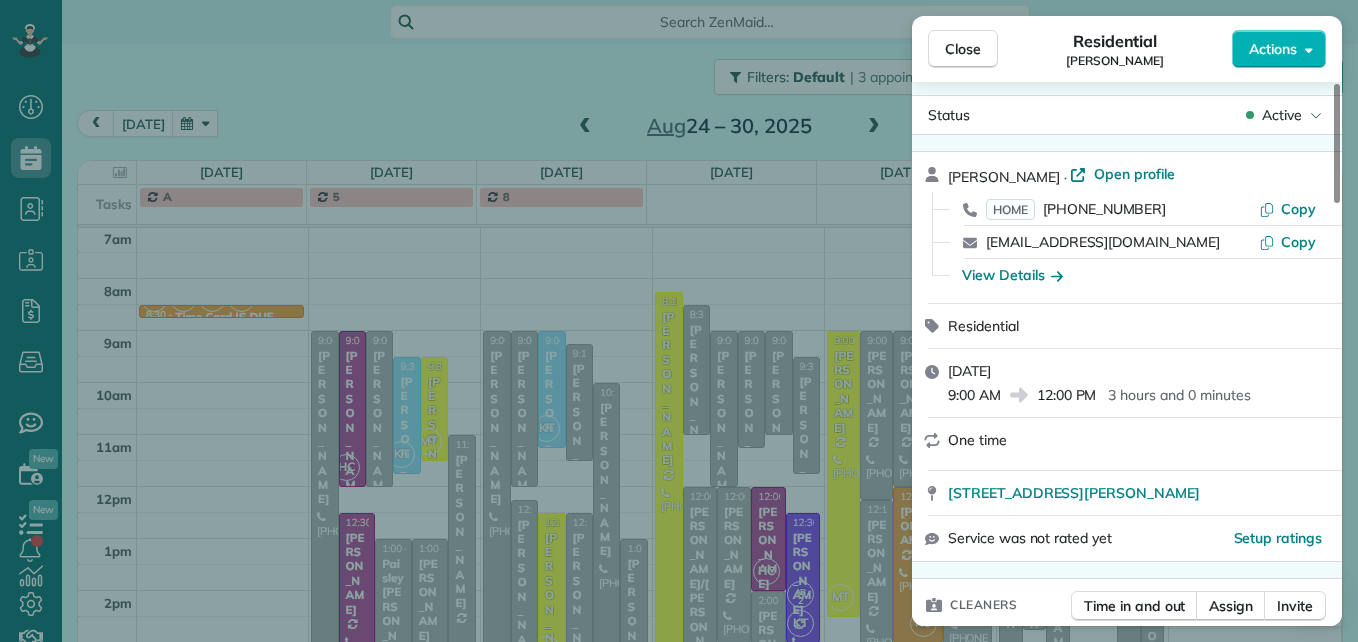 scroll, scrollTop: 0, scrollLeft: 0, axis: both 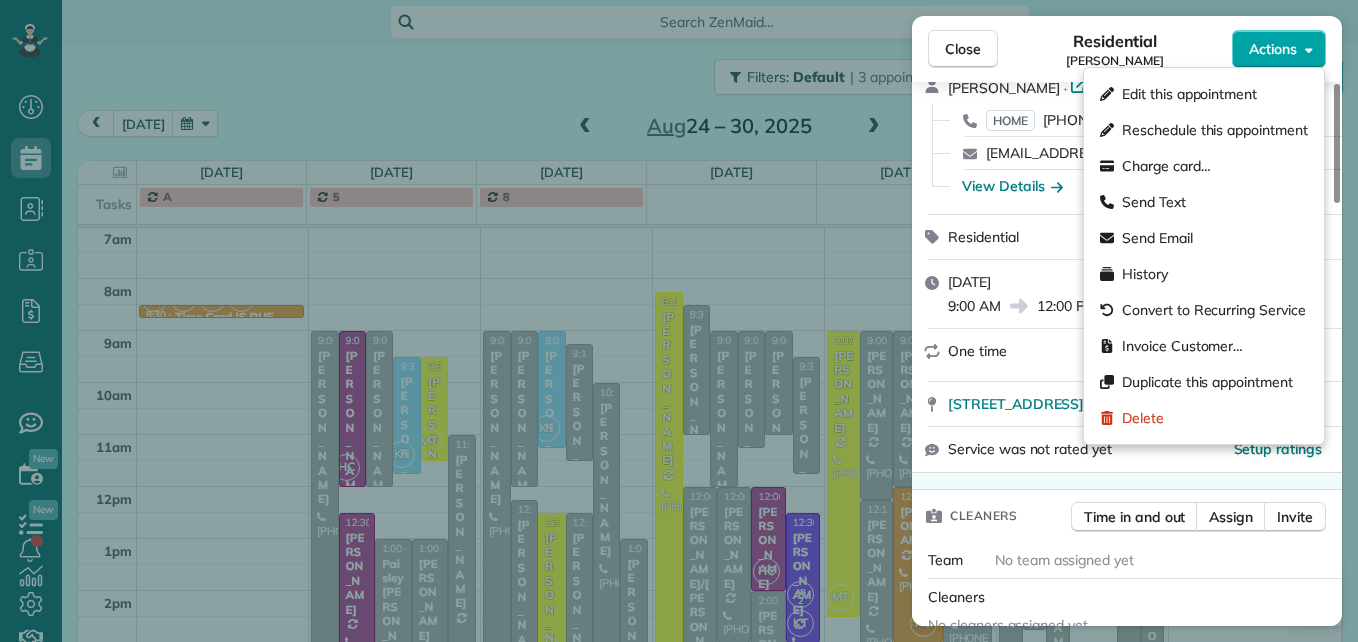 click on "Actions" at bounding box center [1279, 49] 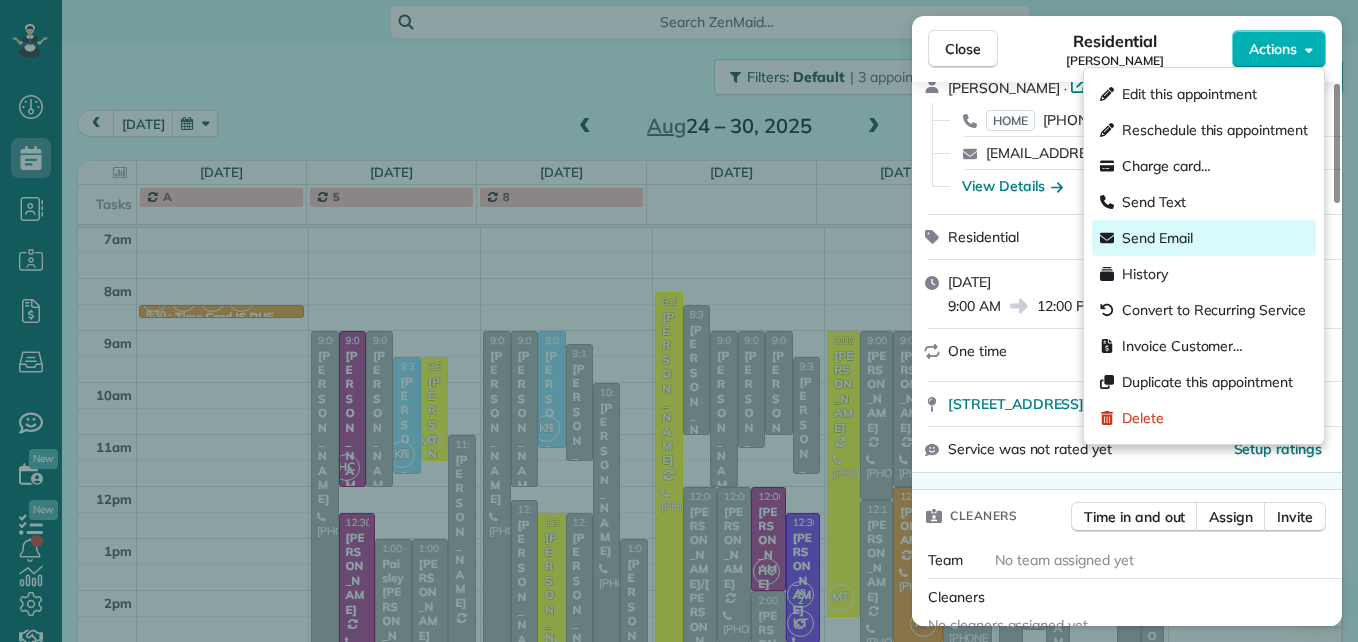 click on "Send Email" at bounding box center (1157, 238) 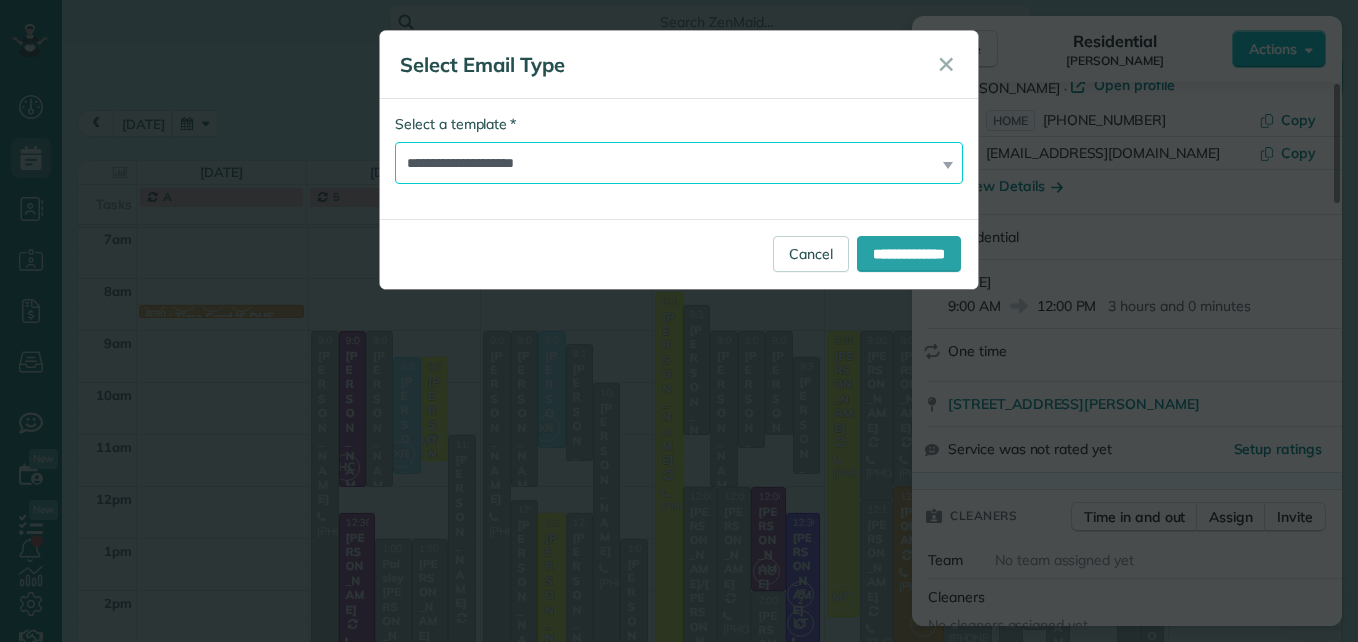 click on "**********" at bounding box center (679, 163) 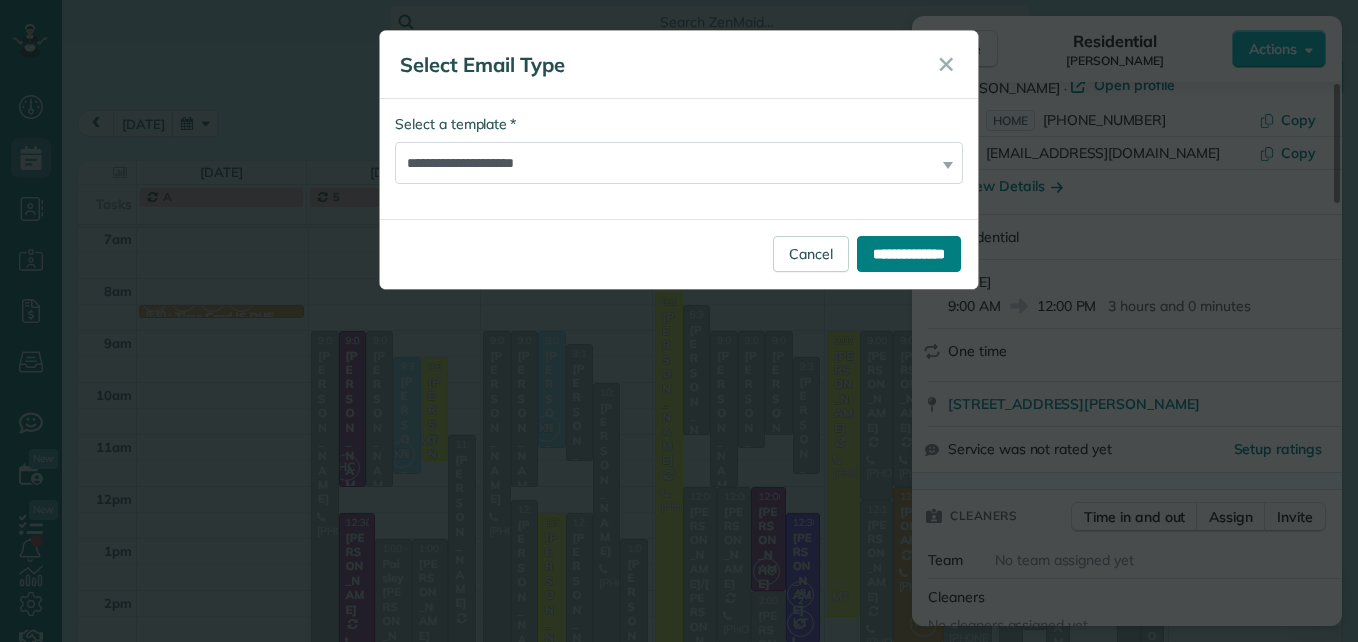 click on "**********" at bounding box center [909, 254] 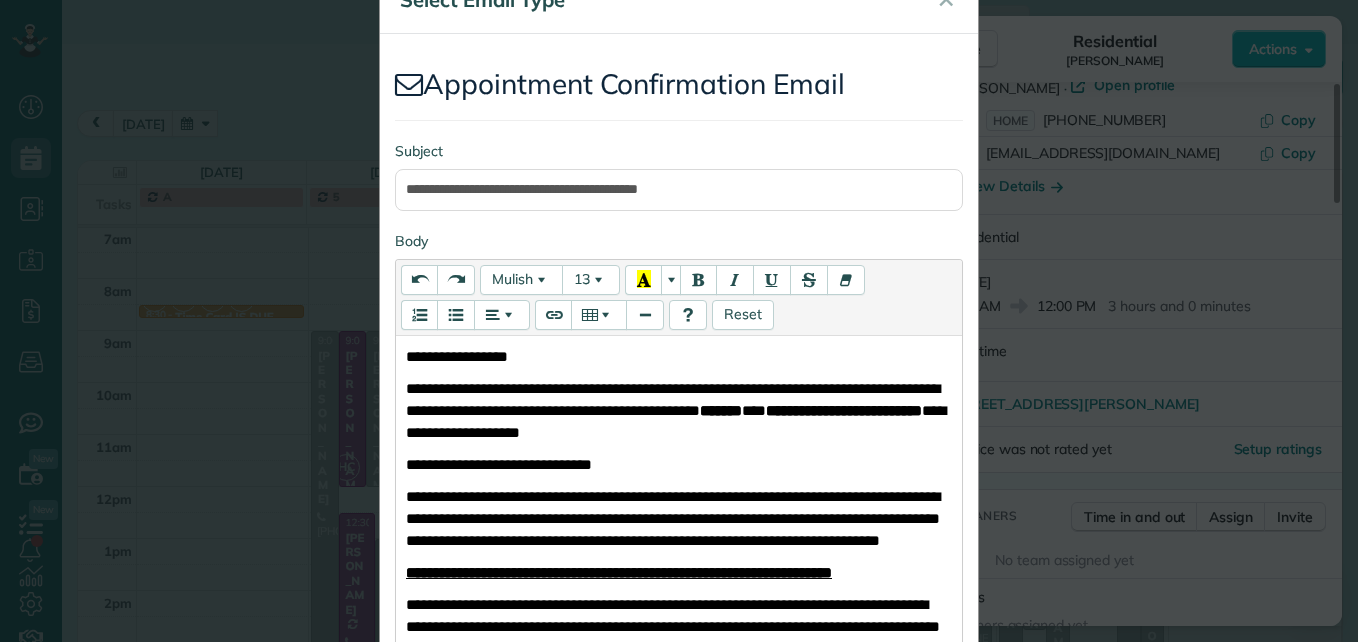 scroll, scrollTop: 100, scrollLeft: 0, axis: vertical 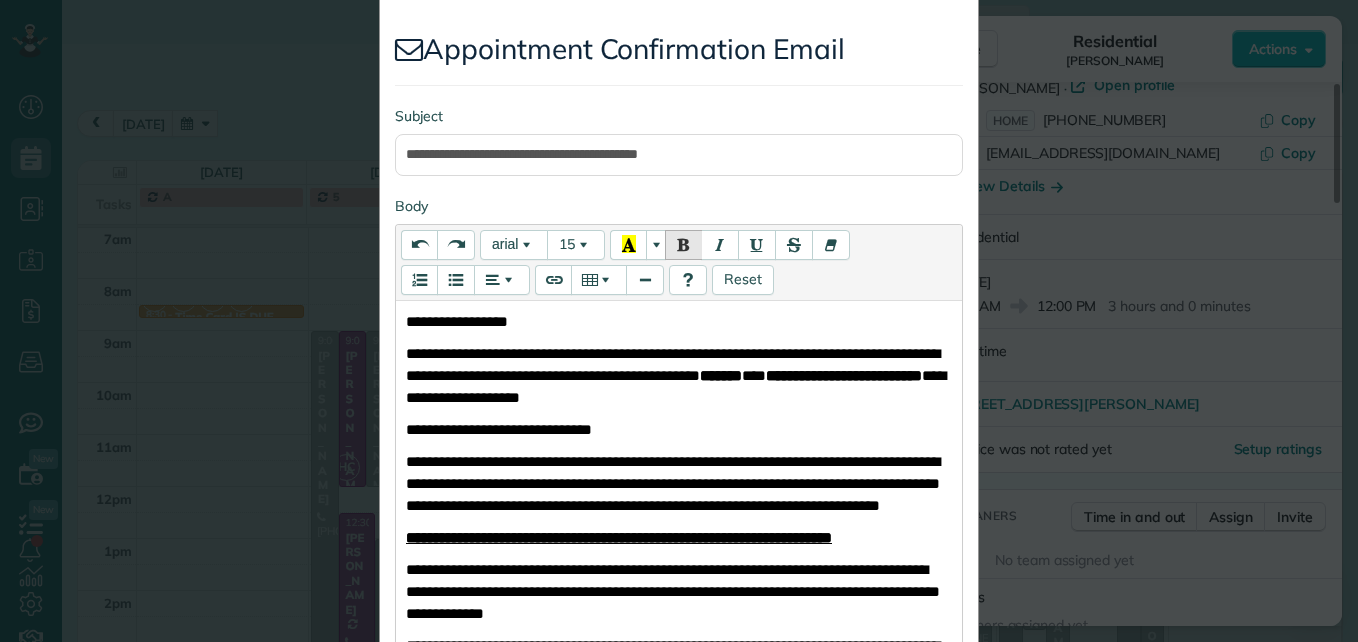 type 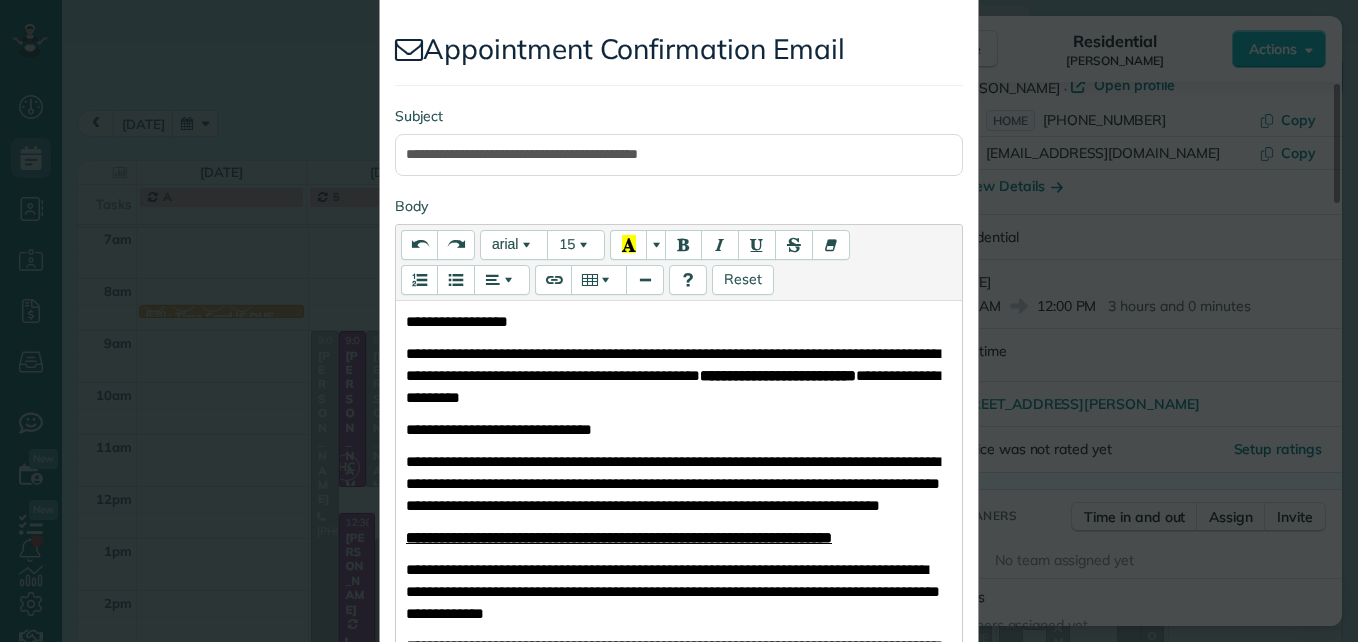 click on "**********" at bounding box center [778, 375] 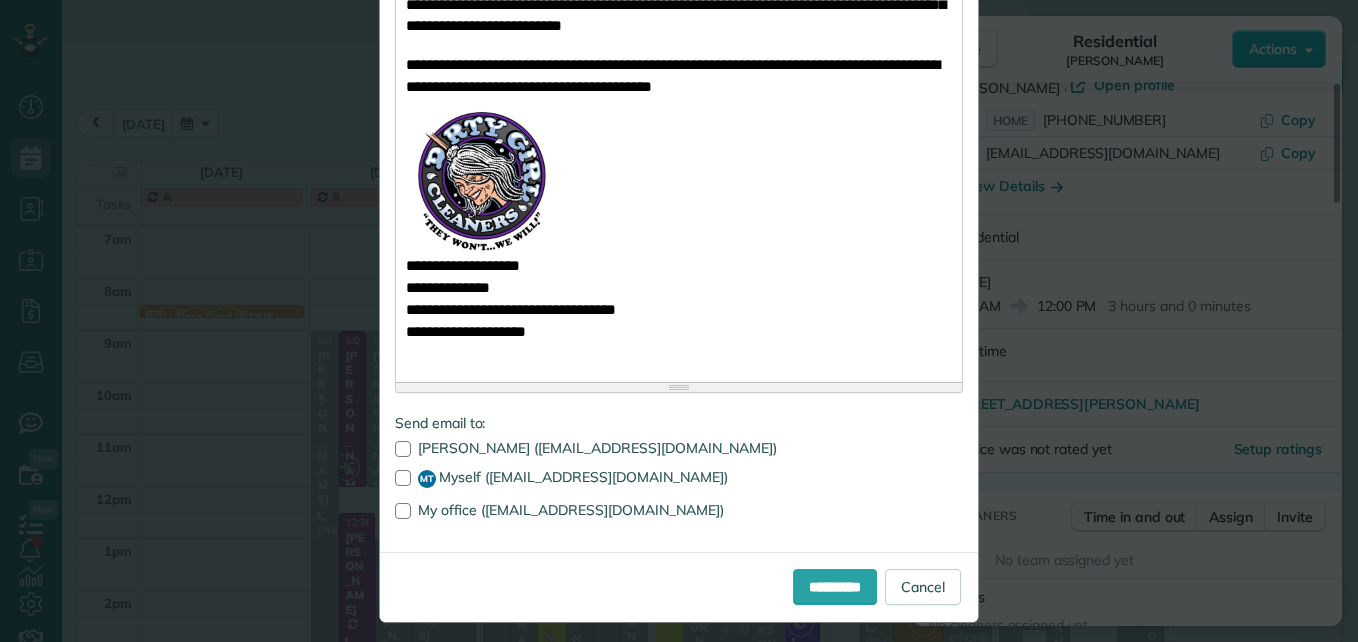 scroll, scrollTop: 1030, scrollLeft: 0, axis: vertical 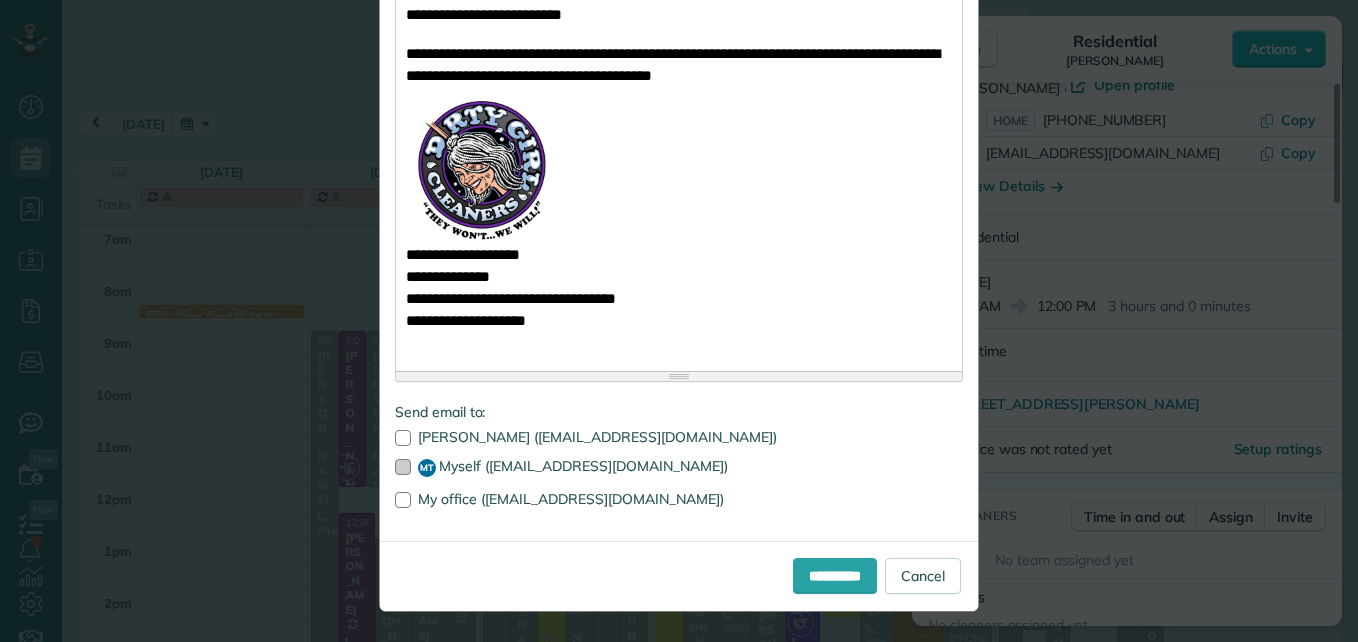 click at bounding box center [403, 467] 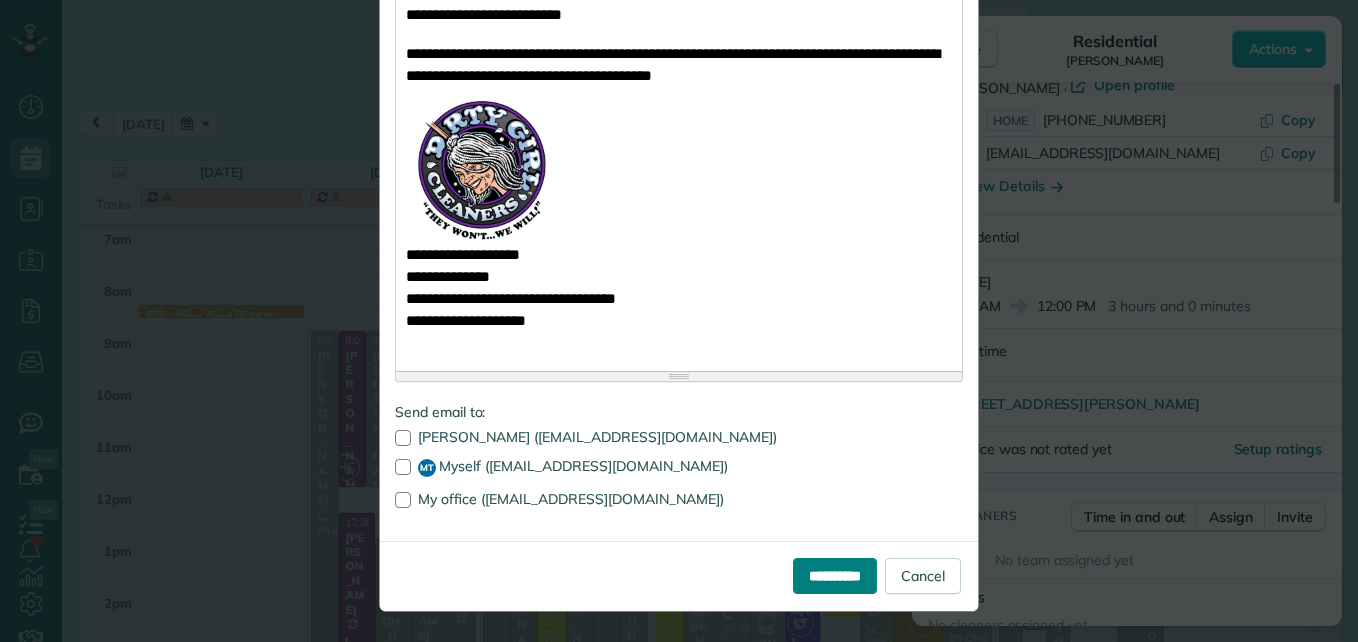 click on "**********" at bounding box center [835, 576] 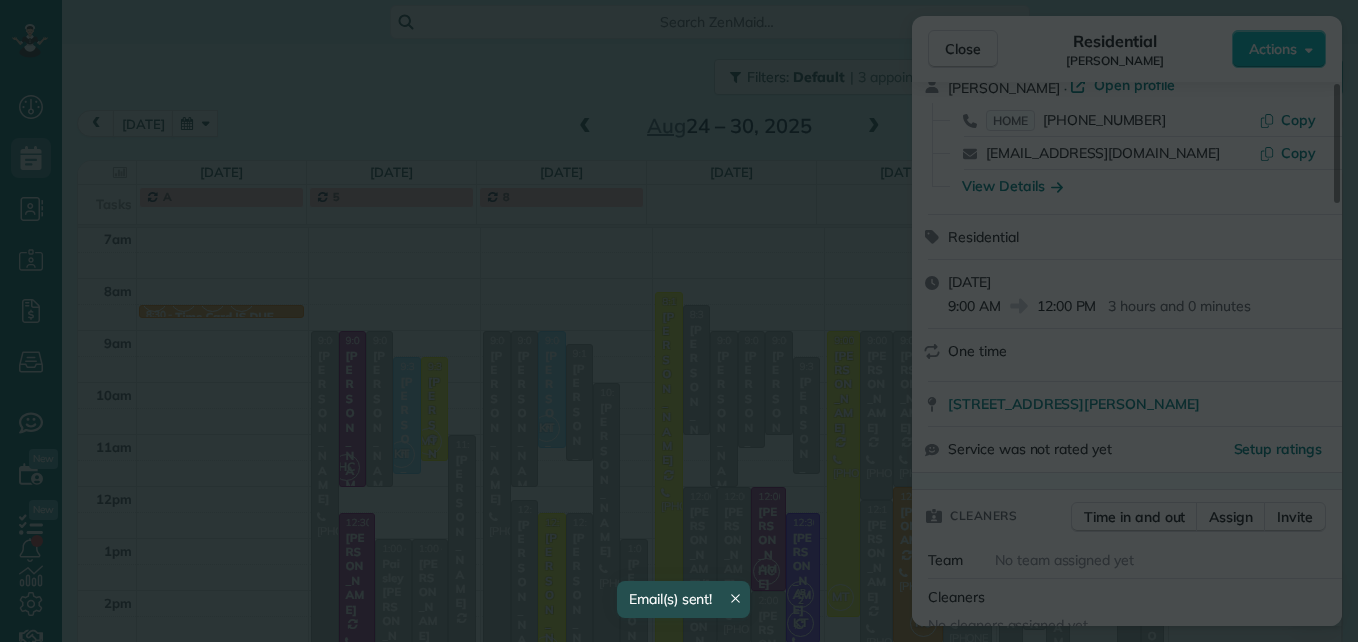 scroll, scrollTop: 0, scrollLeft: 0, axis: both 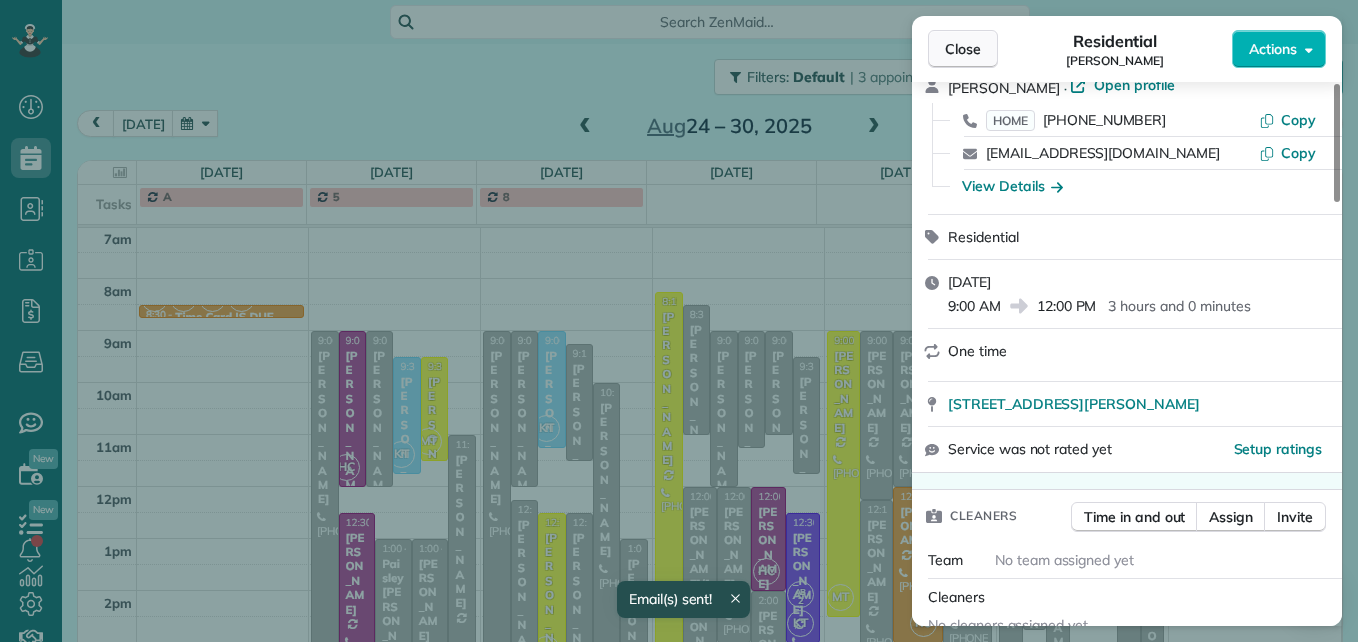 click on "Close" at bounding box center (963, 49) 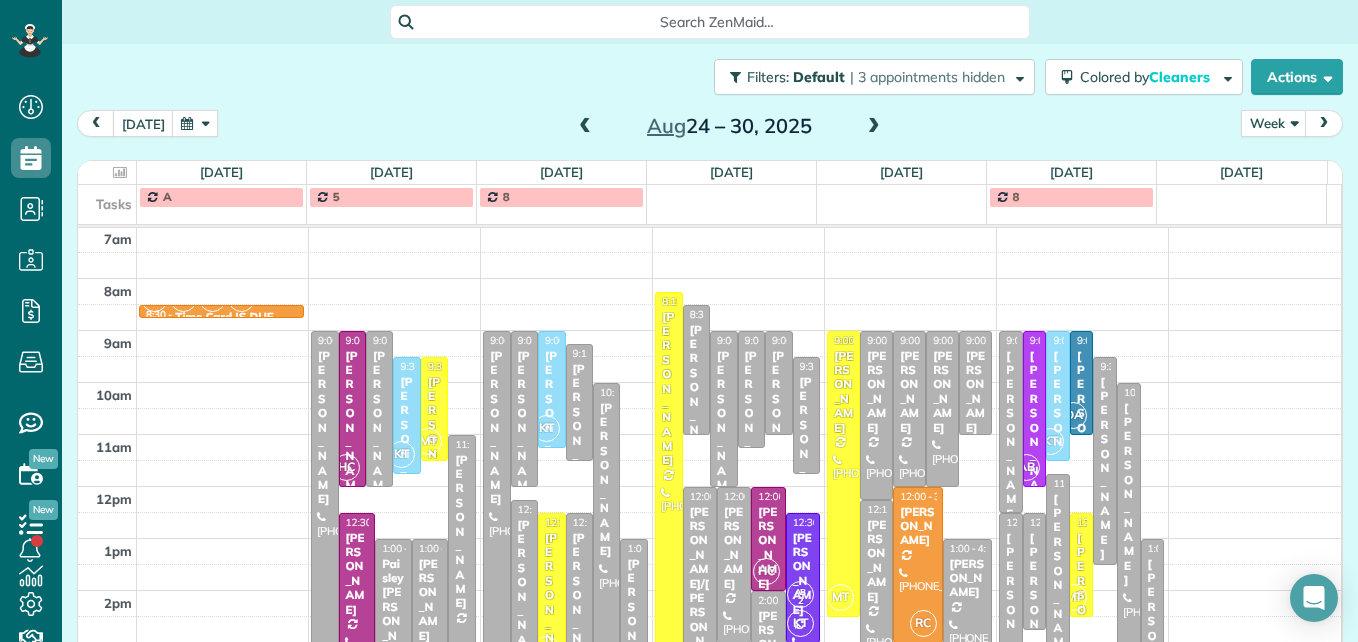 click at bounding box center (585, 127) 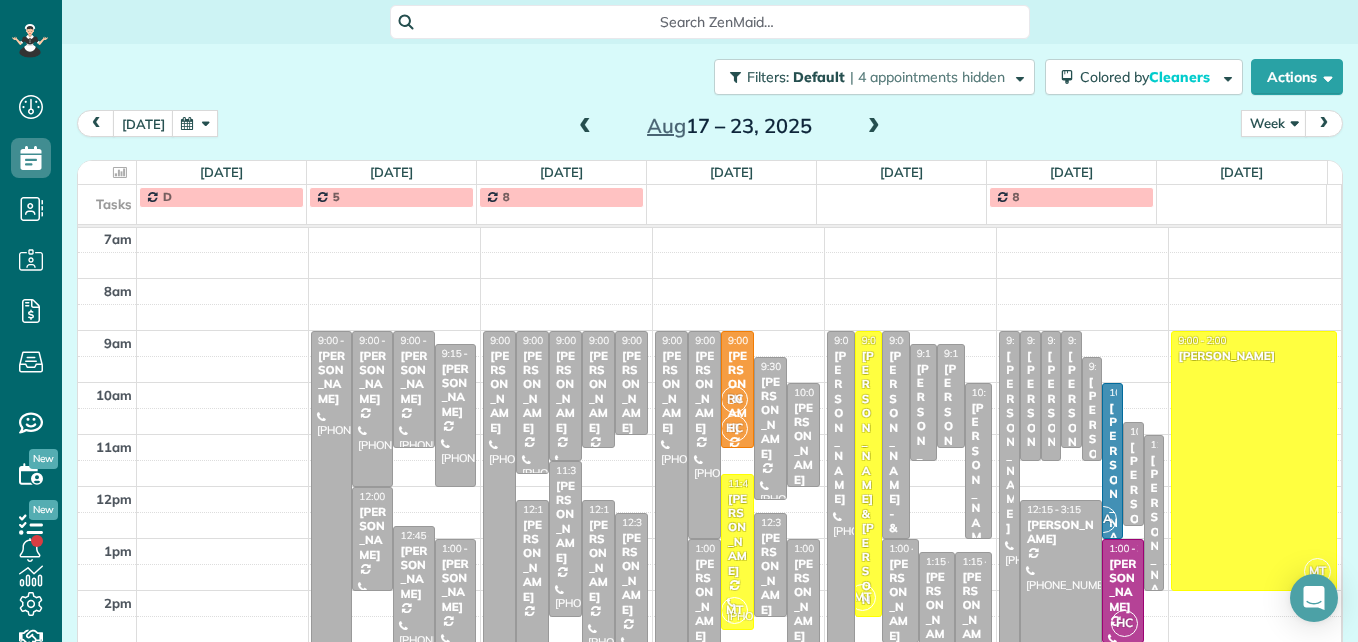 click at bounding box center (585, 127) 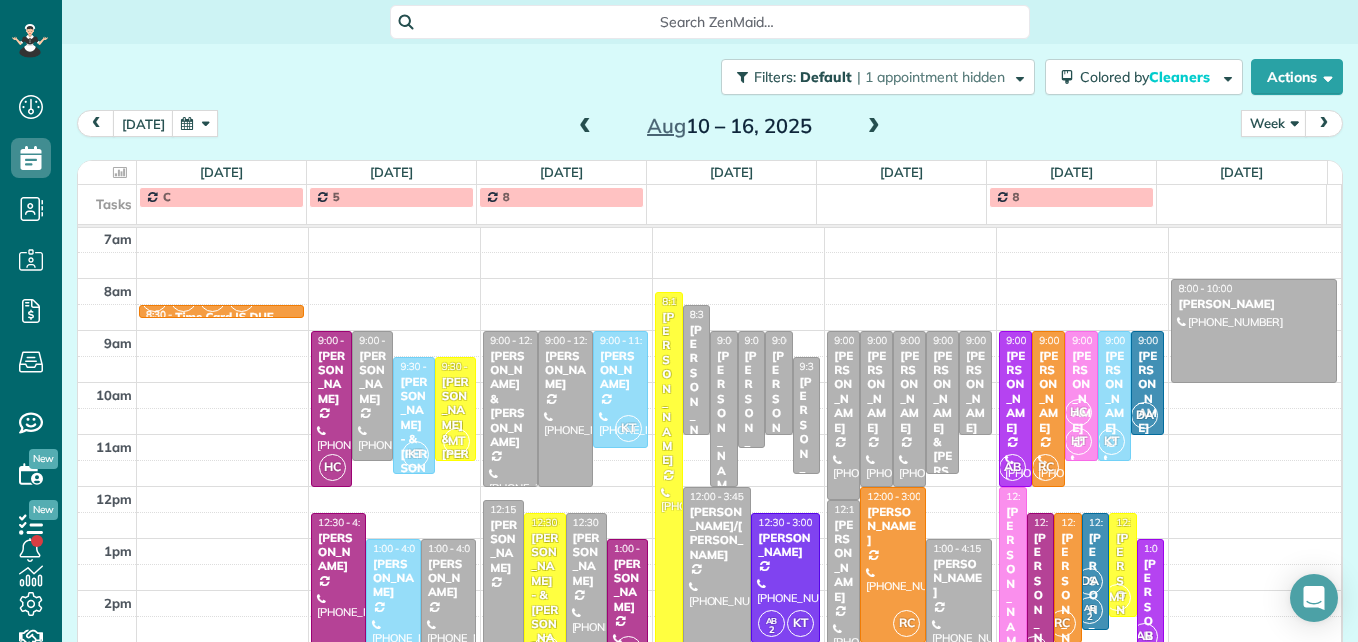click at bounding box center [585, 127] 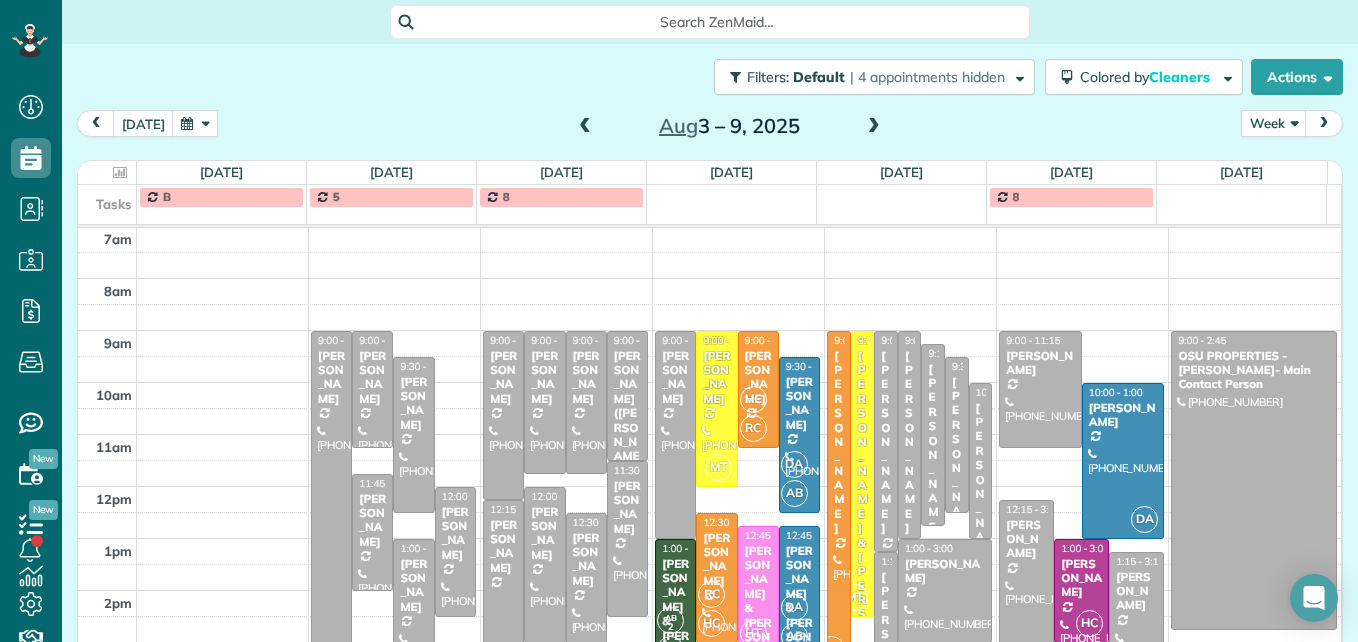 click at bounding box center (585, 127) 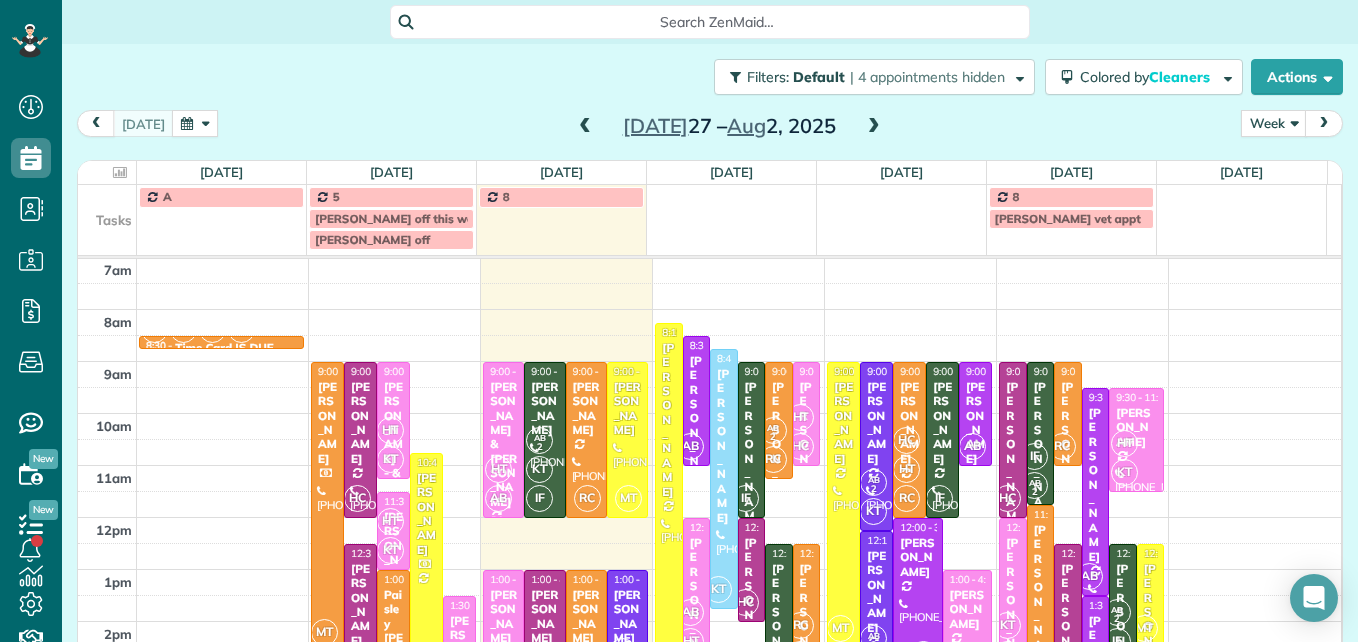 click at bounding box center [874, 127] 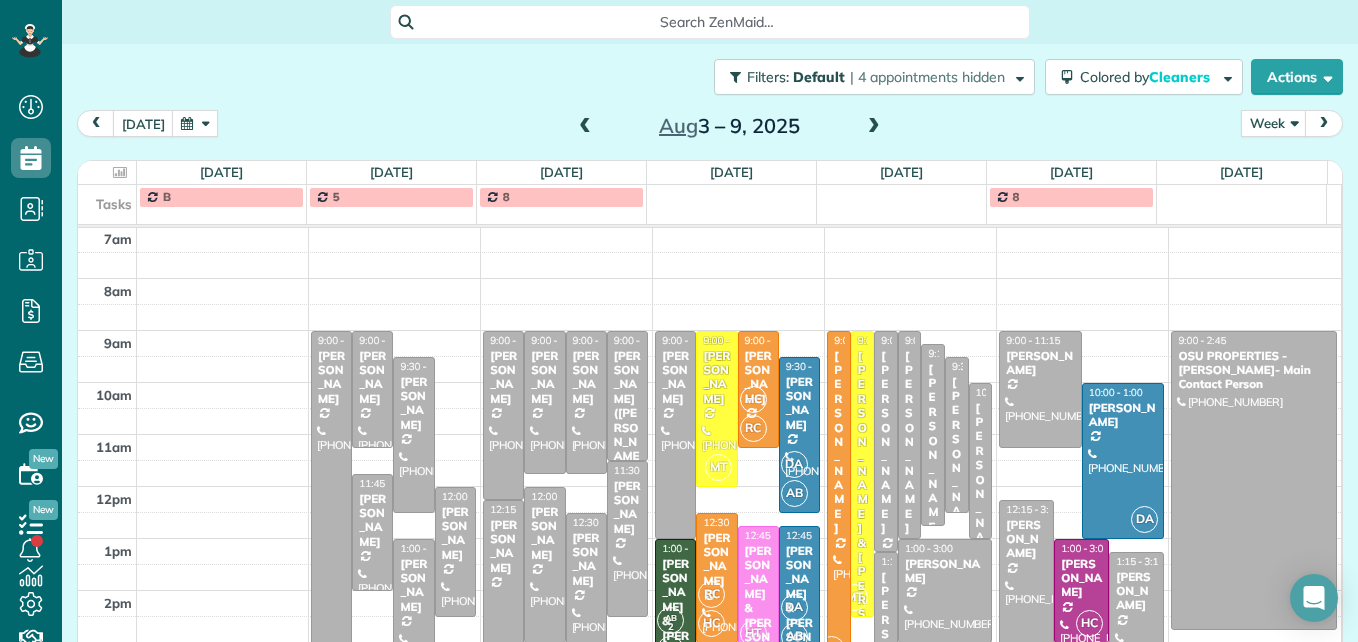 click at bounding box center [874, 127] 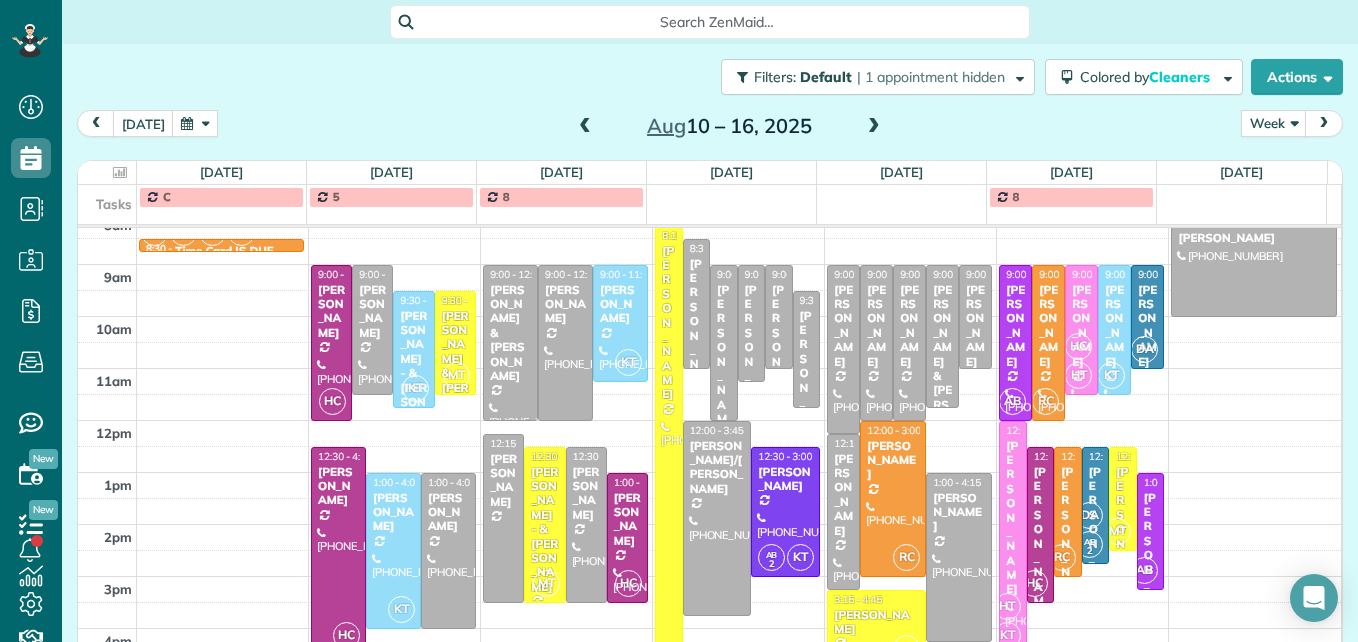 scroll, scrollTop: 309, scrollLeft: 0, axis: vertical 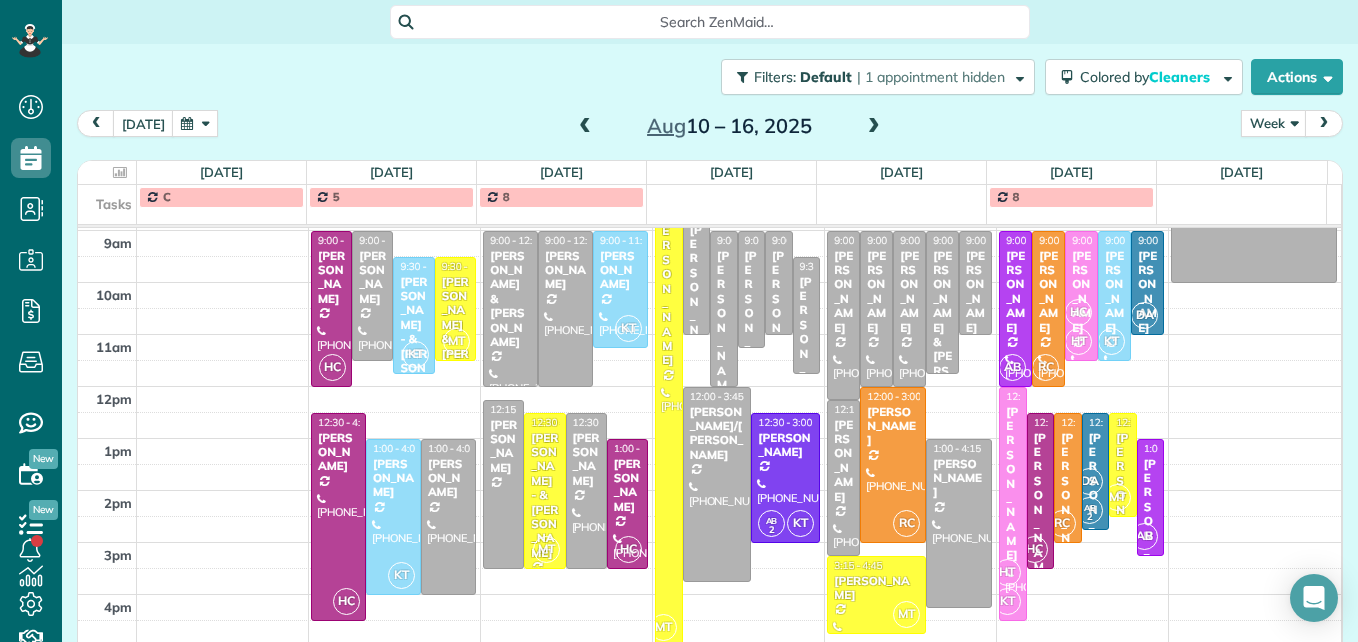click at bounding box center (585, 127) 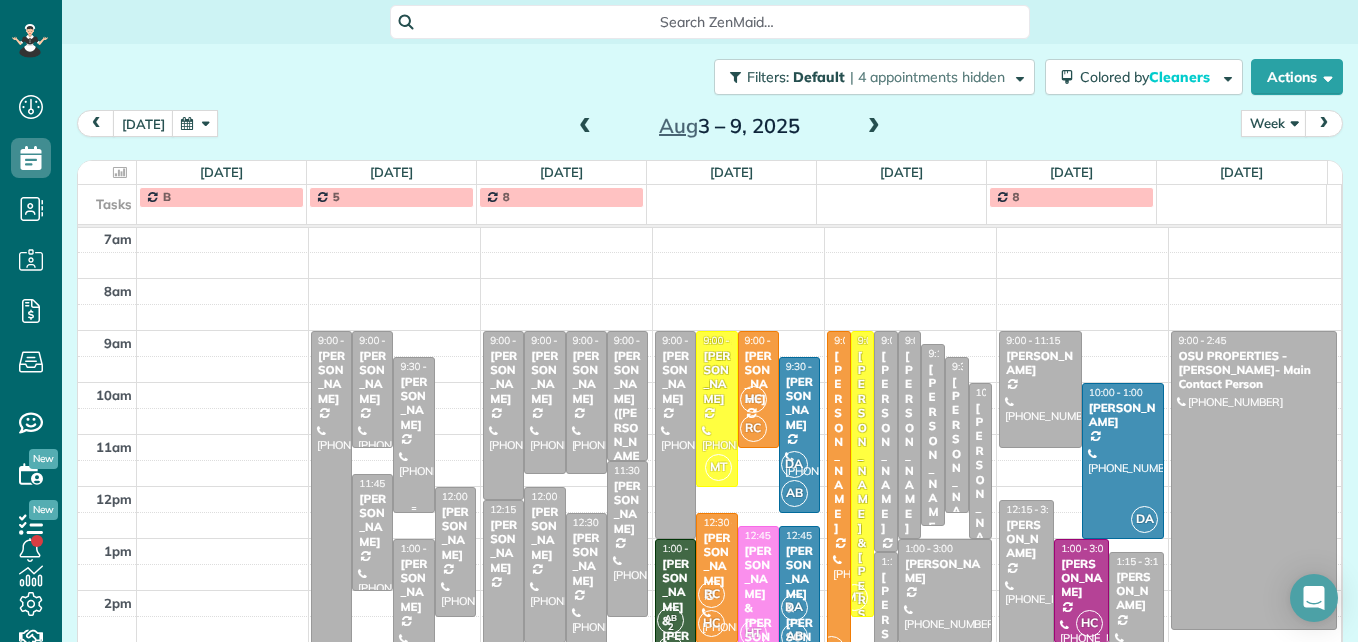 click on "[PERSON_NAME]" at bounding box center [413, 404] 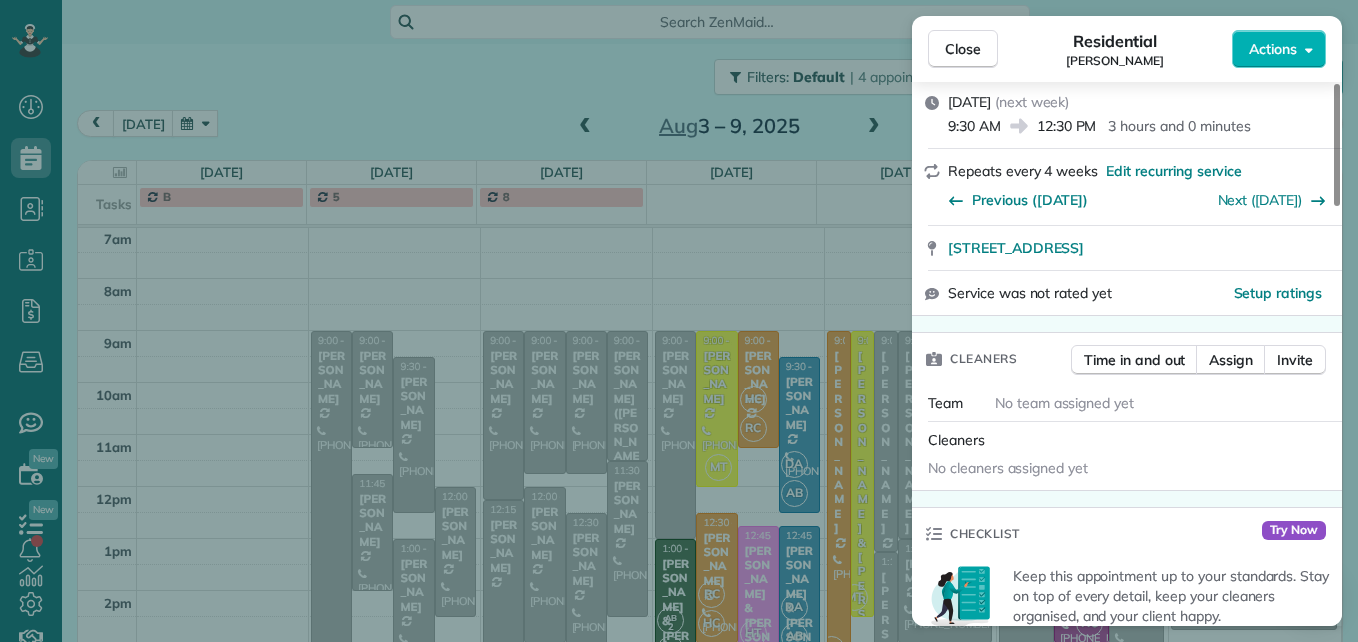 scroll, scrollTop: 400, scrollLeft: 0, axis: vertical 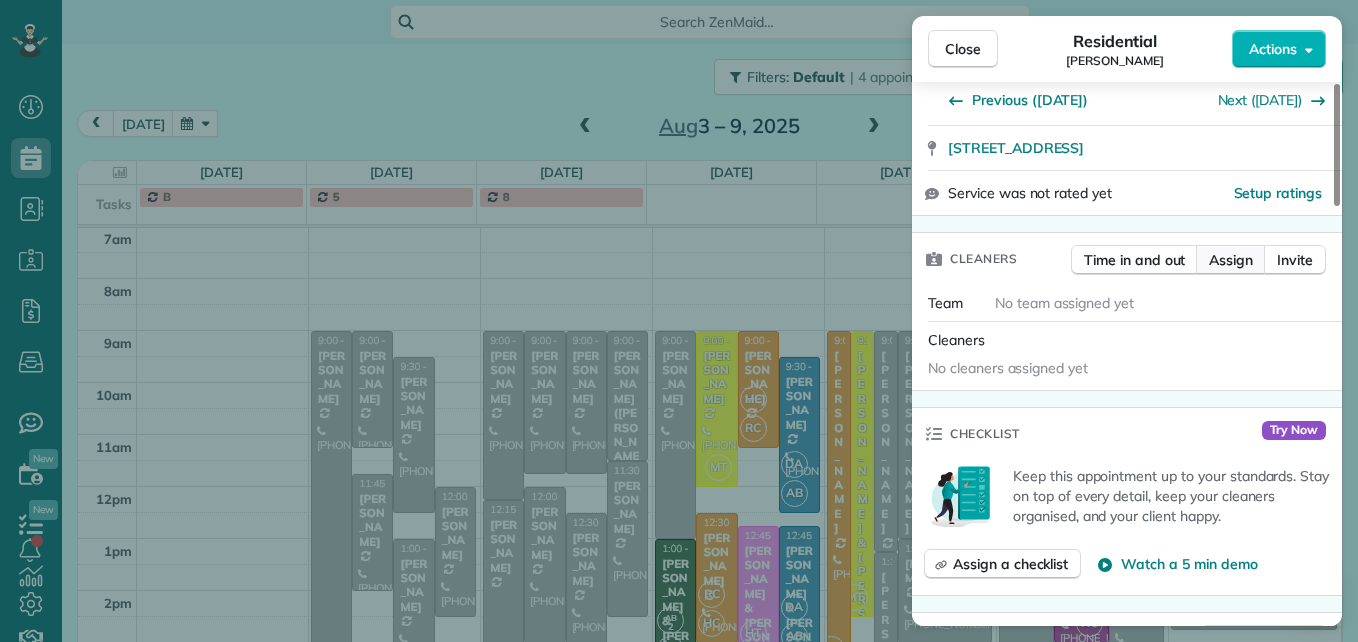 click on "Assign" at bounding box center [1231, 260] 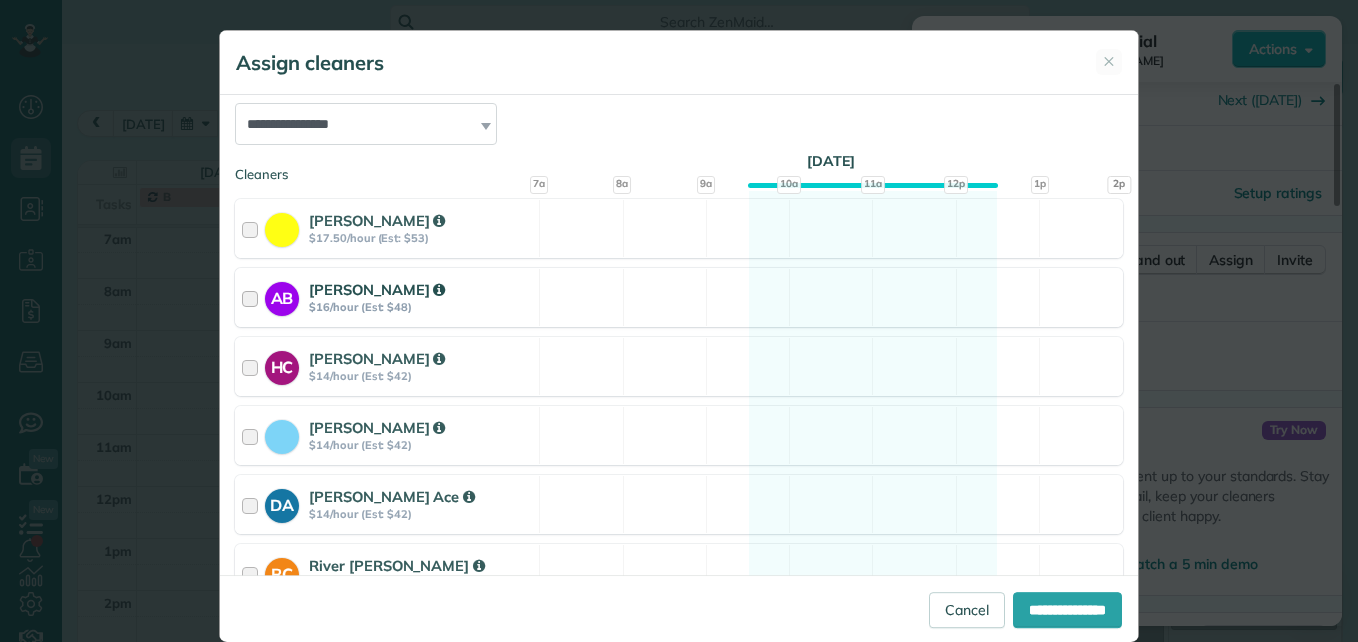 scroll, scrollTop: 300, scrollLeft: 0, axis: vertical 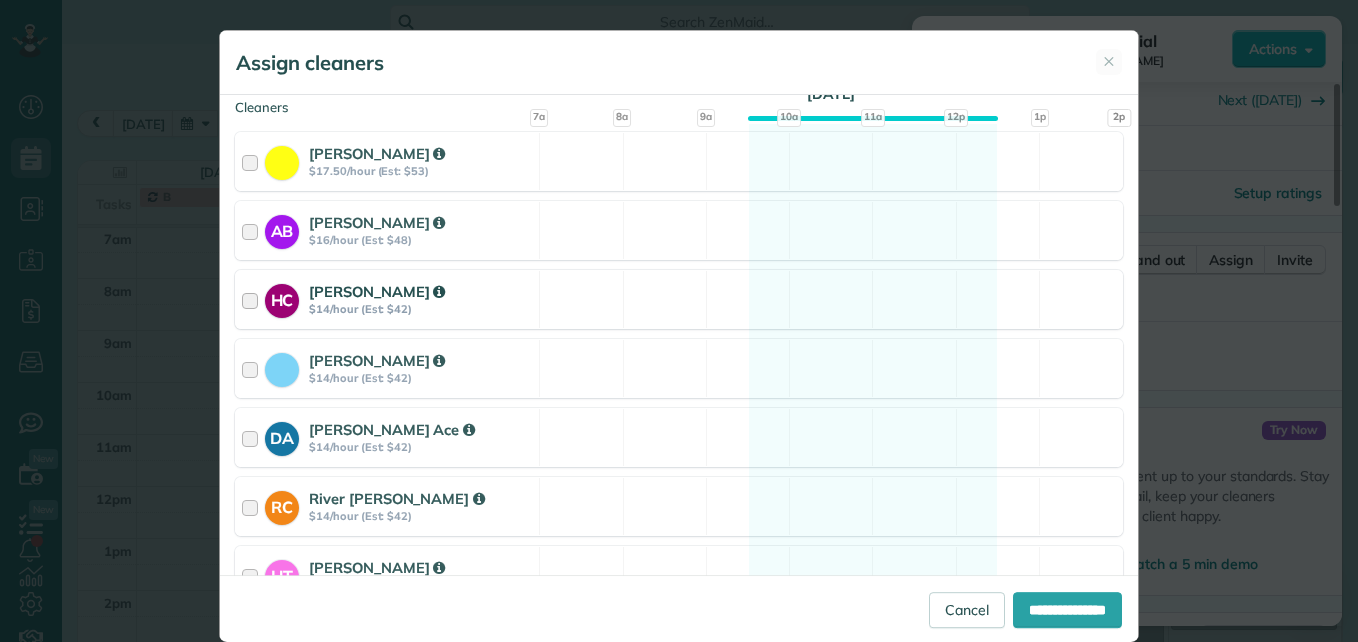 click at bounding box center [253, 299] 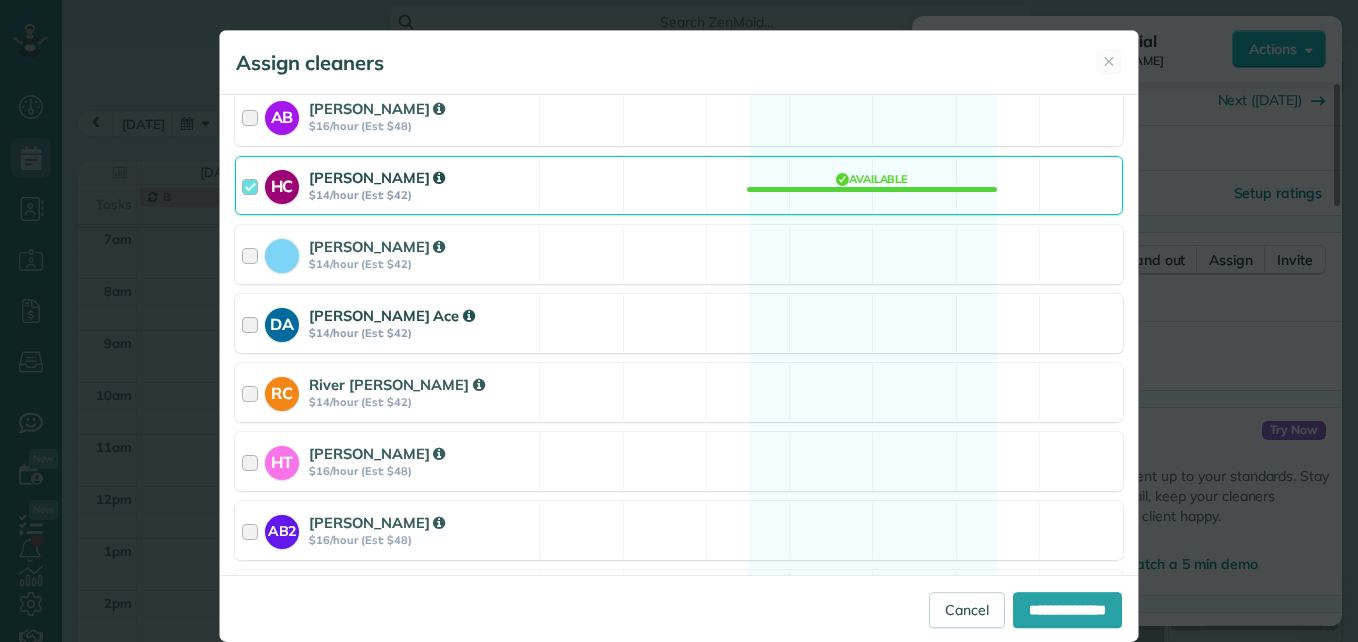 scroll, scrollTop: 500, scrollLeft: 0, axis: vertical 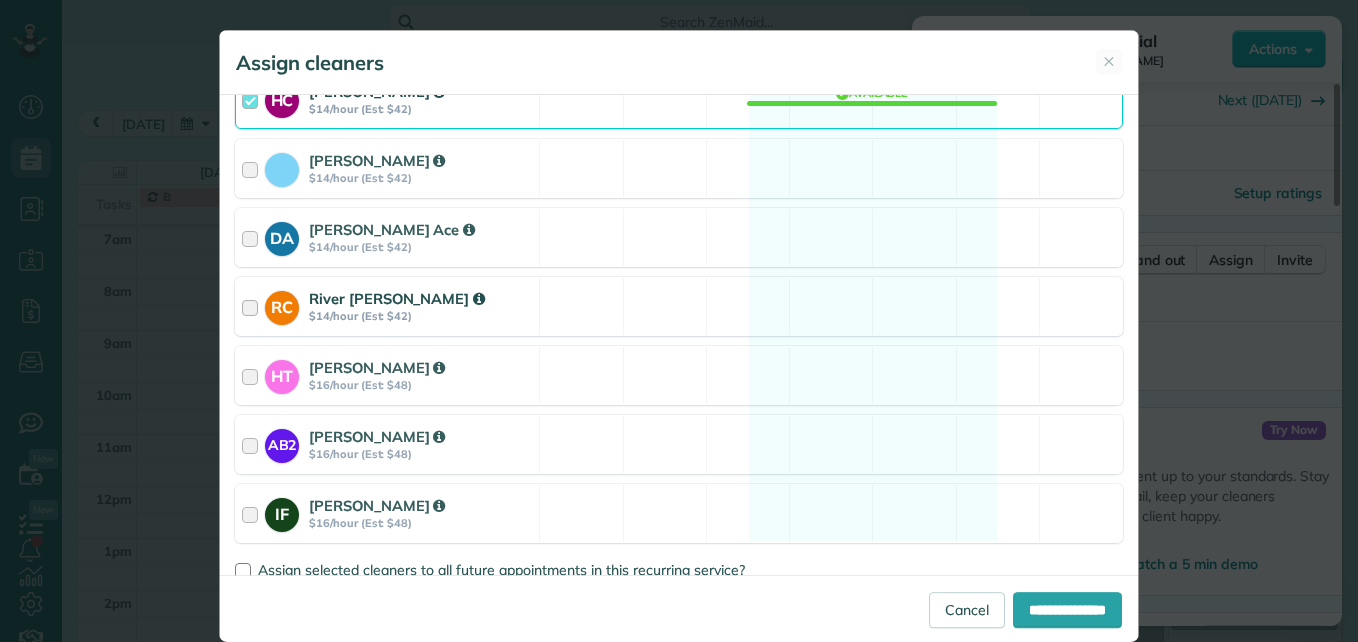 click at bounding box center [253, 306] 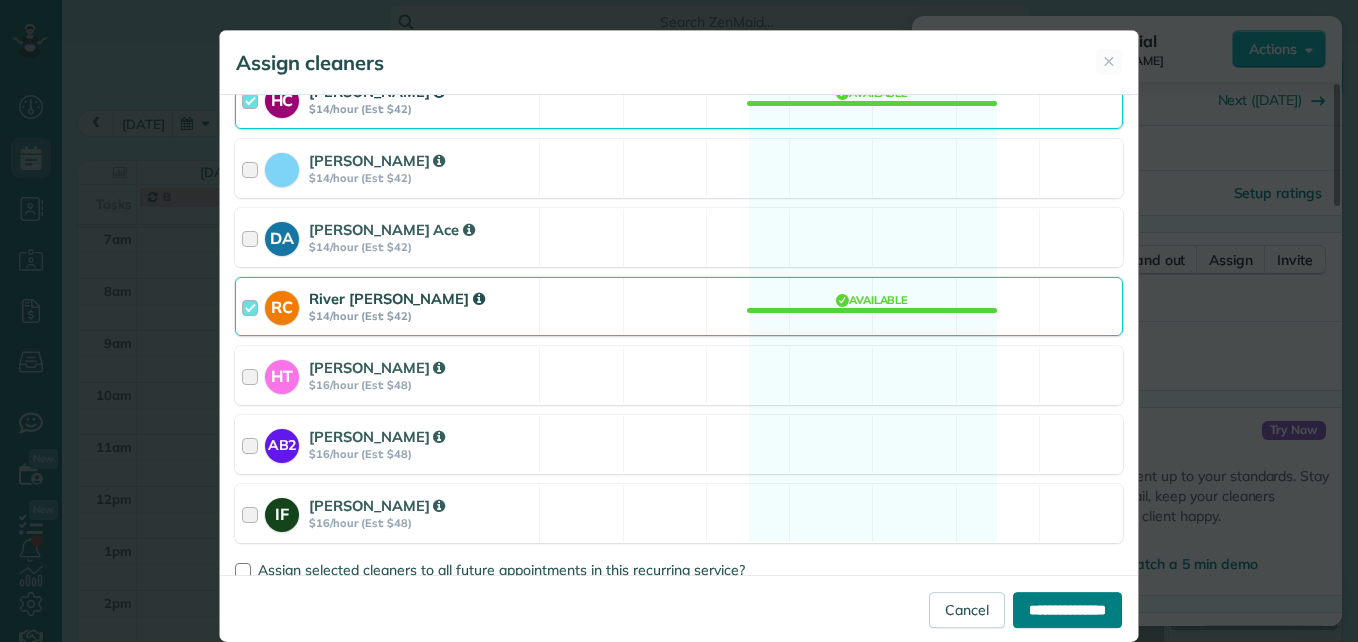 click on "**********" at bounding box center (1067, 610) 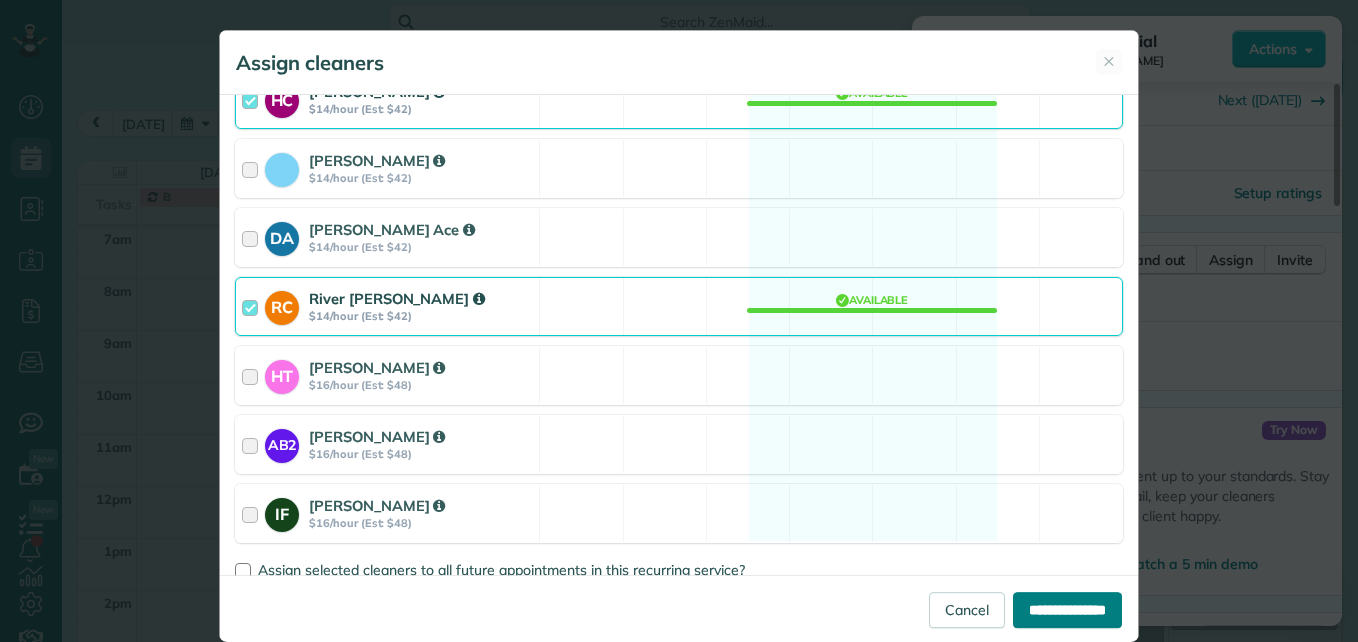 type on "**********" 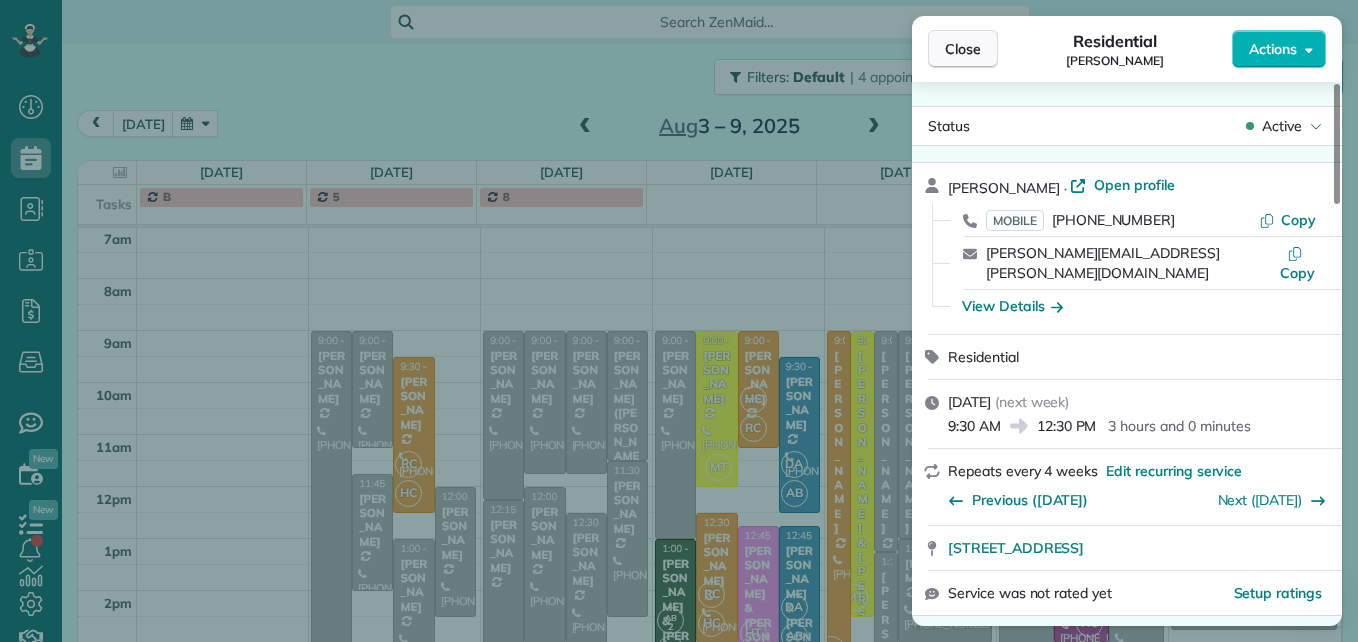 click on "Close" at bounding box center [963, 49] 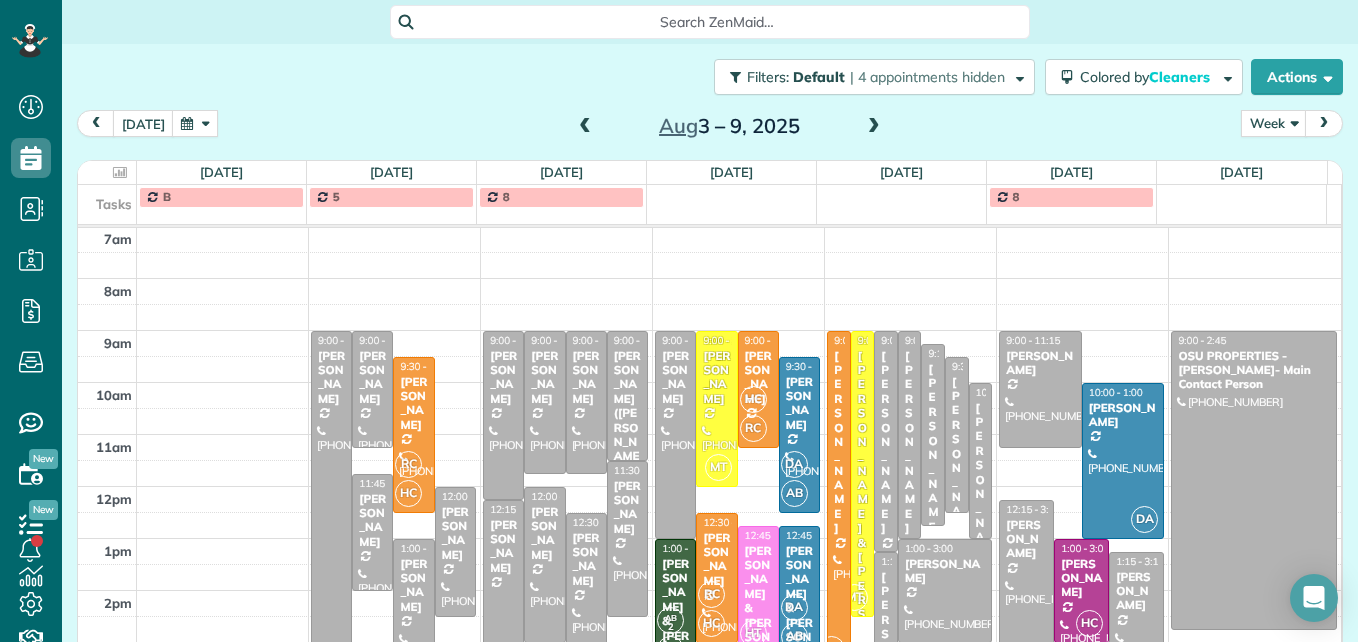 click on "[PERSON_NAME]" at bounding box center (413, 586) 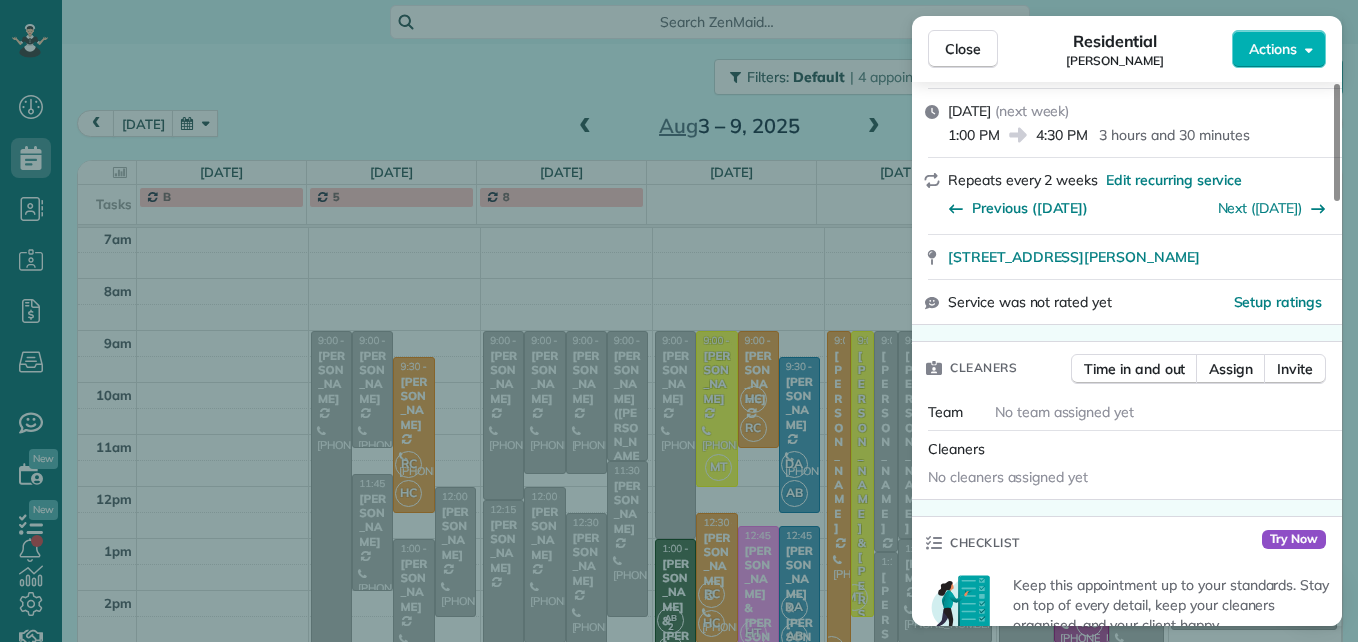 scroll, scrollTop: 300, scrollLeft: 0, axis: vertical 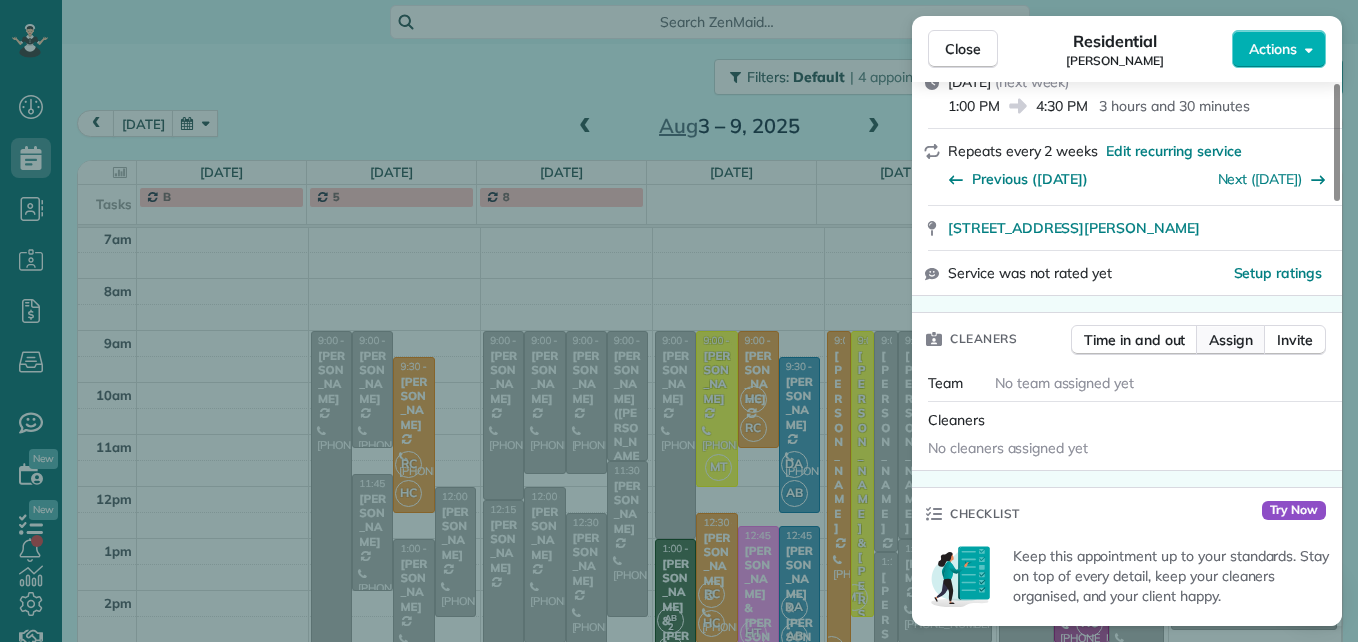 click on "Assign" at bounding box center [1231, 340] 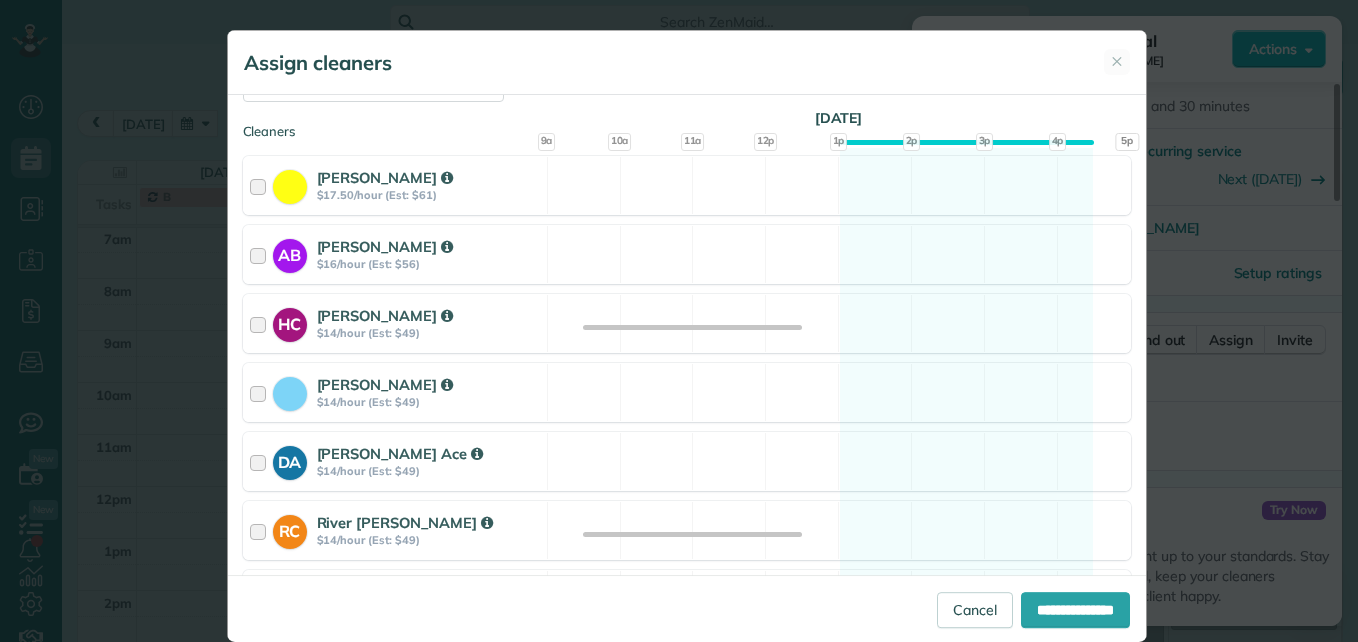 scroll, scrollTop: 300, scrollLeft: 0, axis: vertical 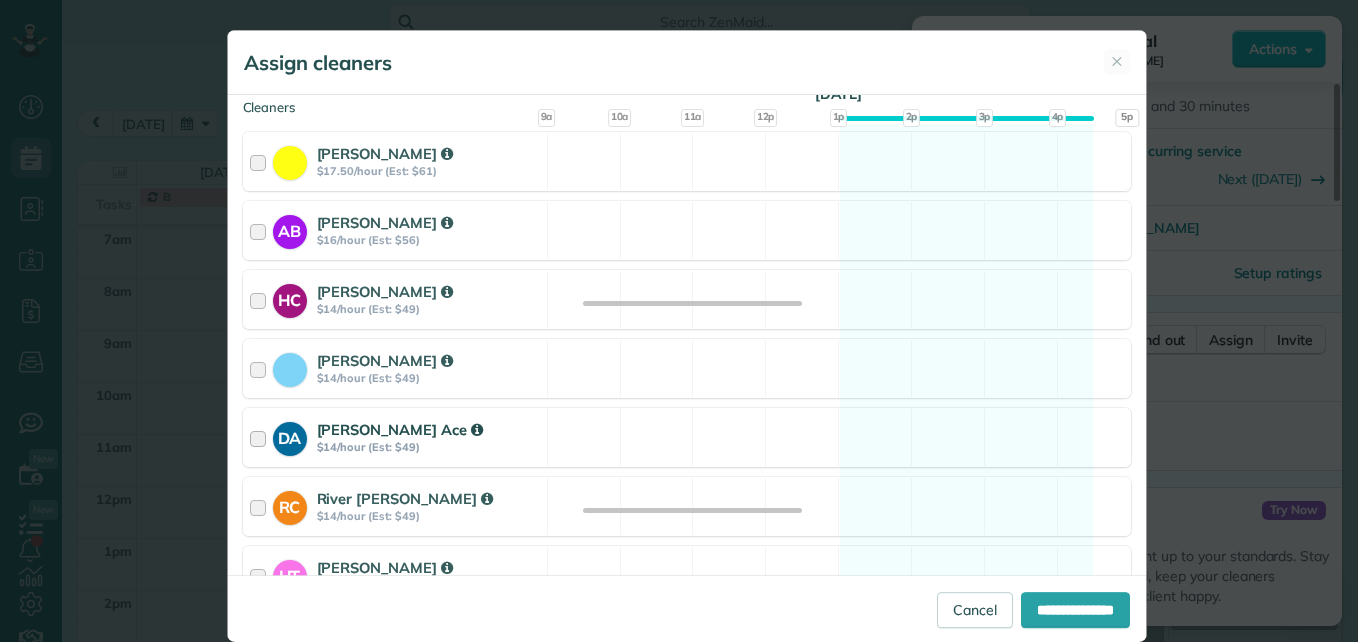 click at bounding box center (261, 437) 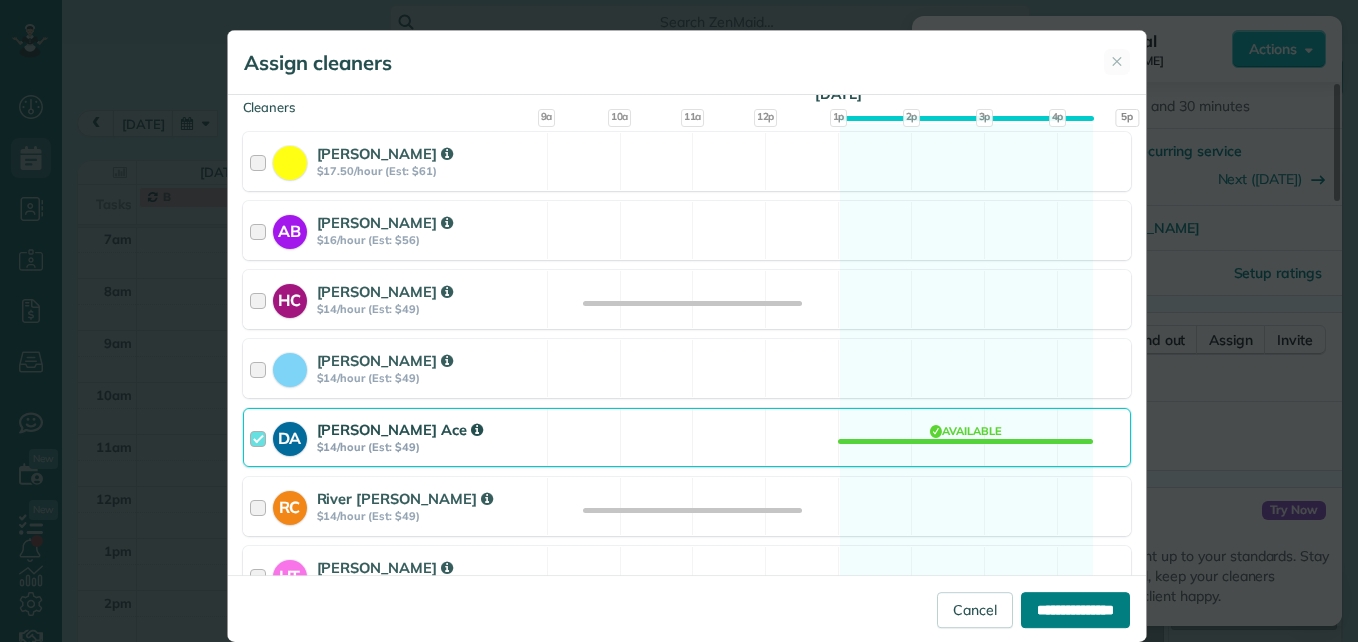 click on "**********" at bounding box center (1075, 610) 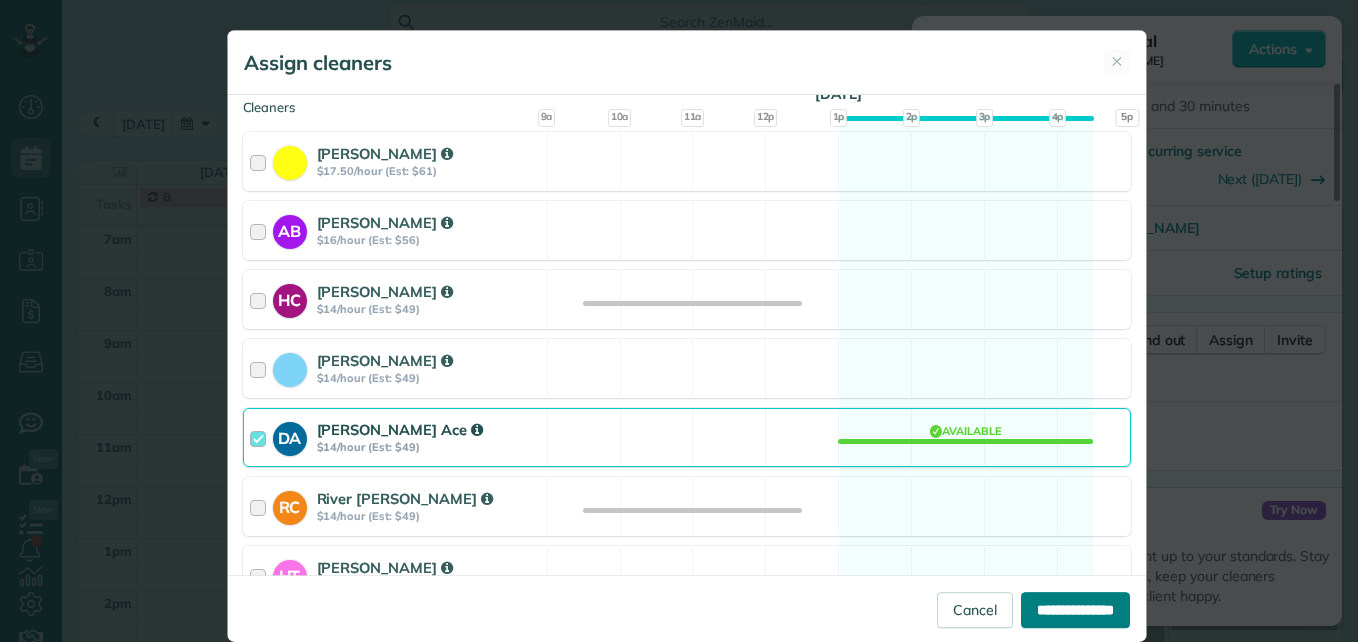 type on "**********" 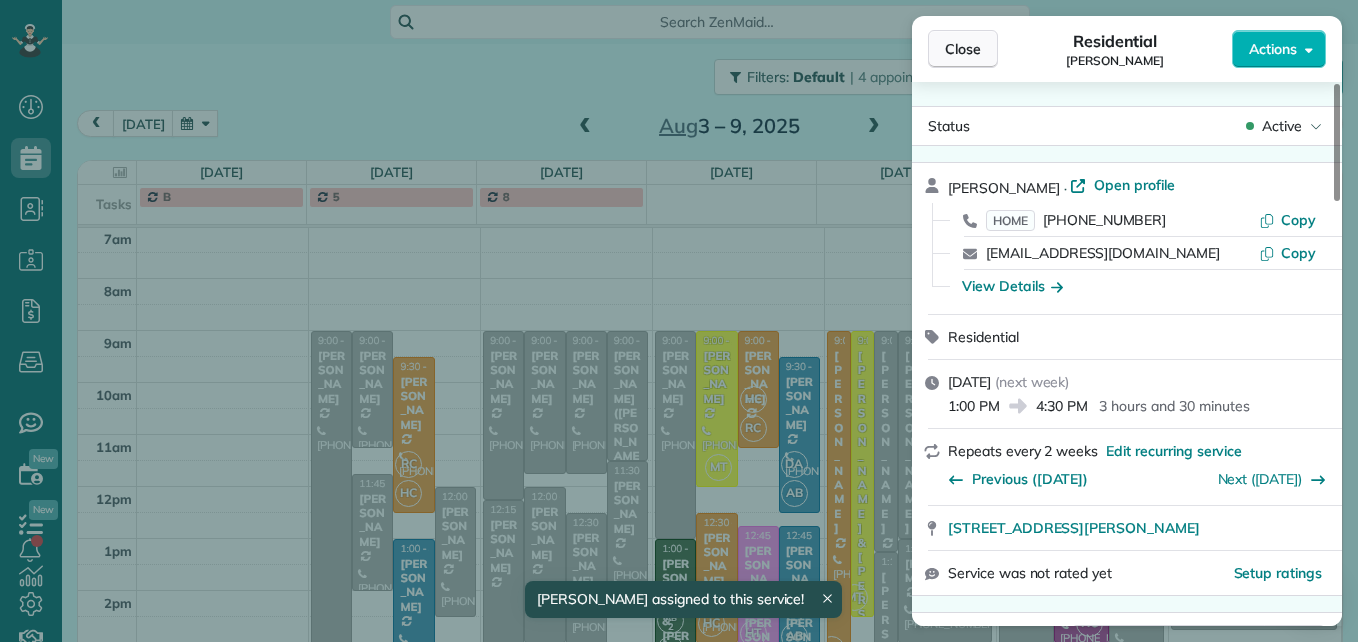 click on "Close" at bounding box center [963, 49] 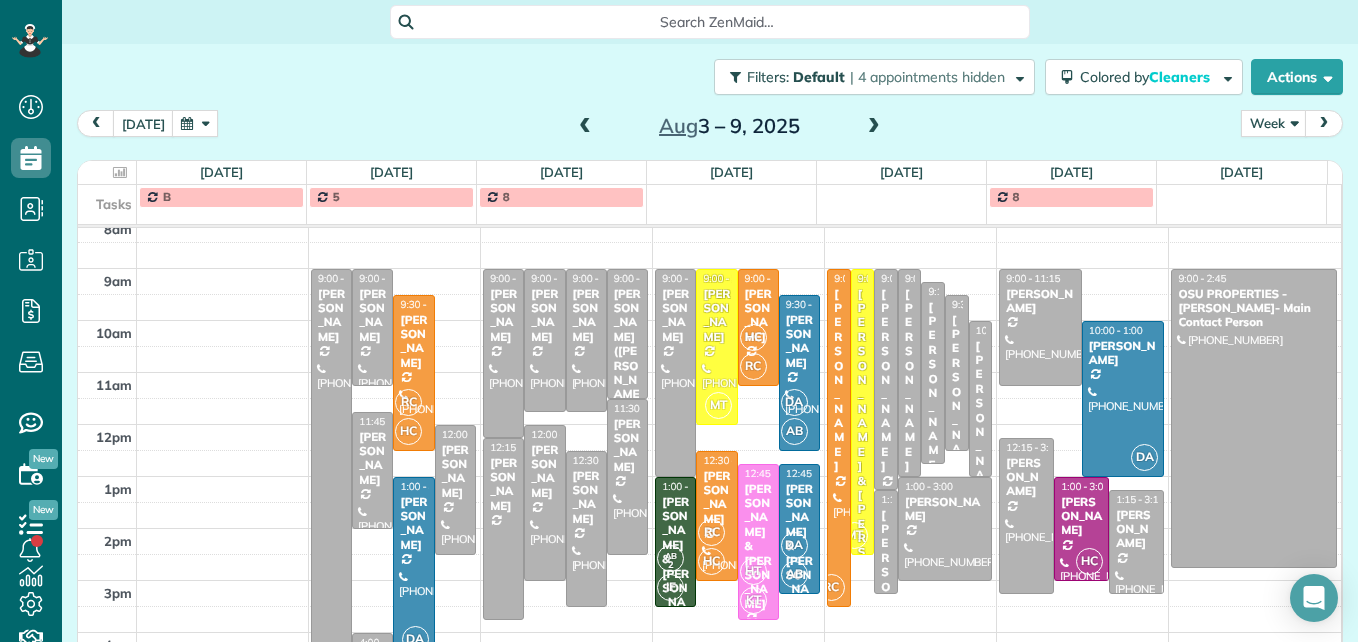 scroll, scrollTop: 240, scrollLeft: 0, axis: vertical 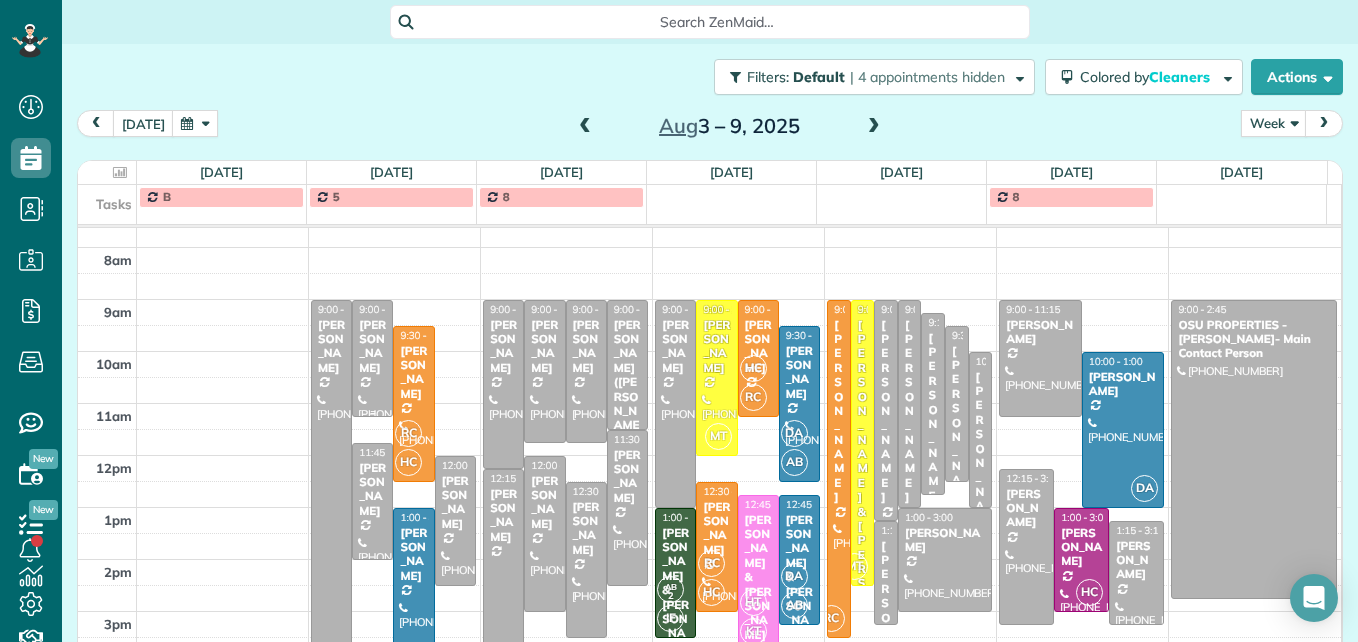 click on "[PERSON_NAME]" at bounding box center (372, 347) 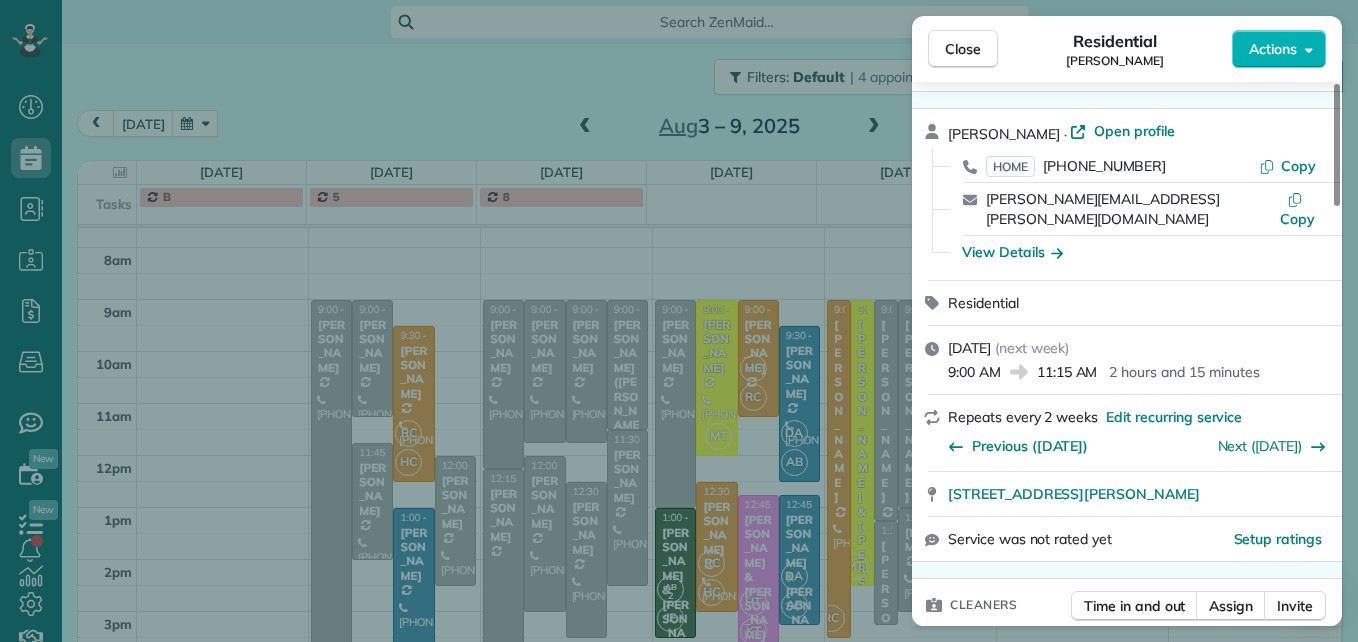 scroll, scrollTop: 100, scrollLeft: 0, axis: vertical 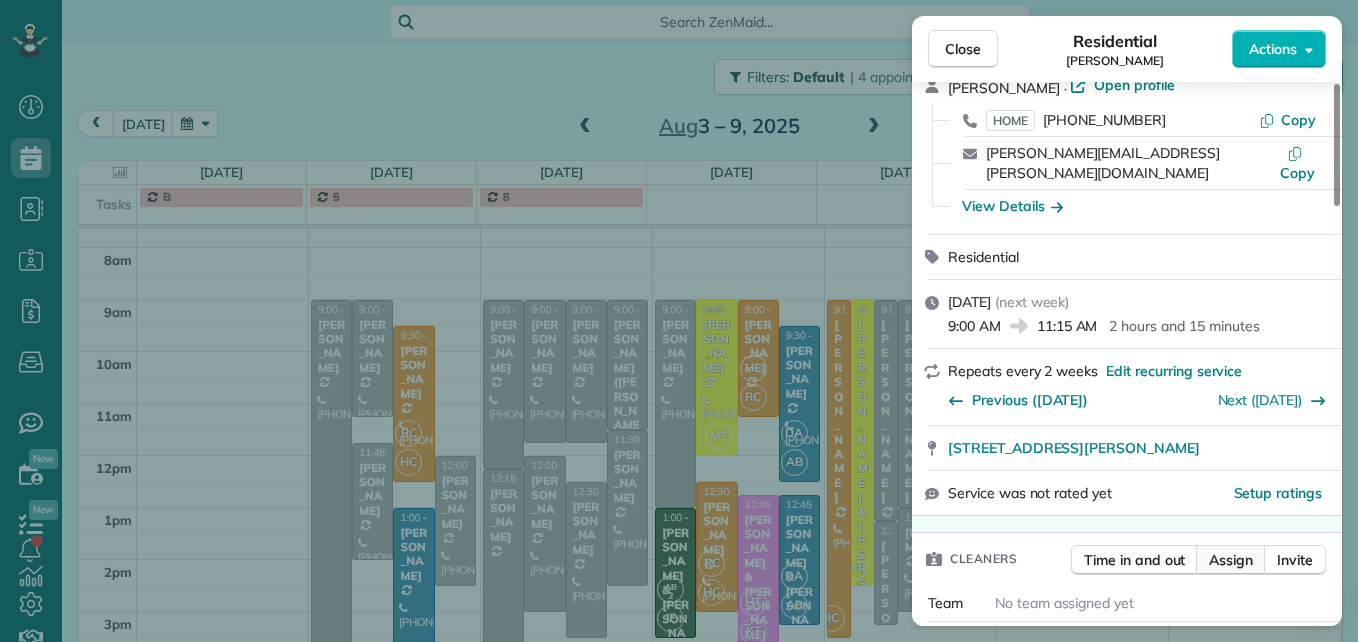 click on "Assign" at bounding box center [1231, 560] 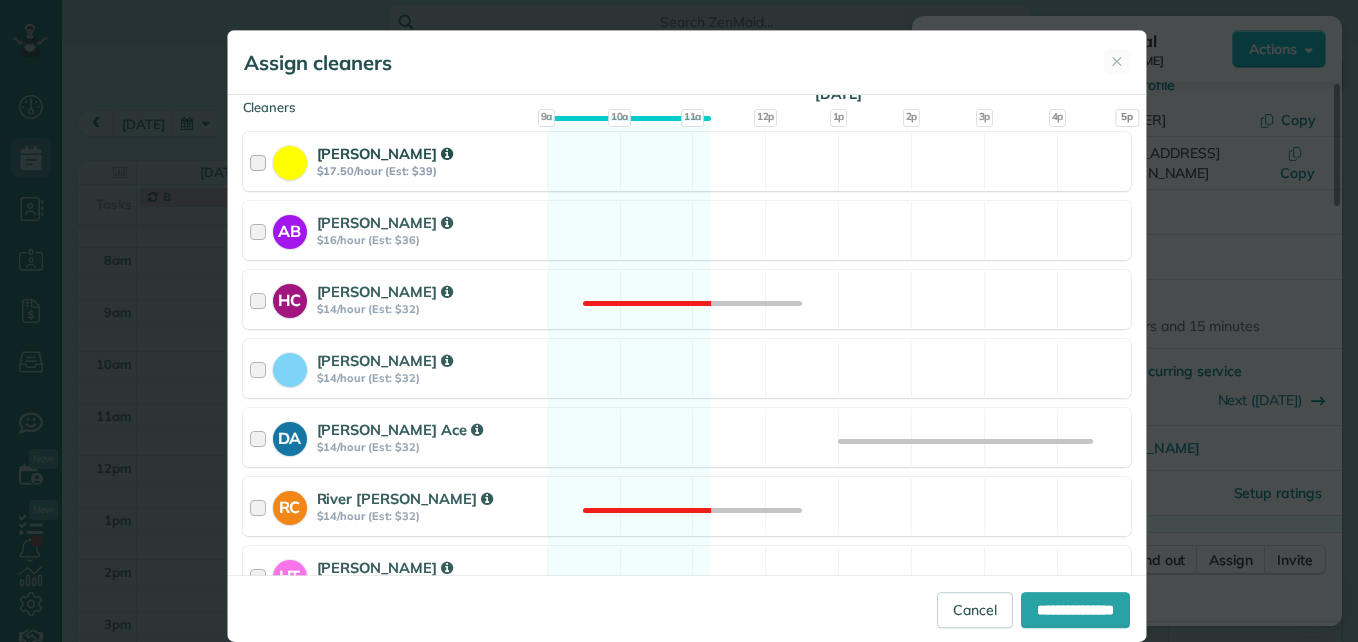 scroll, scrollTop: 400, scrollLeft: 0, axis: vertical 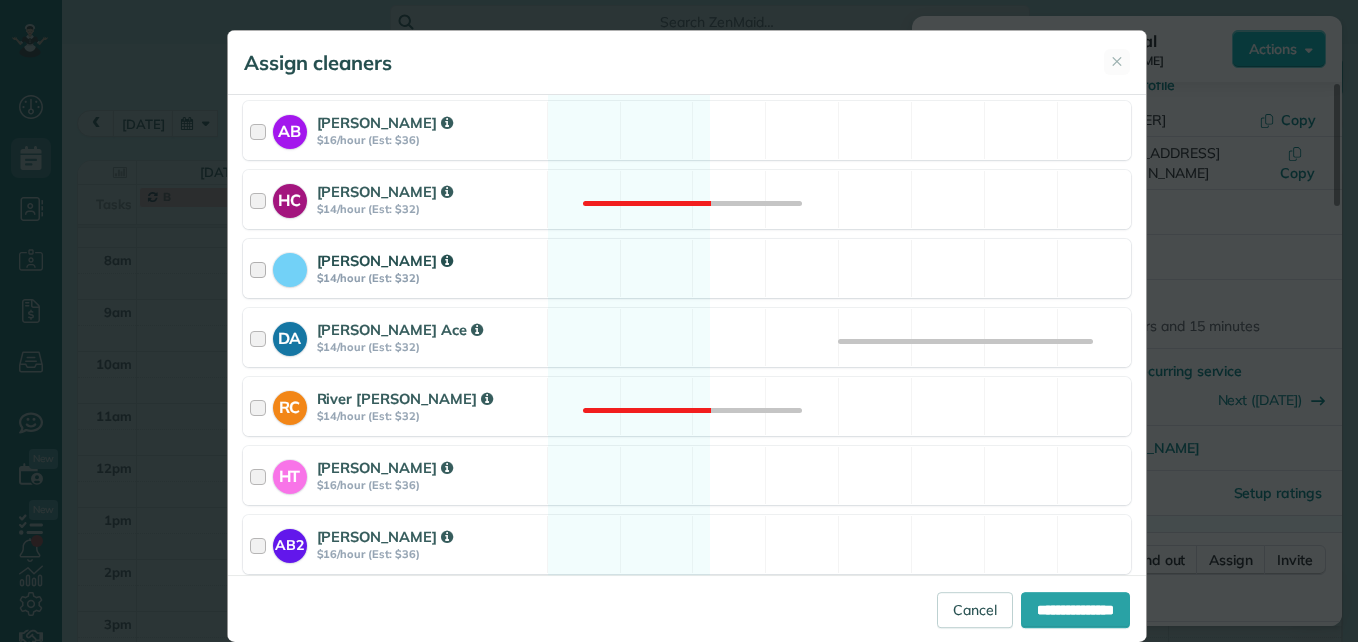 click at bounding box center [261, 268] 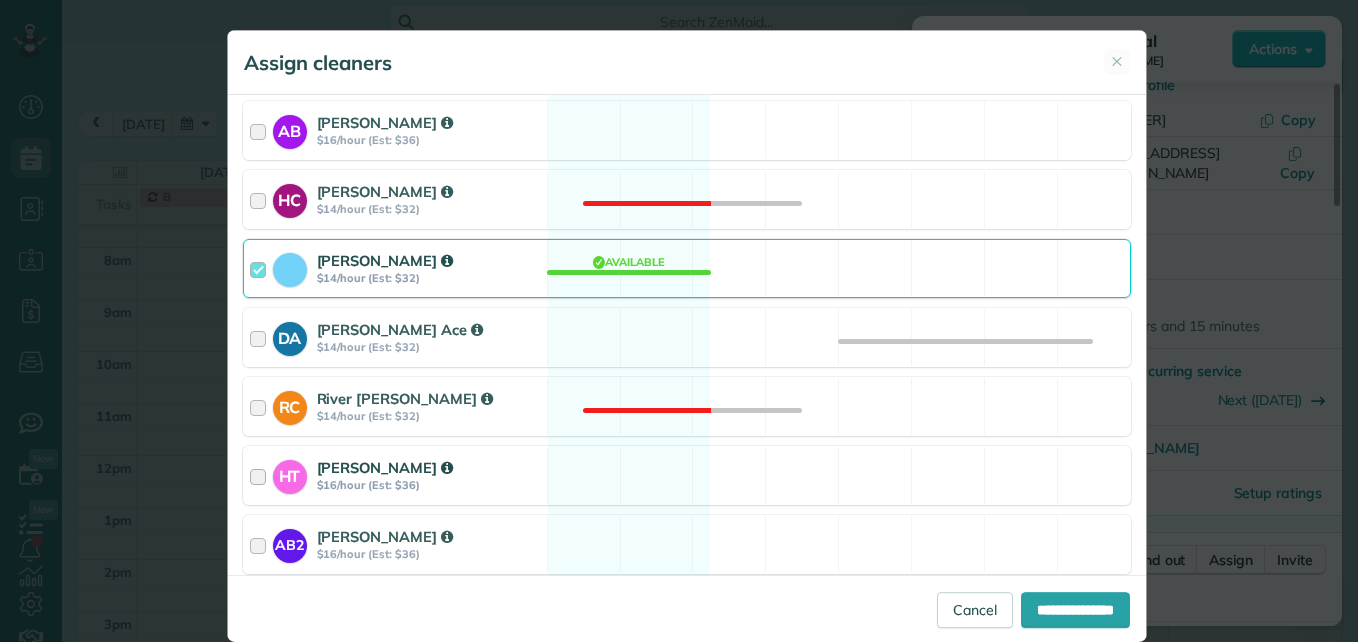 click at bounding box center (261, 475) 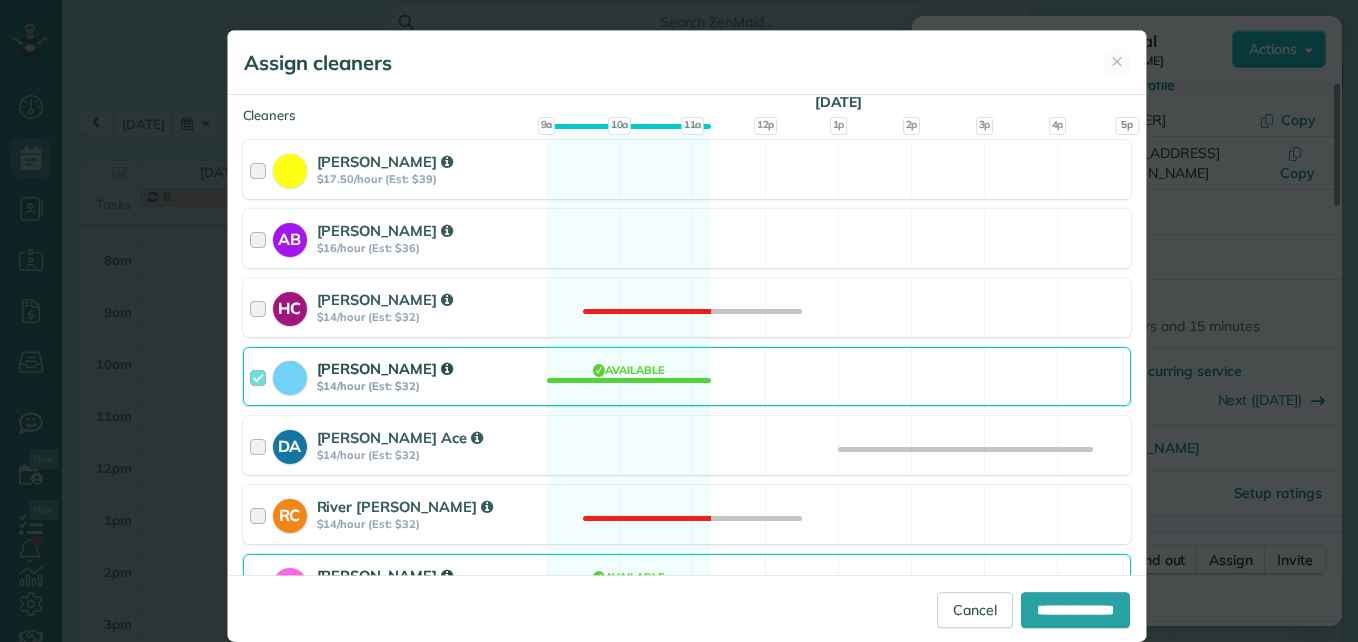 scroll, scrollTop: 300, scrollLeft: 0, axis: vertical 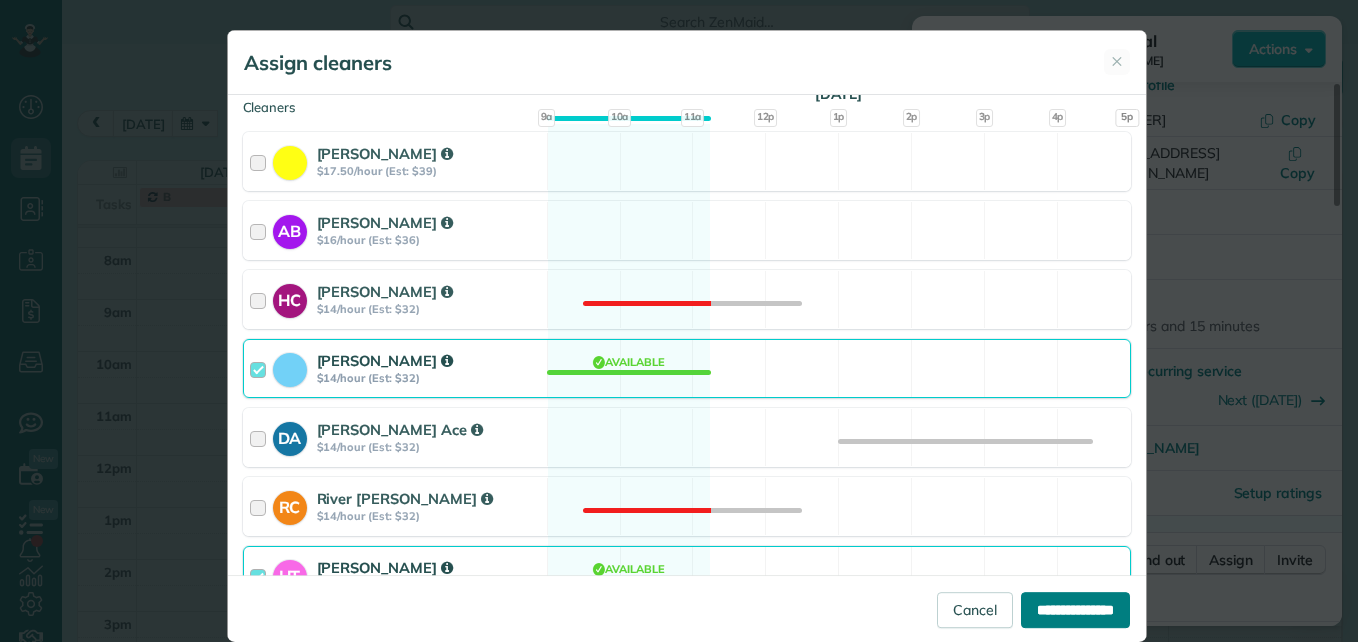 click on "**********" at bounding box center [1075, 610] 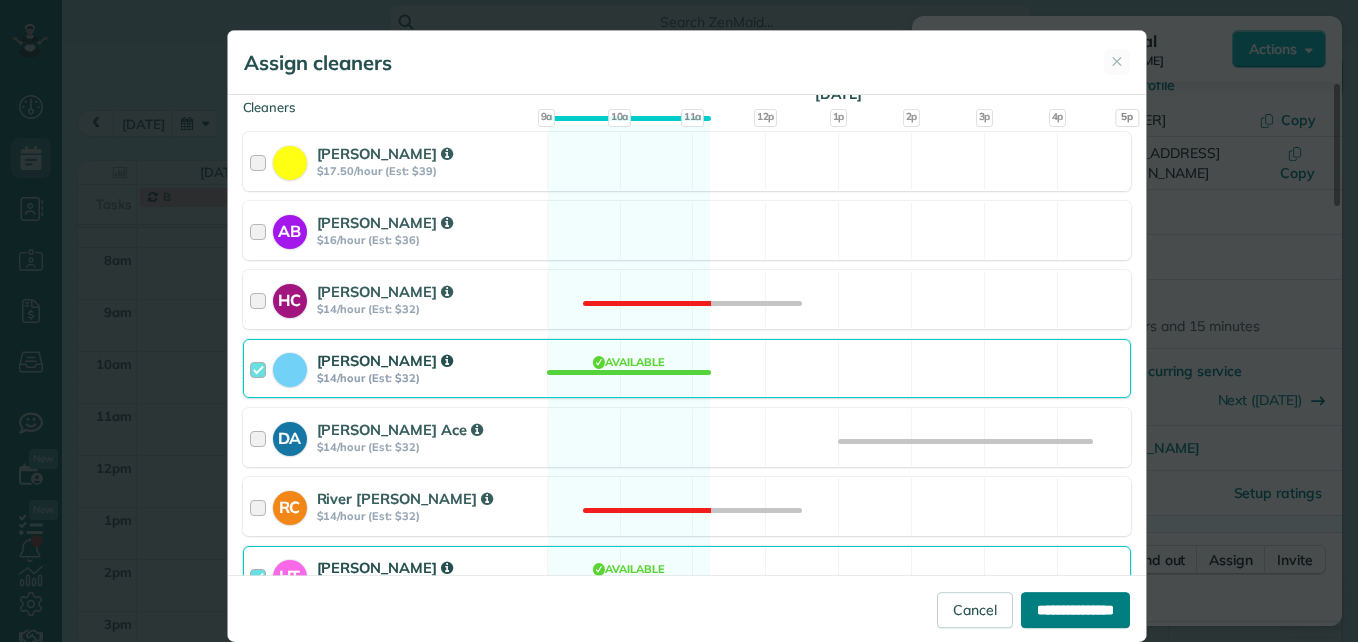 type on "**********" 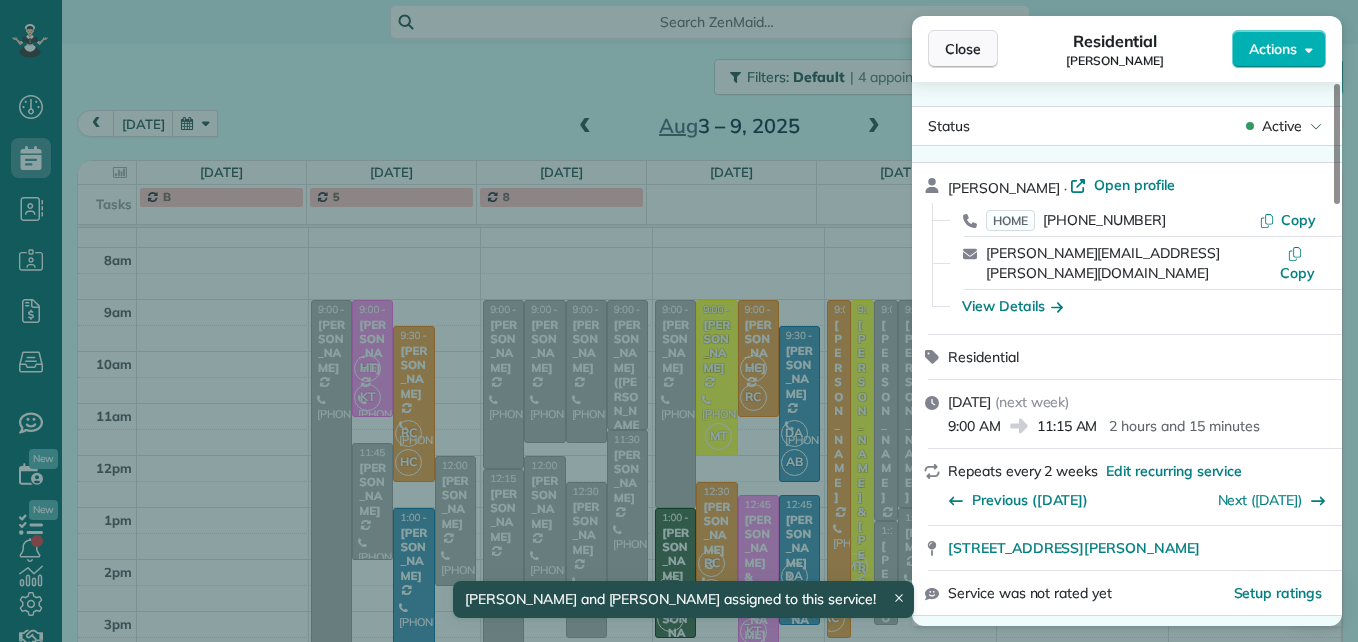 click on "Close" at bounding box center (963, 49) 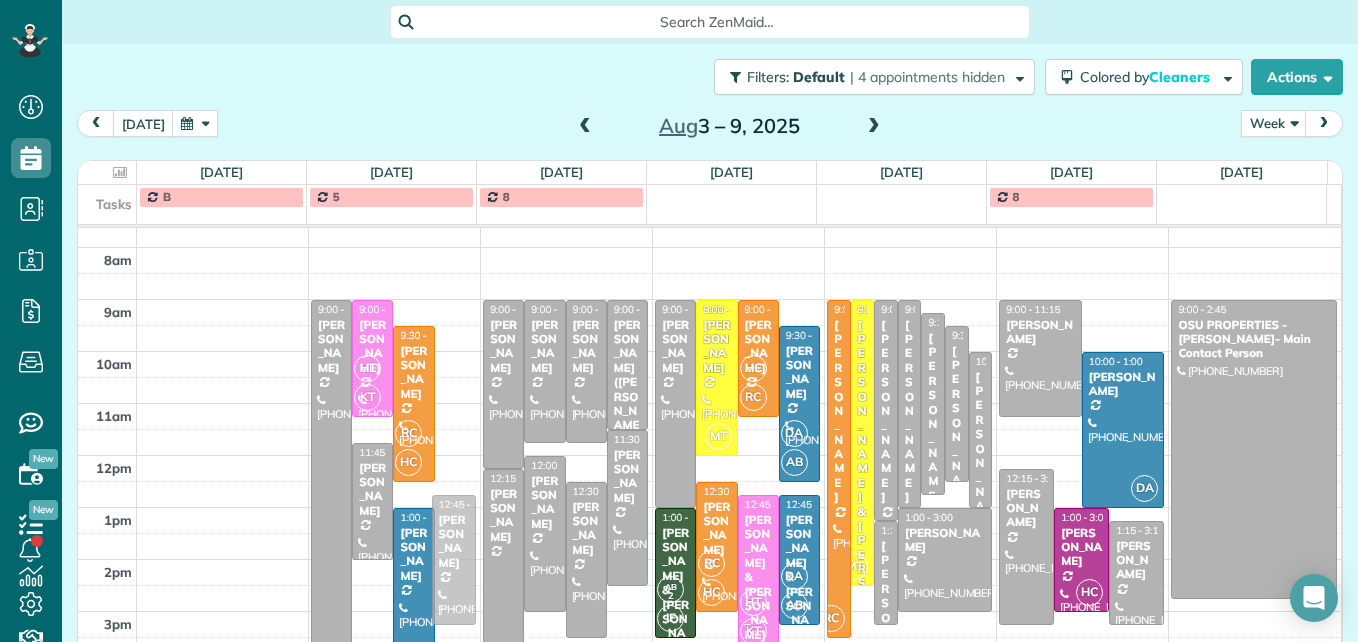 drag, startPoint x: 453, startPoint y: 492, endPoint x: 449, endPoint y: 525, distance: 33.24154 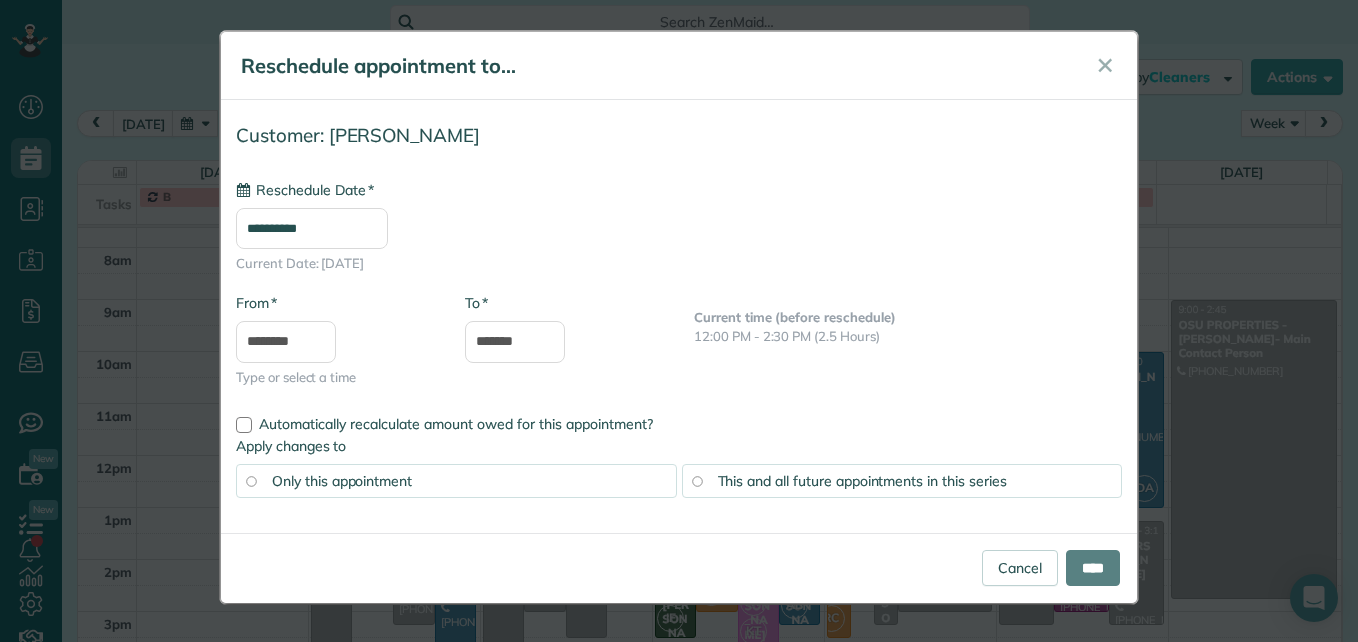 type on "**********" 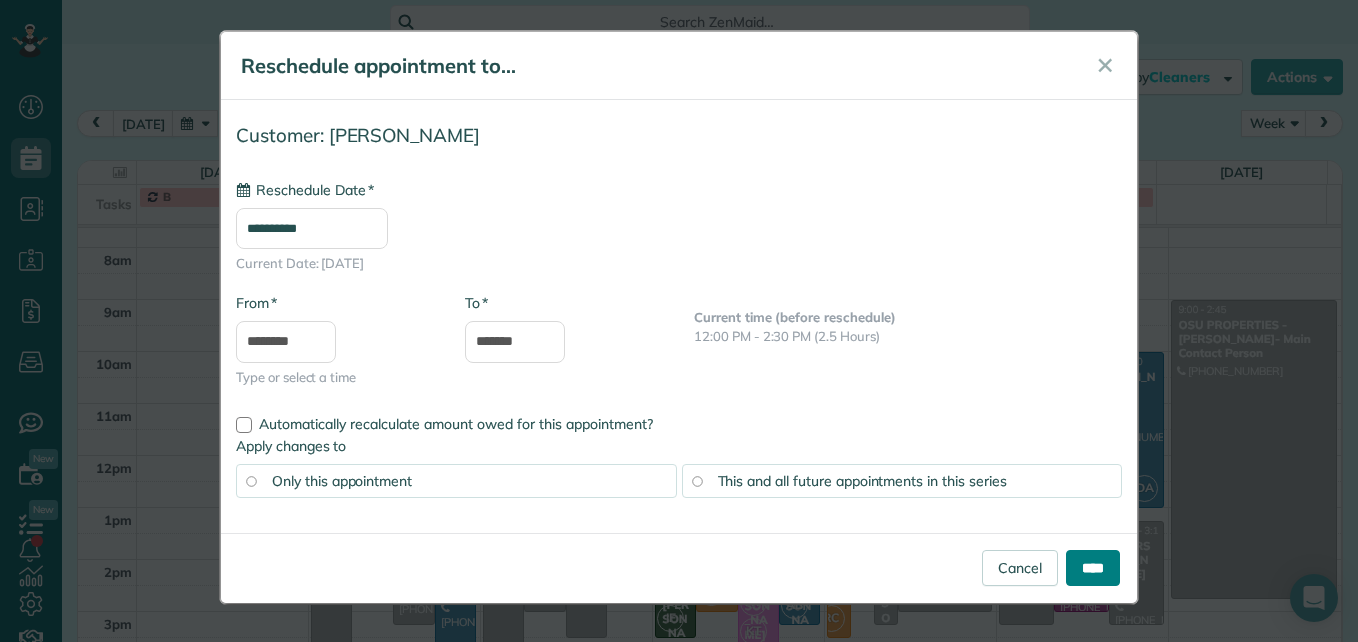 click on "****" at bounding box center (1093, 568) 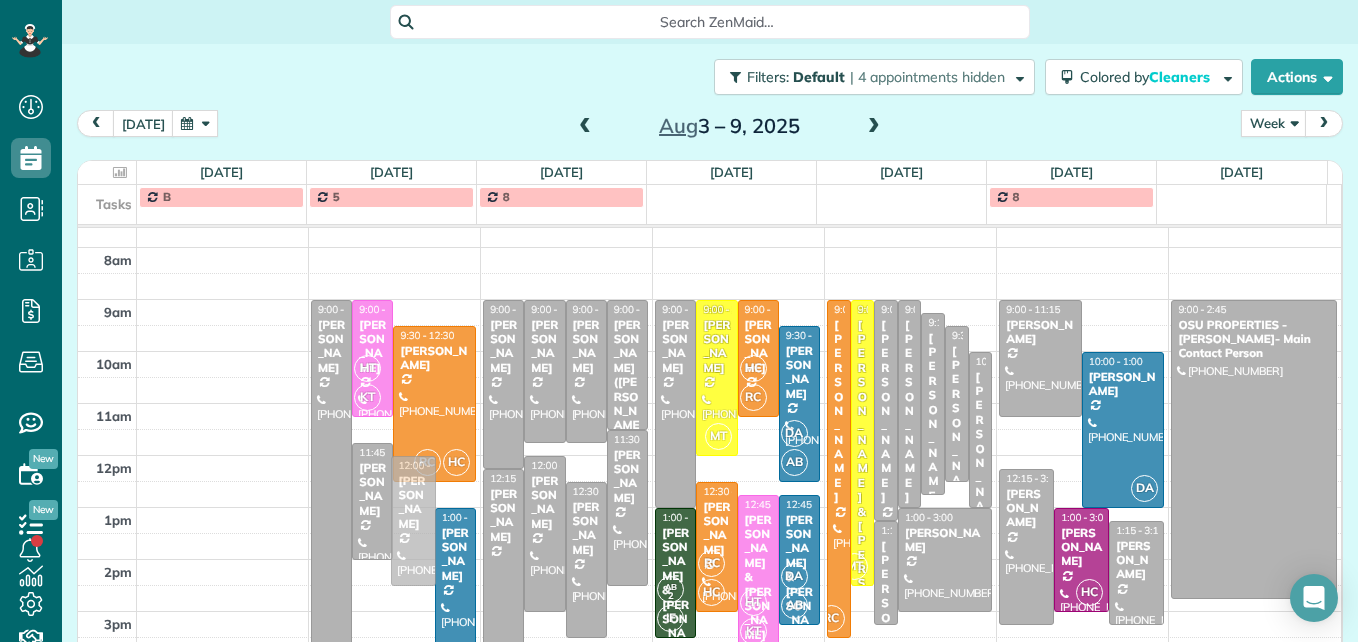 drag, startPoint x: 411, startPoint y: 535, endPoint x: 419, endPoint y: 498, distance: 37.85499 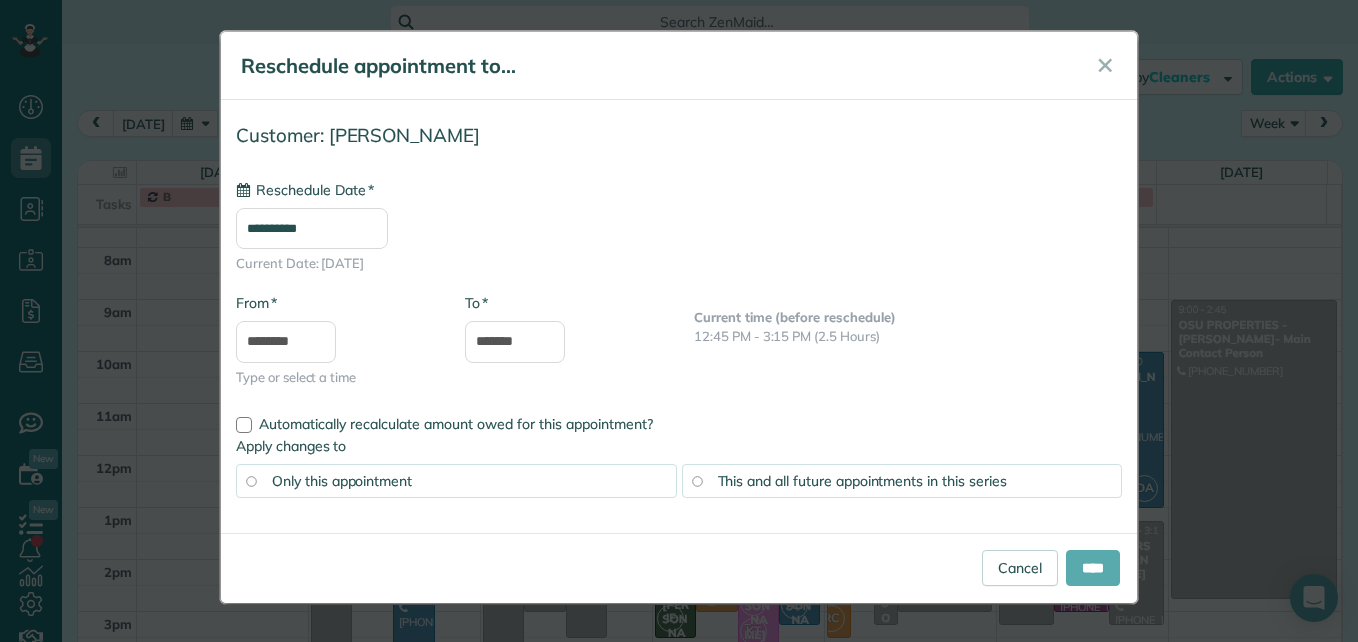 type on "**********" 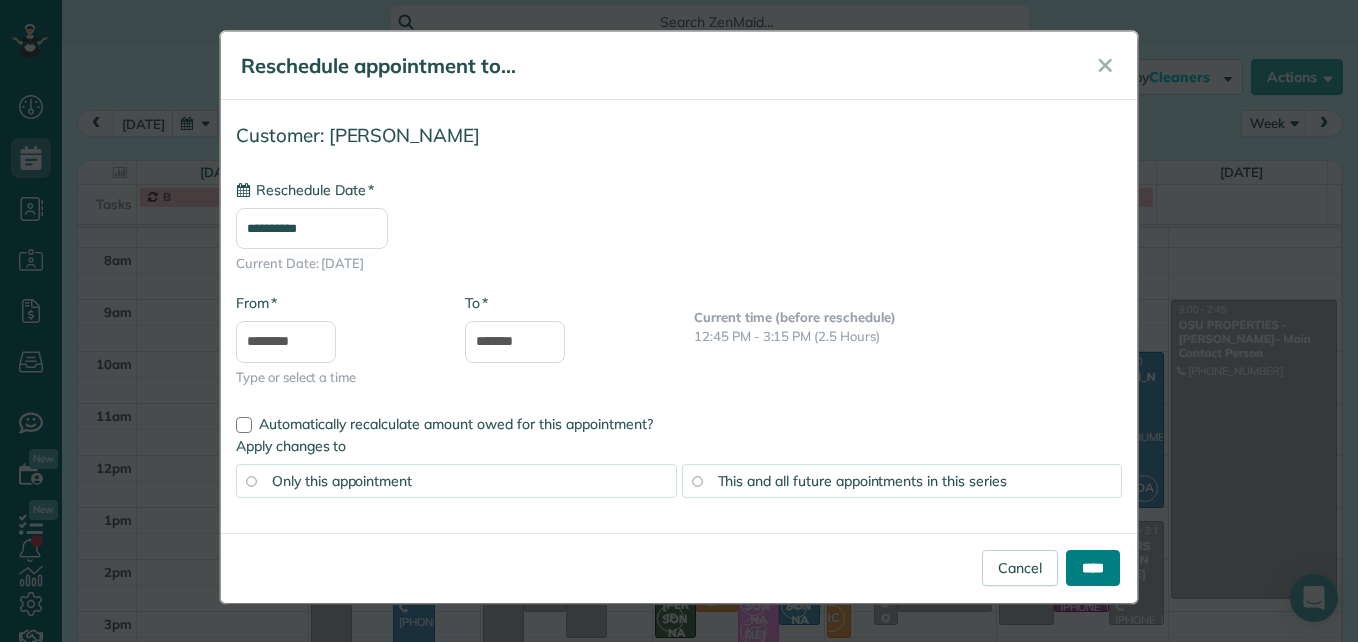 click on "****" at bounding box center (1093, 568) 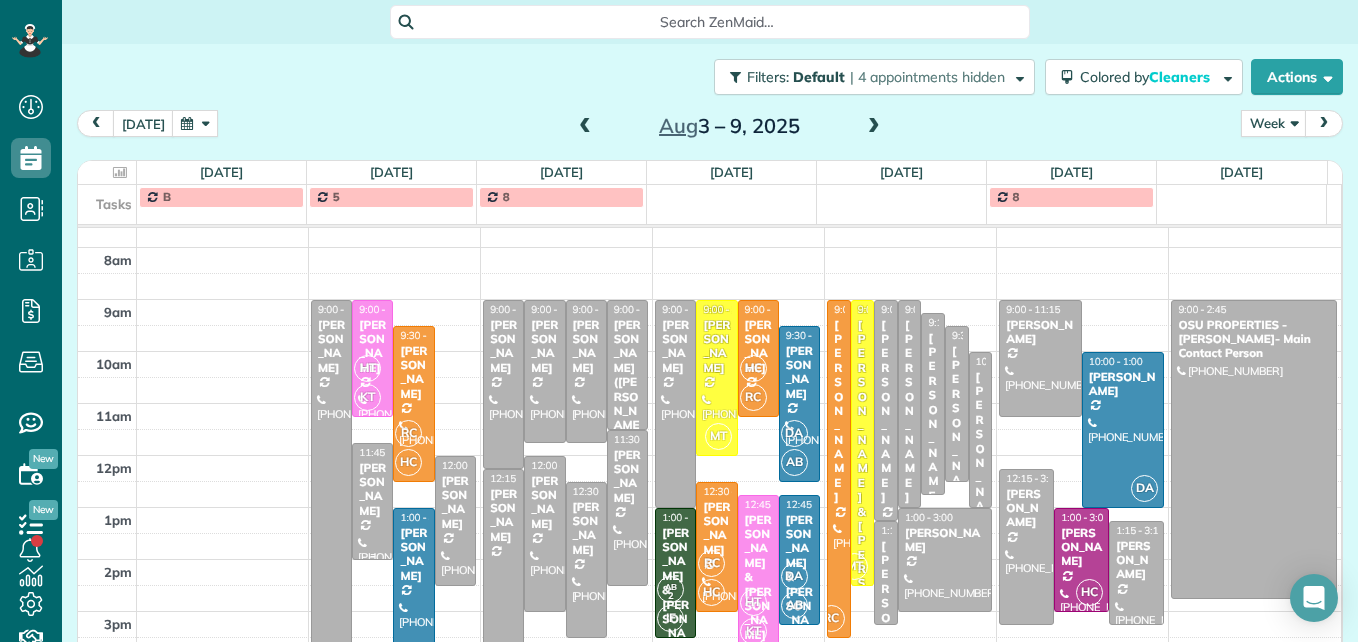 click on "[PERSON_NAME]" at bounding box center (372, 490) 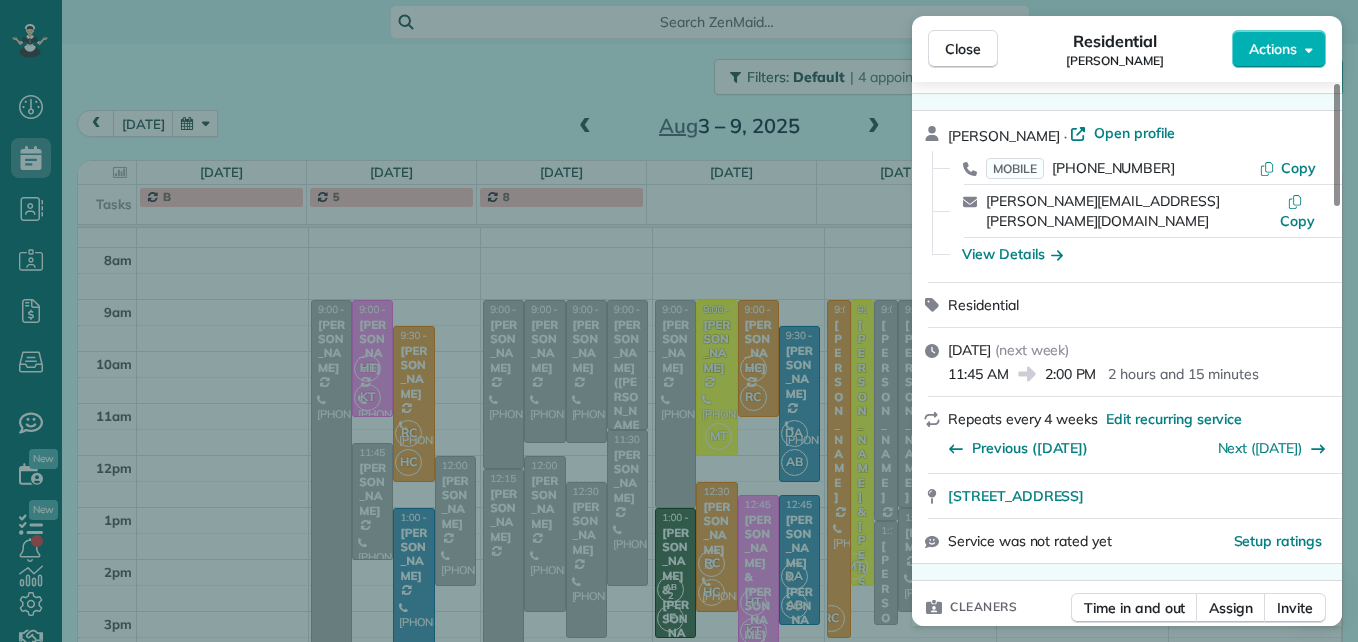 scroll, scrollTop: 200, scrollLeft: 0, axis: vertical 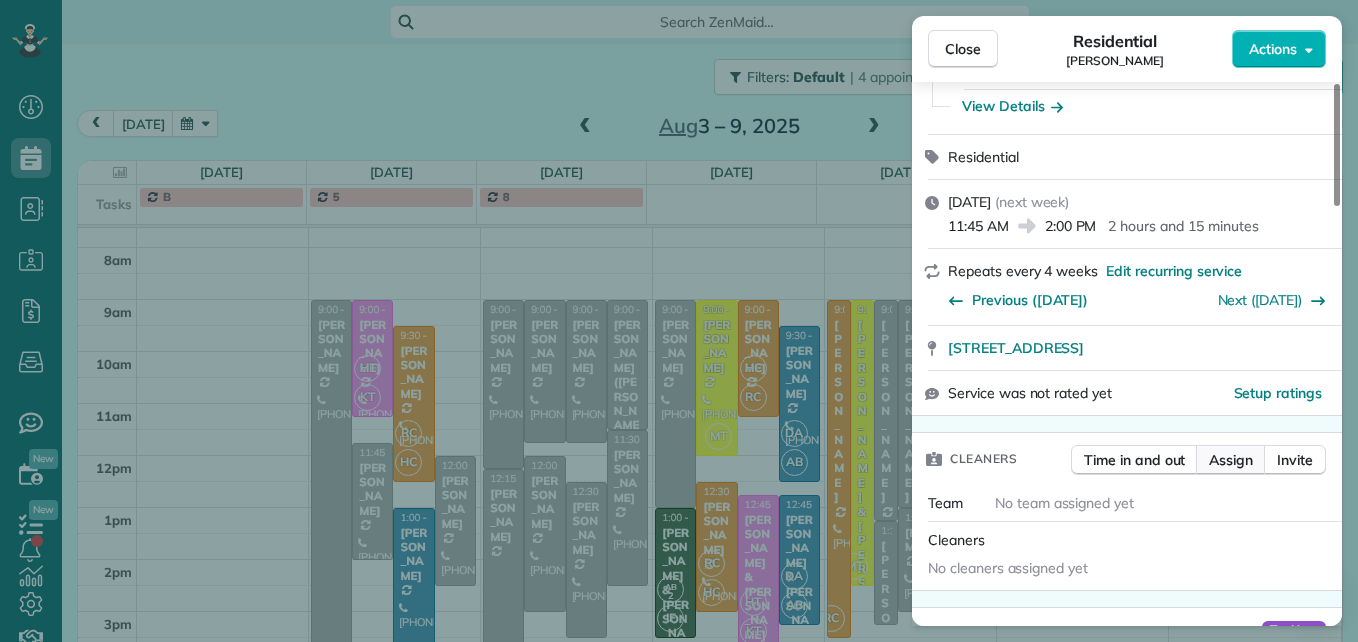 click on "Assign" at bounding box center [1231, 460] 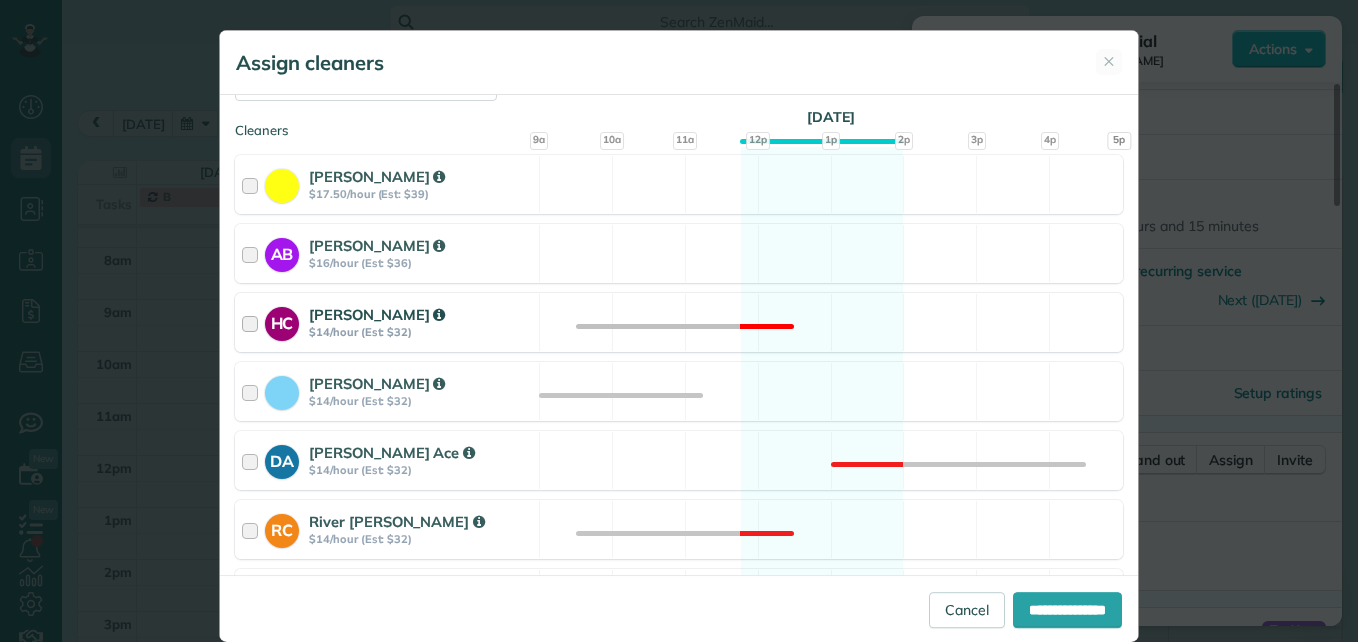 scroll, scrollTop: 500, scrollLeft: 0, axis: vertical 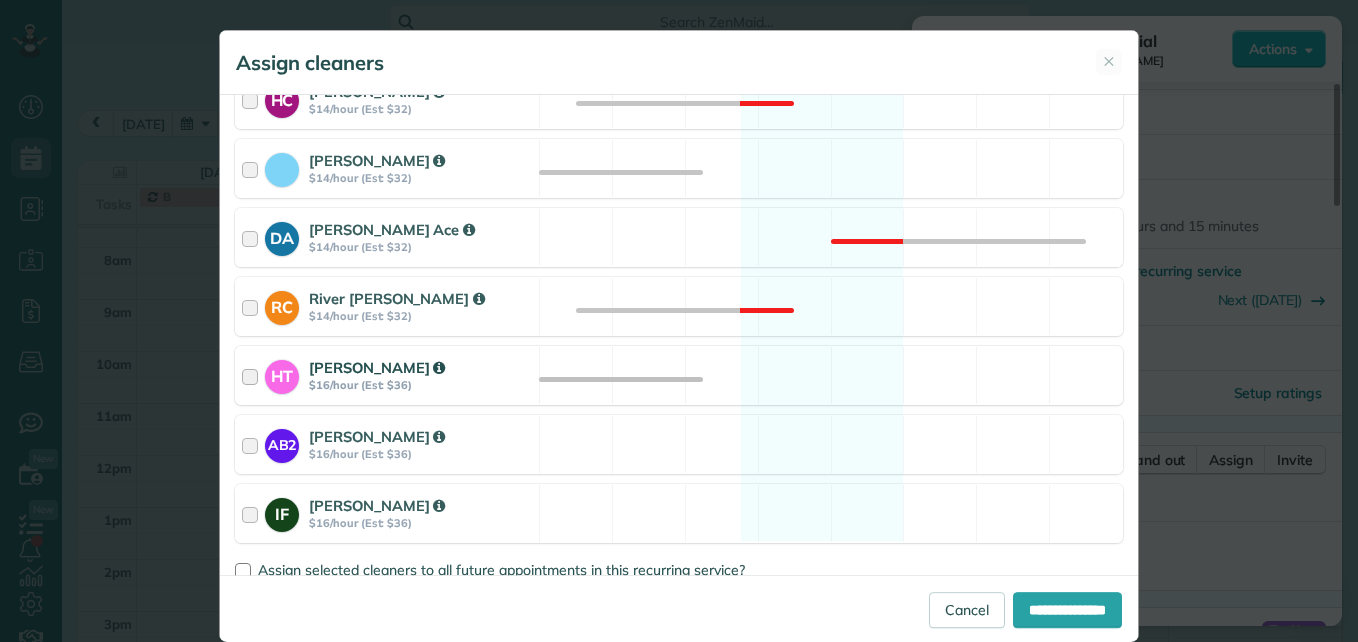 click at bounding box center [253, 375] 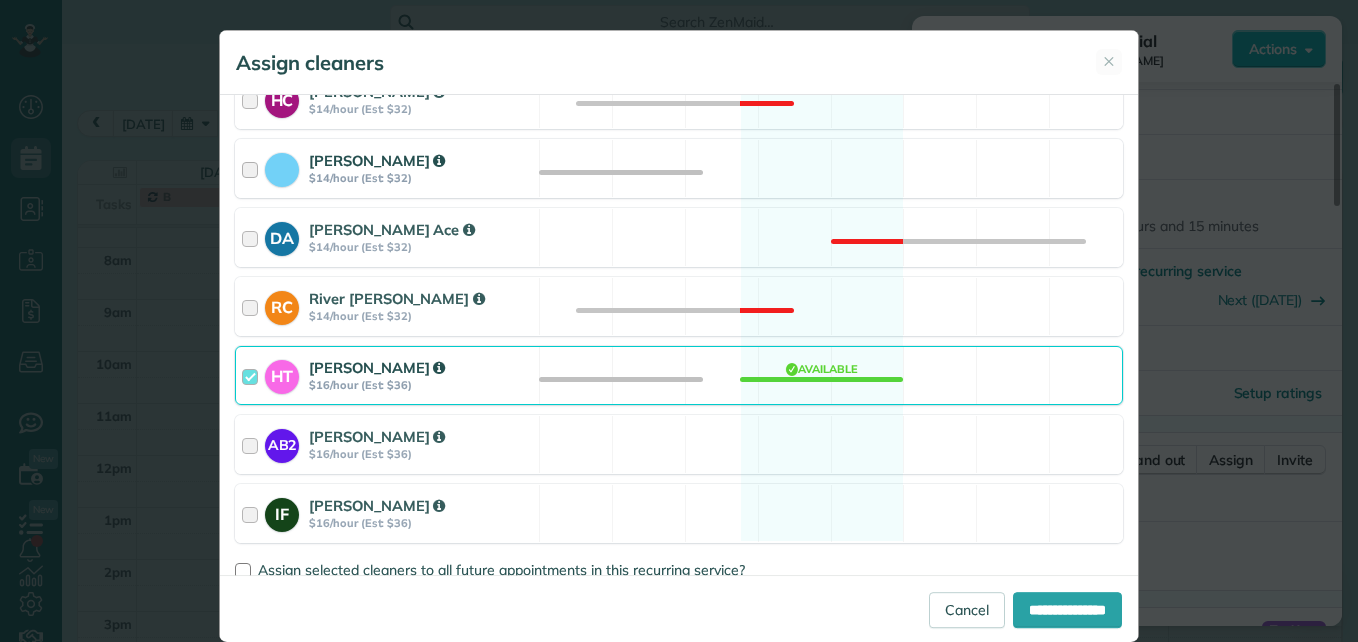 click on "[PERSON_NAME]
$14/hour (Est: $32)" at bounding box center (387, 168) 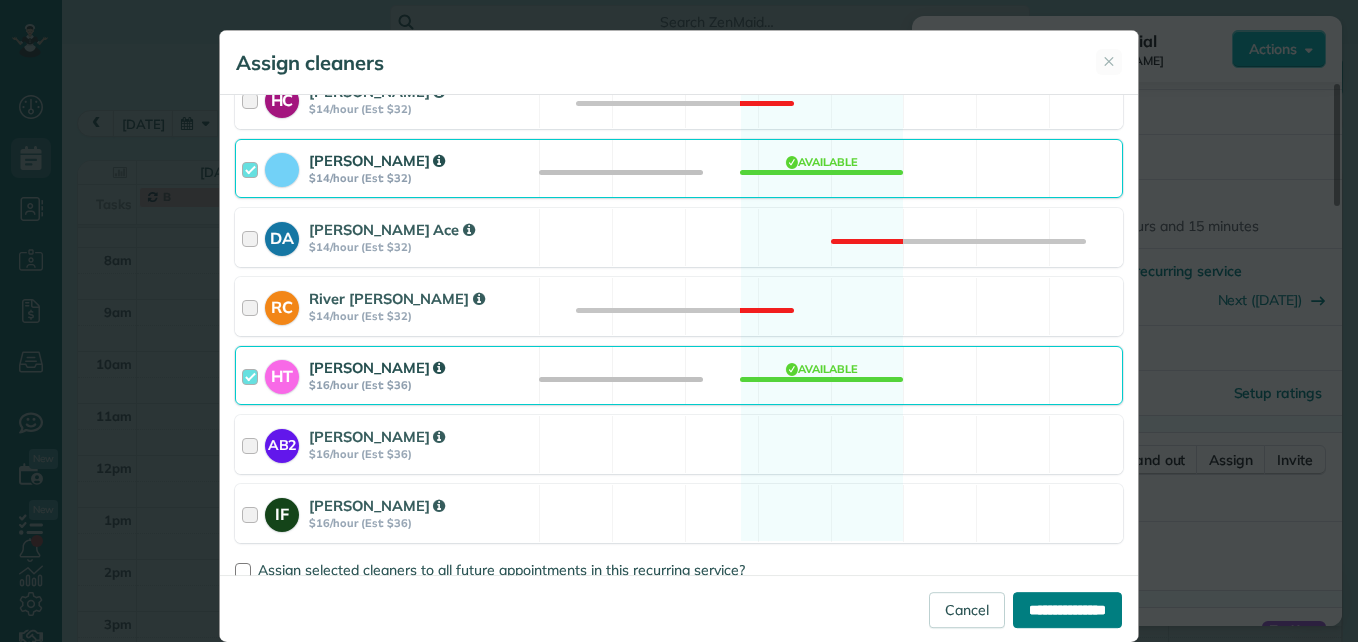 click on "**********" at bounding box center [1067, 610] 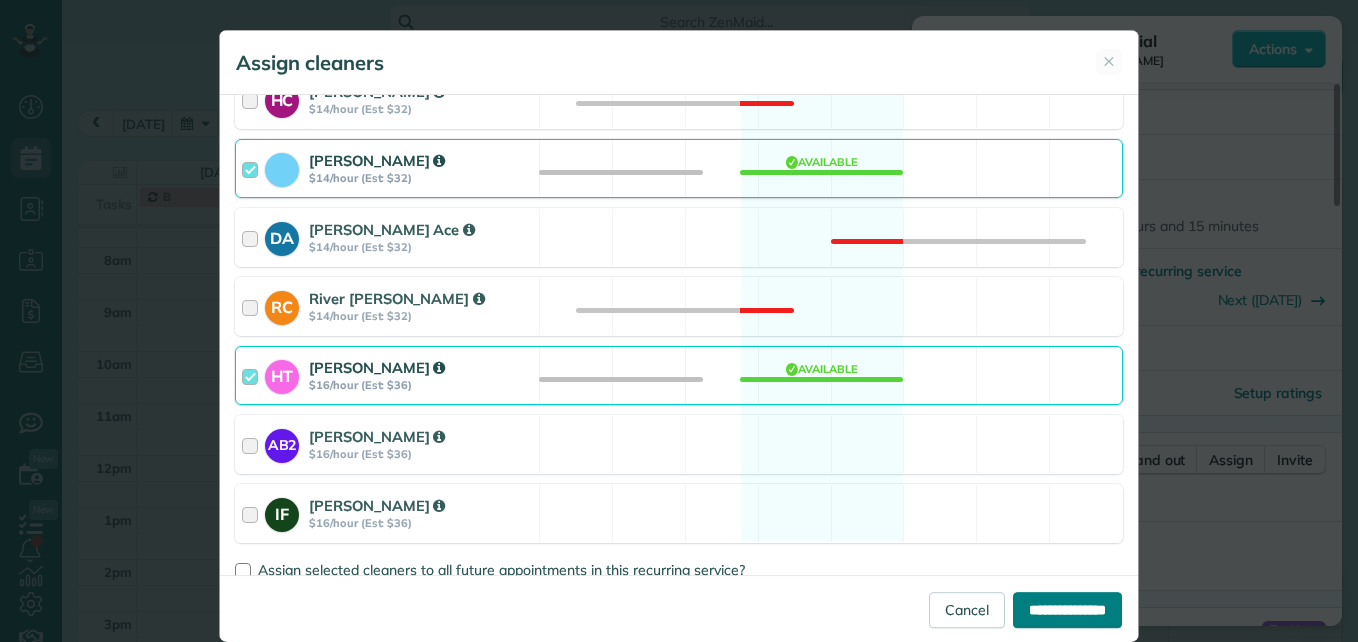type on "**********" 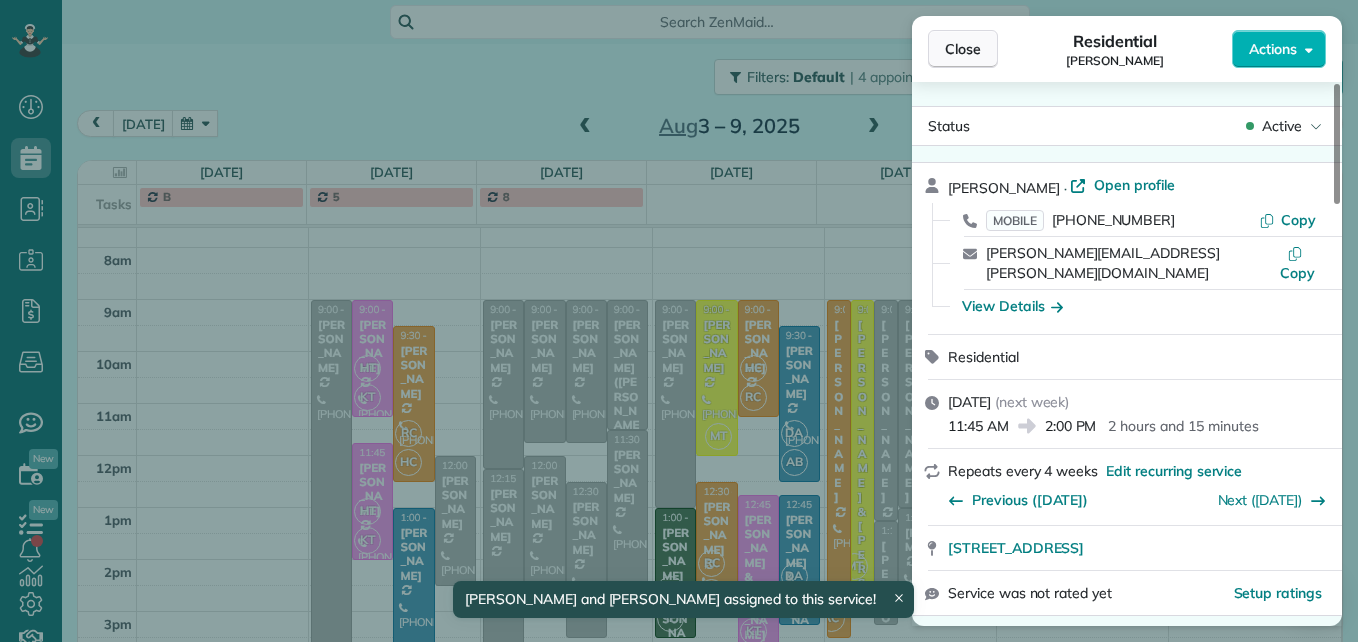 click on "Close" at bounding box center (963, 49) 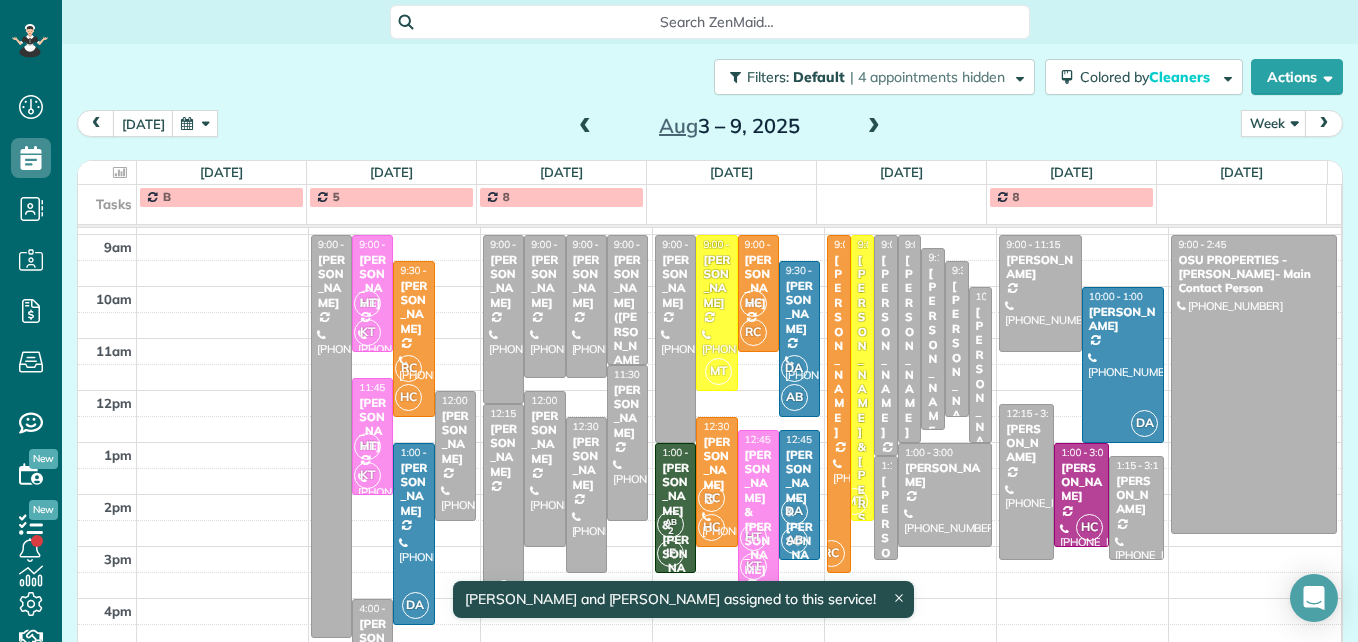 scroll, scrollTop: 340, scrollLeft: 0, axis: vertical 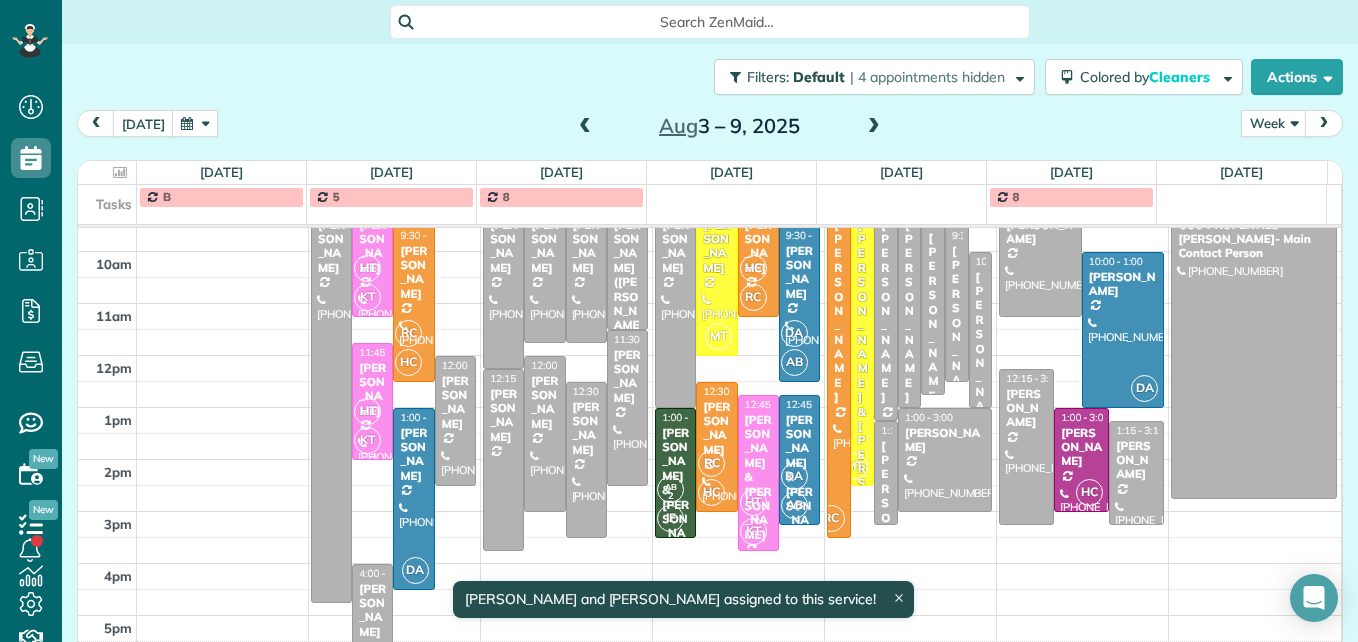 click on "HT" at bounding box center (367, 411) 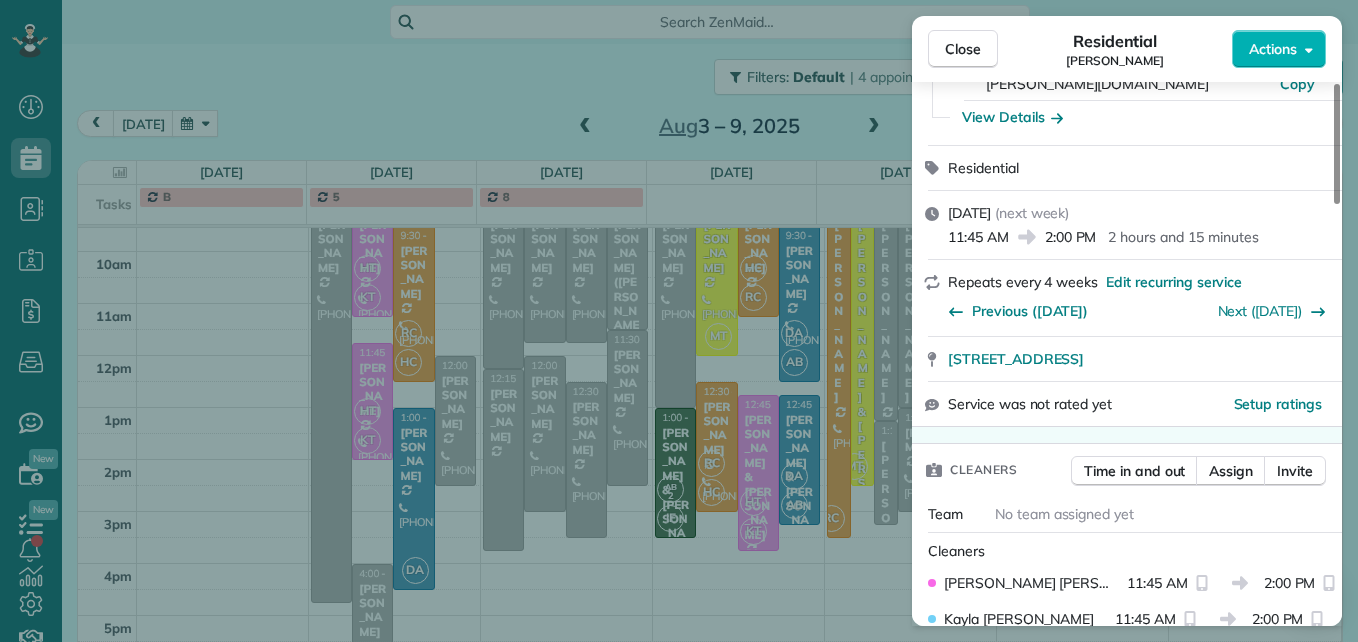 scroll, scrollTop: 200, scrollLeft: 0, axis: vertical 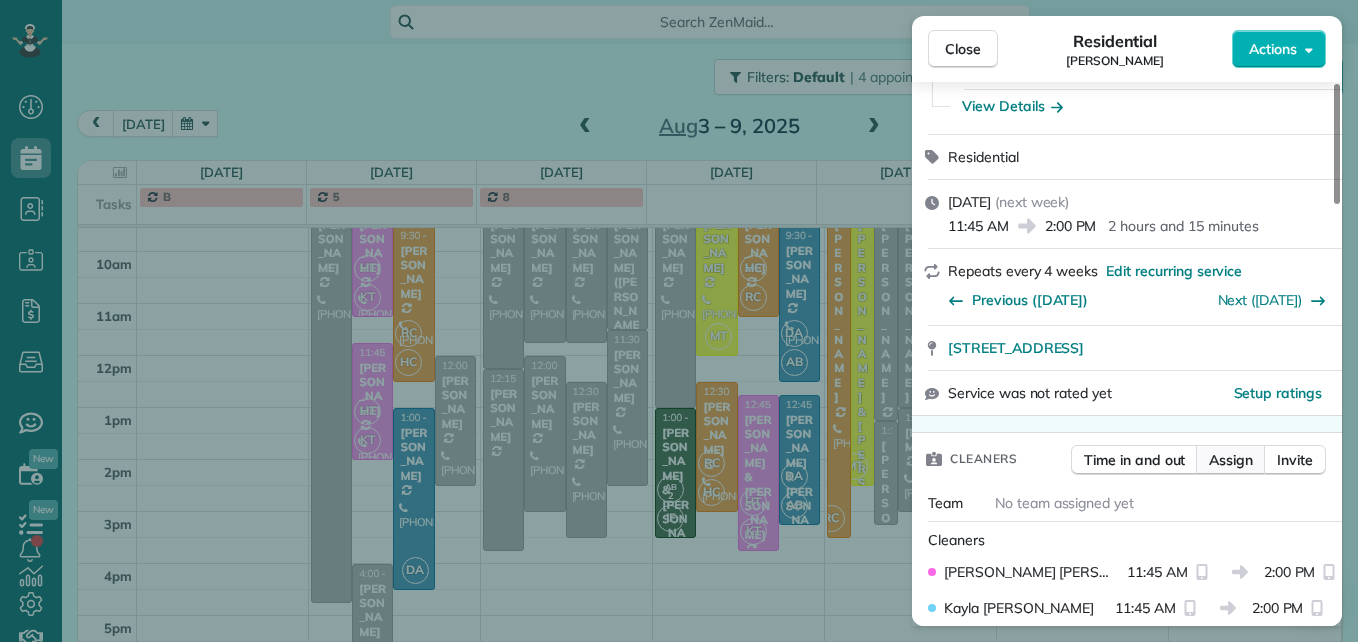 click on "Assign" at bounding box center (1231, 460) 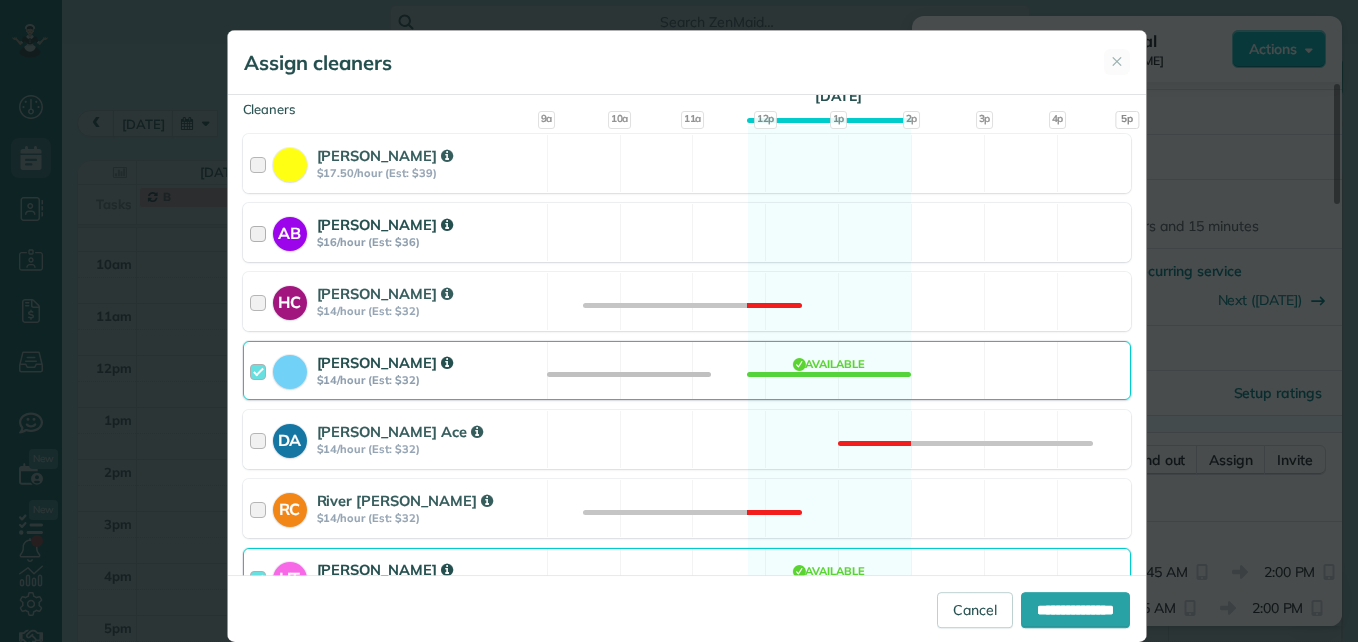 scroll, scrollTop: 300, scrollLeft: 0, axis: vertical 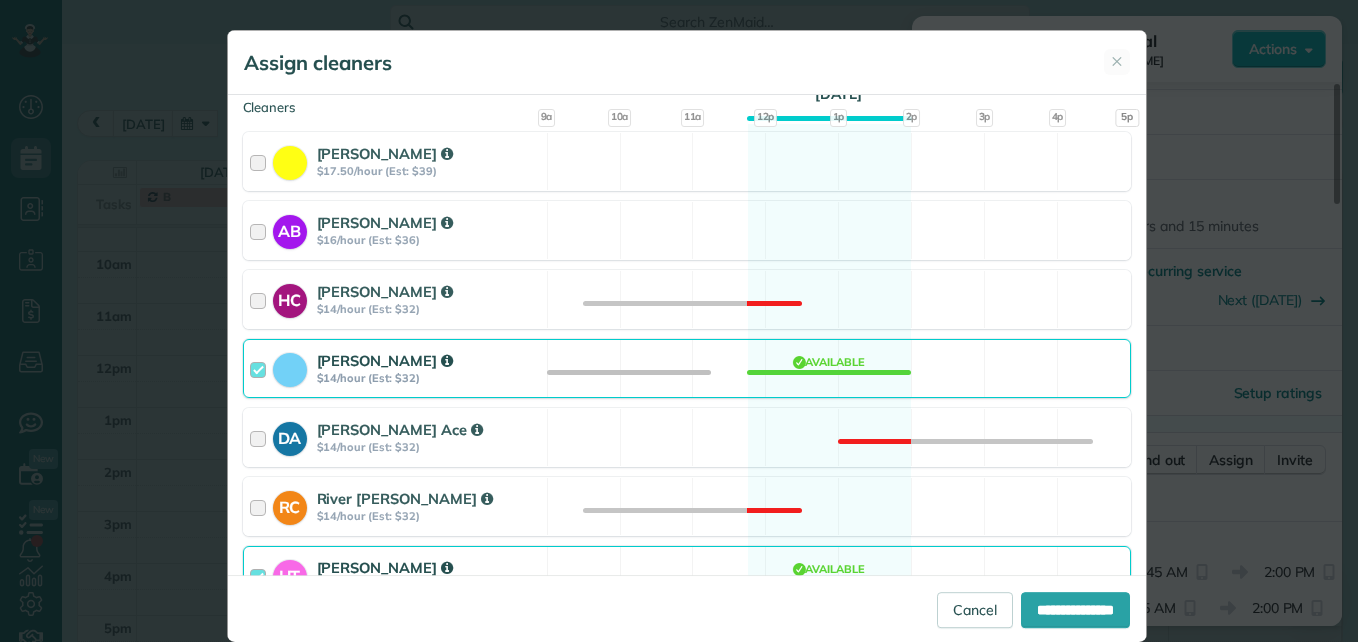 click at bounding box center [261, 368] 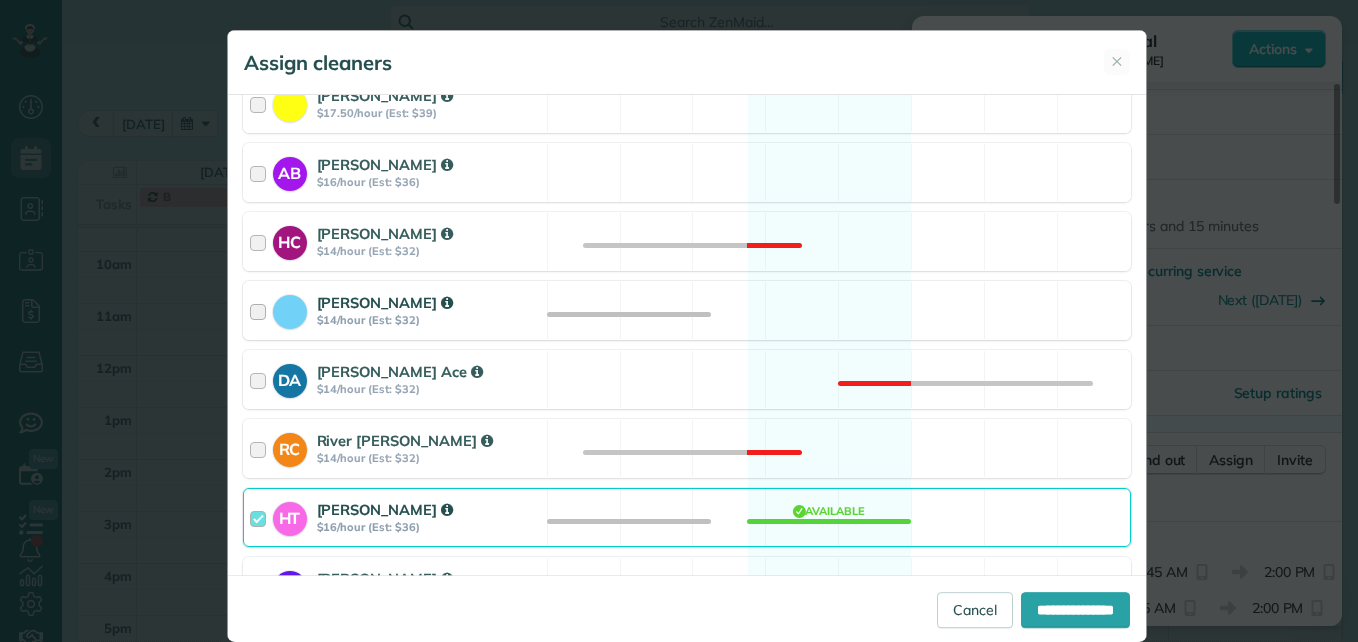 scroll, scrollTop: 500, scrollLeft: 0, axis: vertical 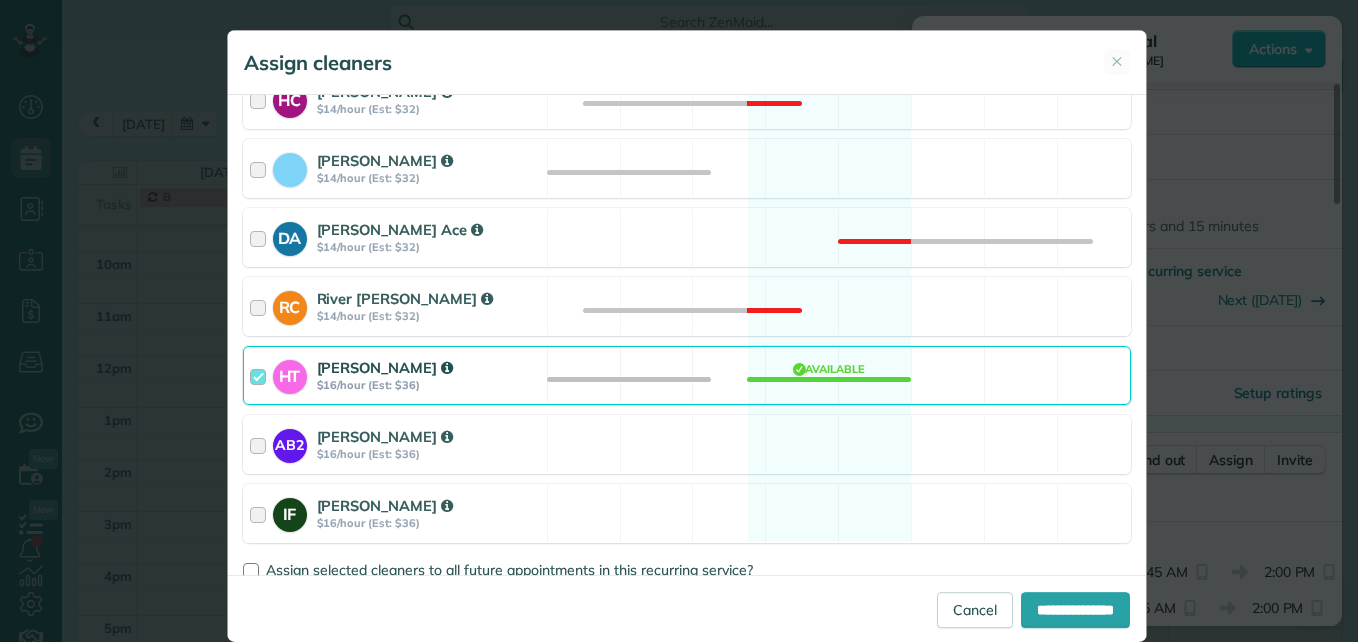 click at bounding box center (261, 375) 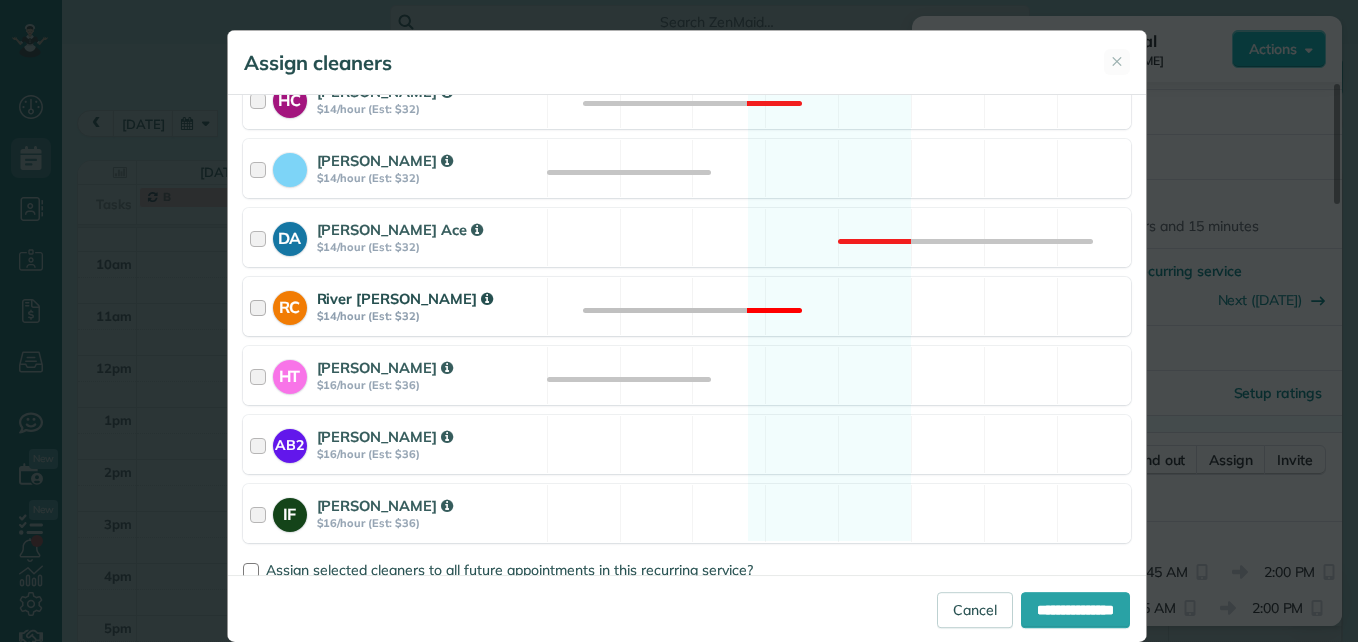click at bounding box center (261, 306) 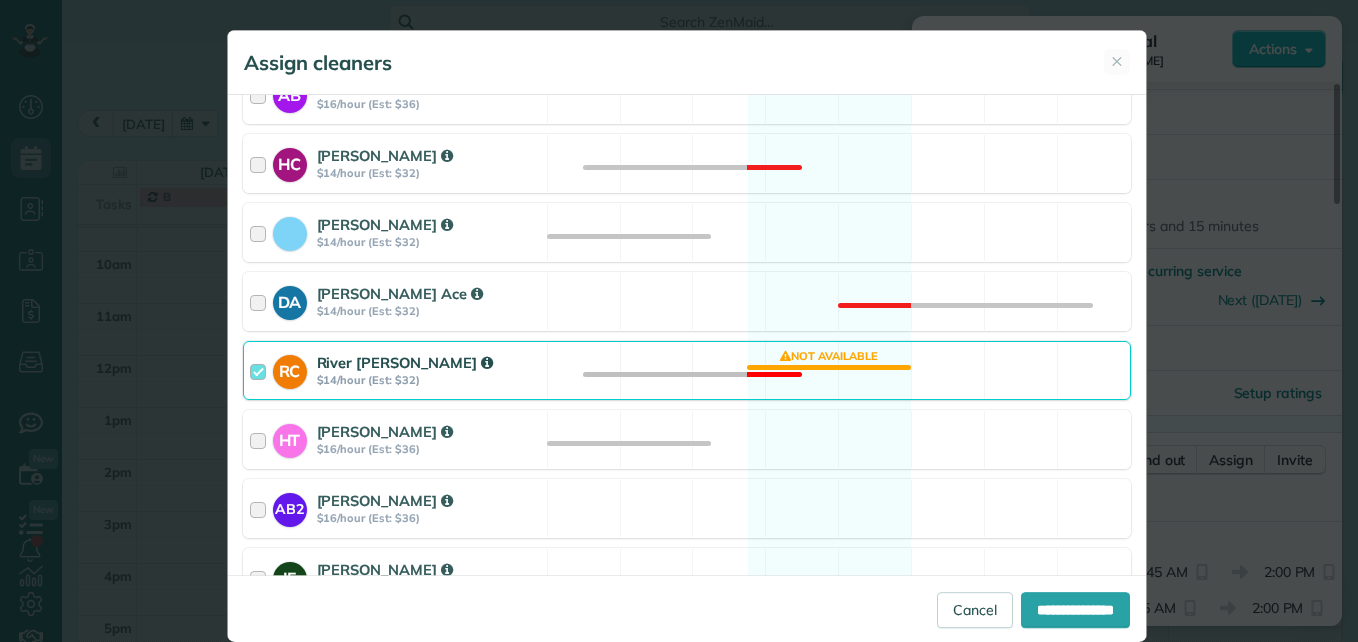 scroll, scrollTop: 400, scrollLeft: 0, axis: vertical 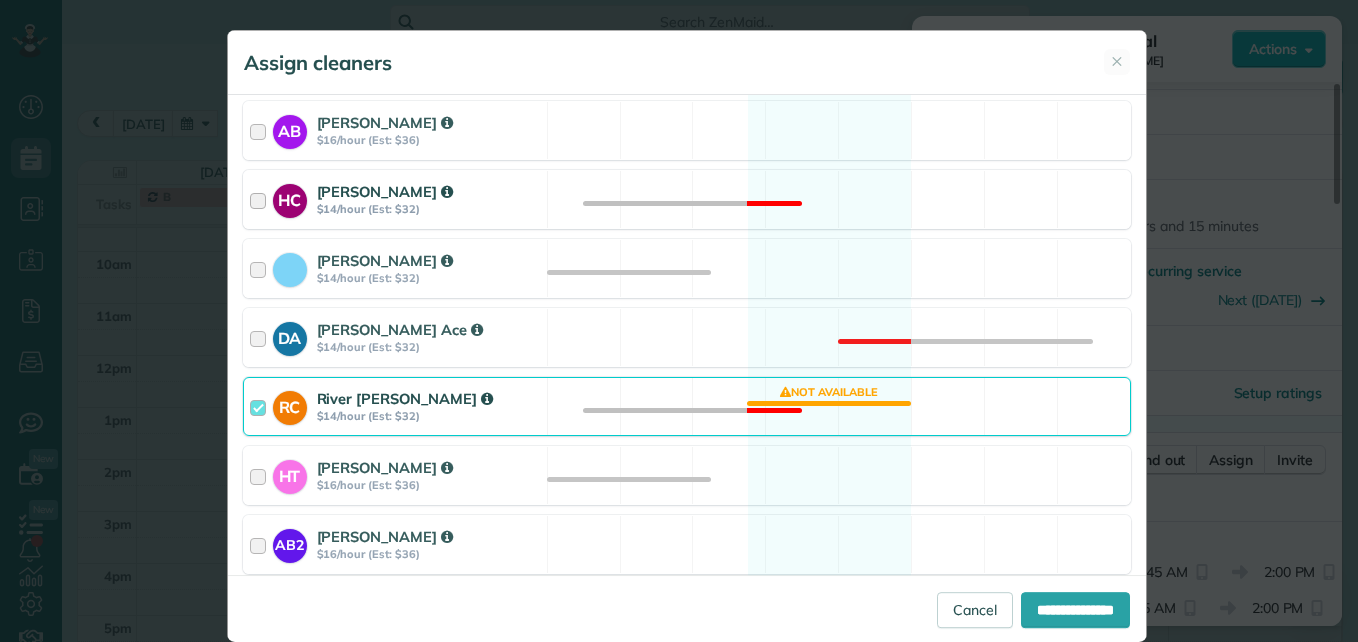click at bounding box center (261, 199) 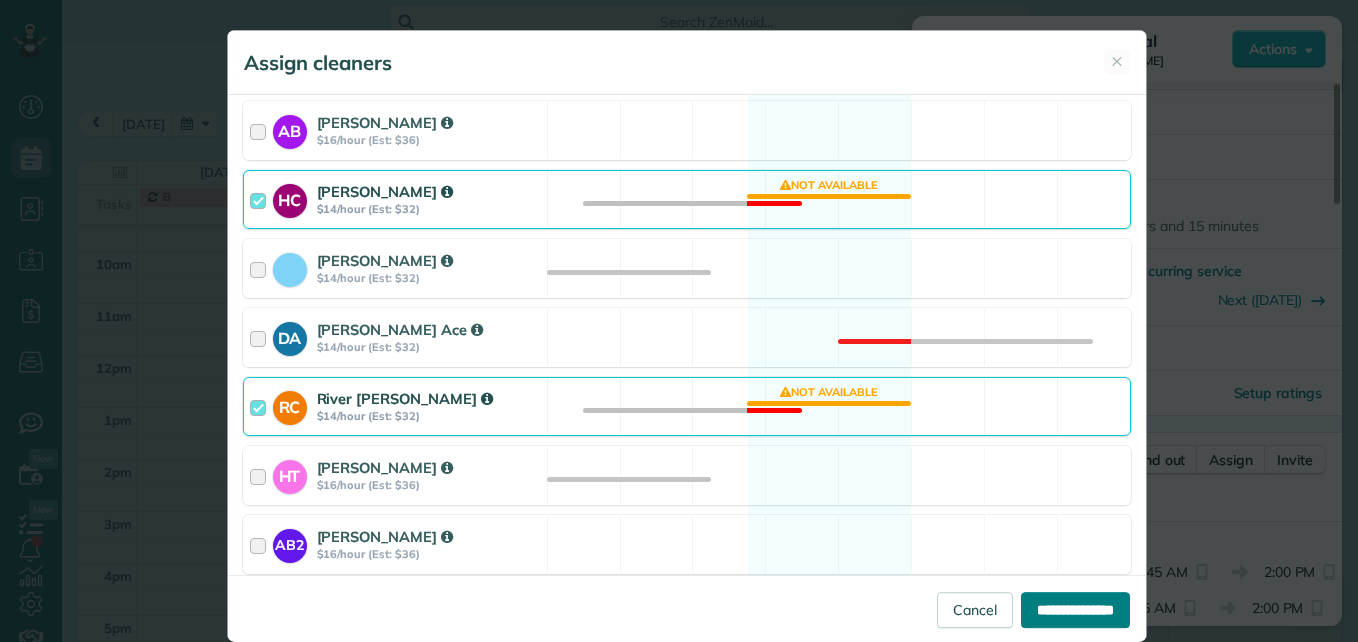 click on "**********" at bounding box center [1075, 610] 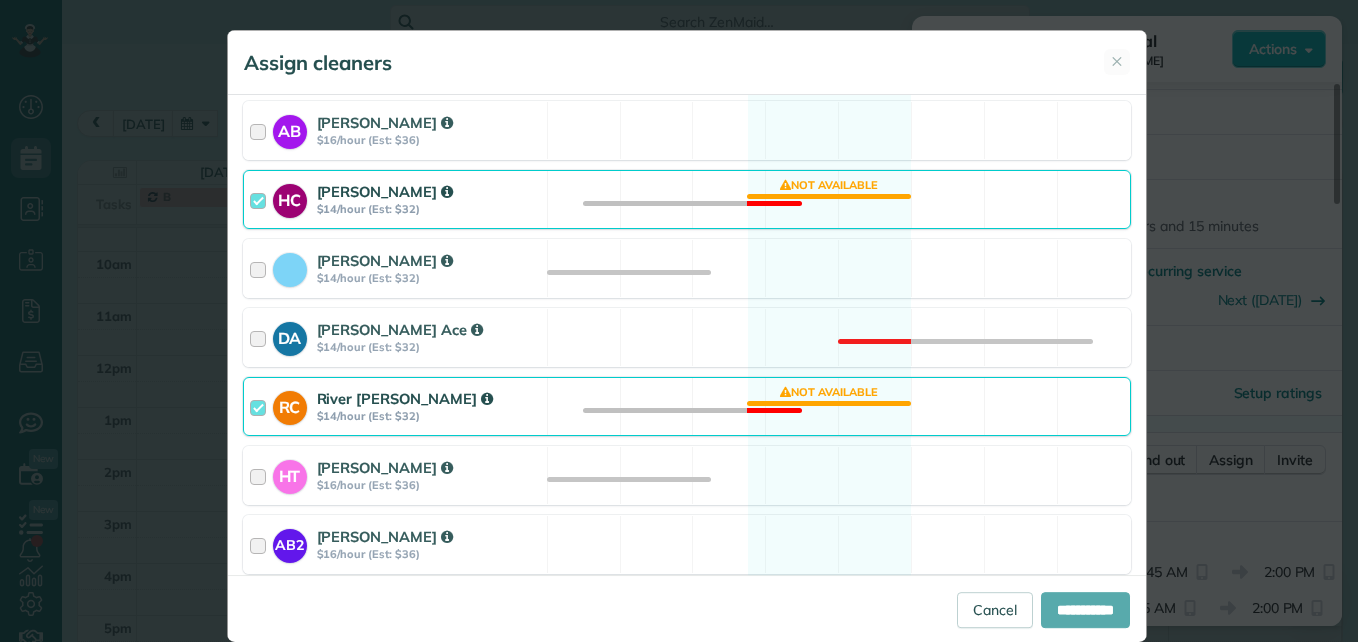 type on "**********" 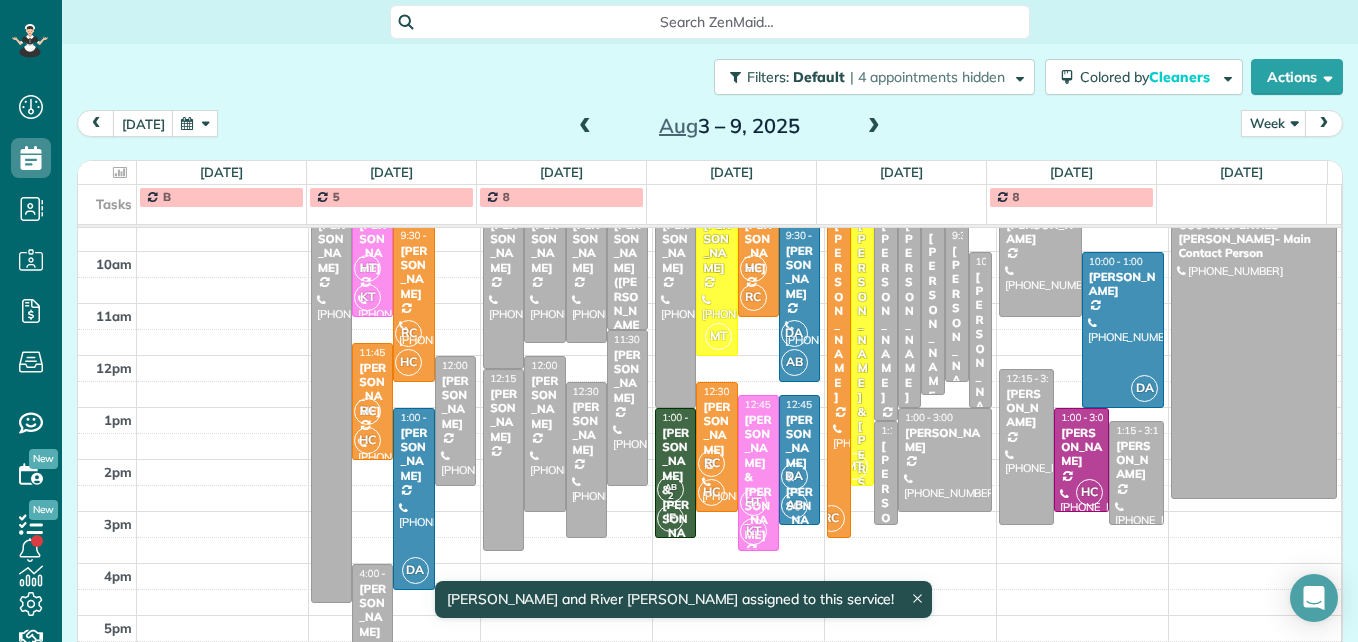 scroll, scrollTop: 340, scrollLeft: 0, axis: vertical 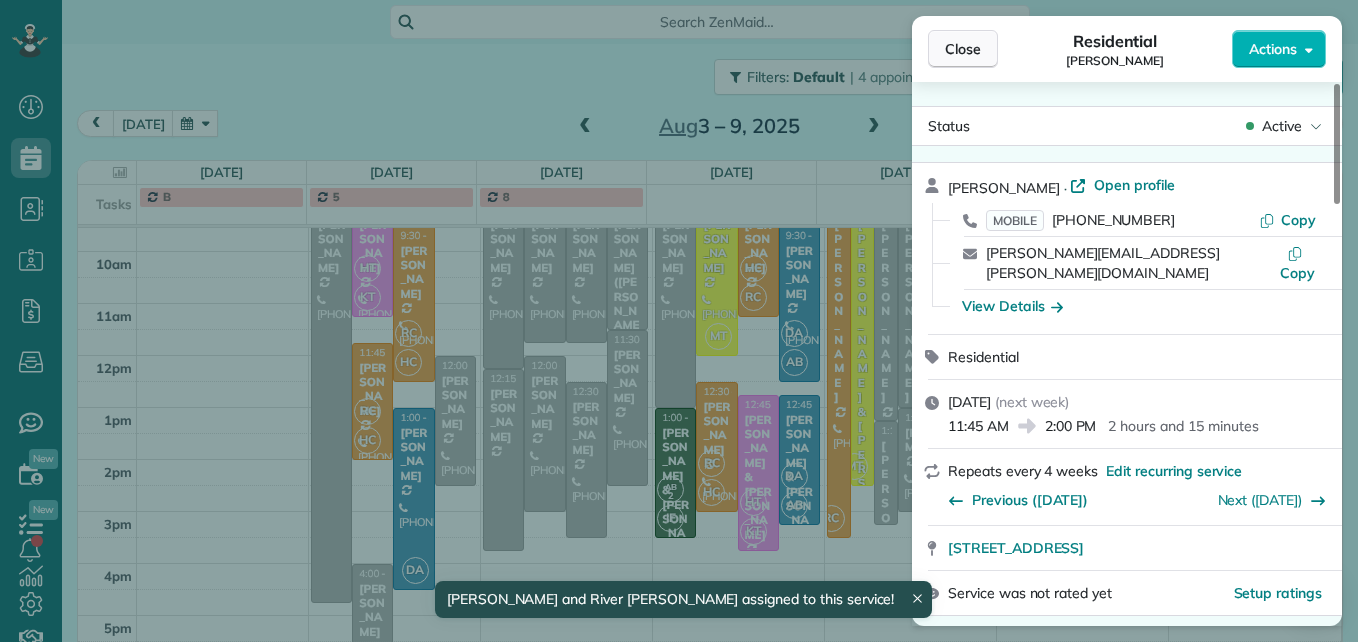click on "Close" at bounding box center [963, 49] 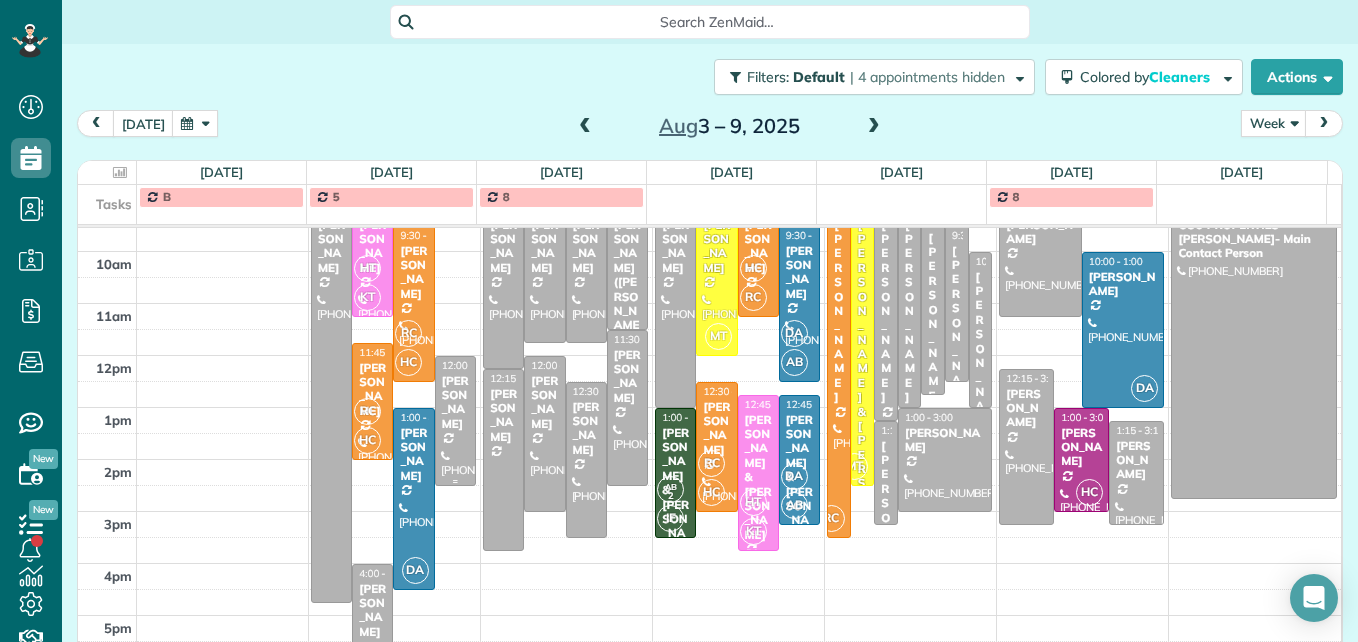 click on "[PERSON_NAME]" at bounding box center [455, 403] 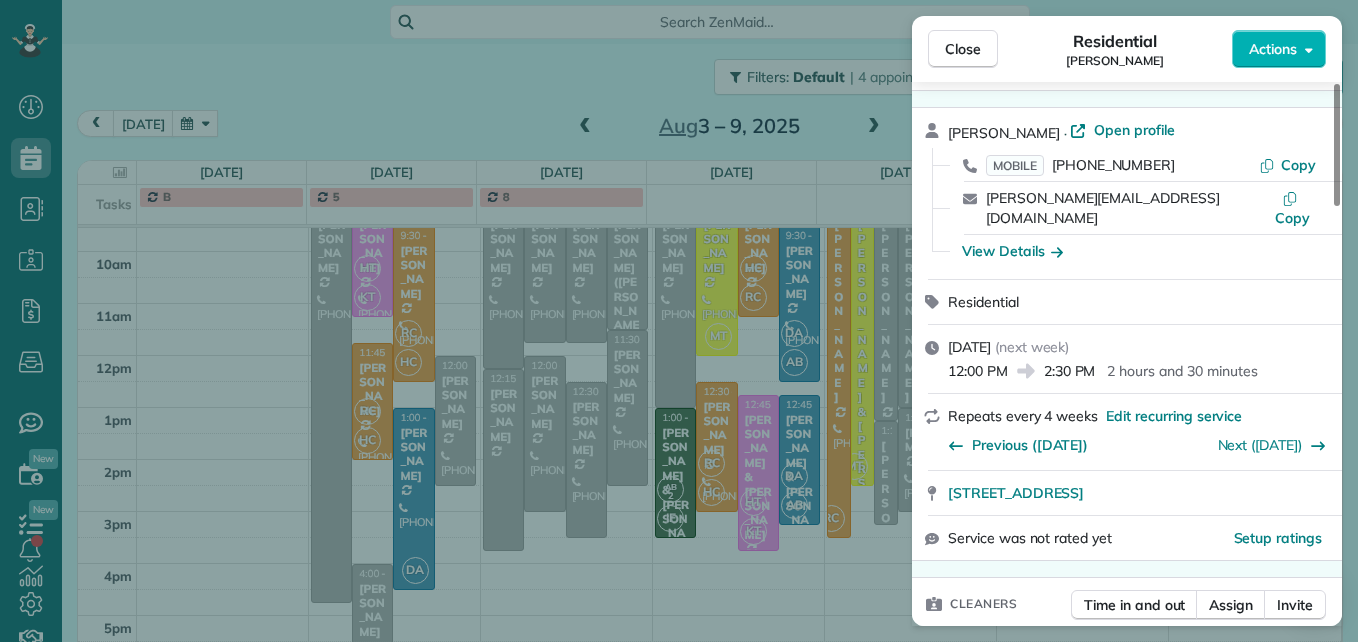 scroll, scrollTop: 100, scrollLeft: 0, axis: vertical 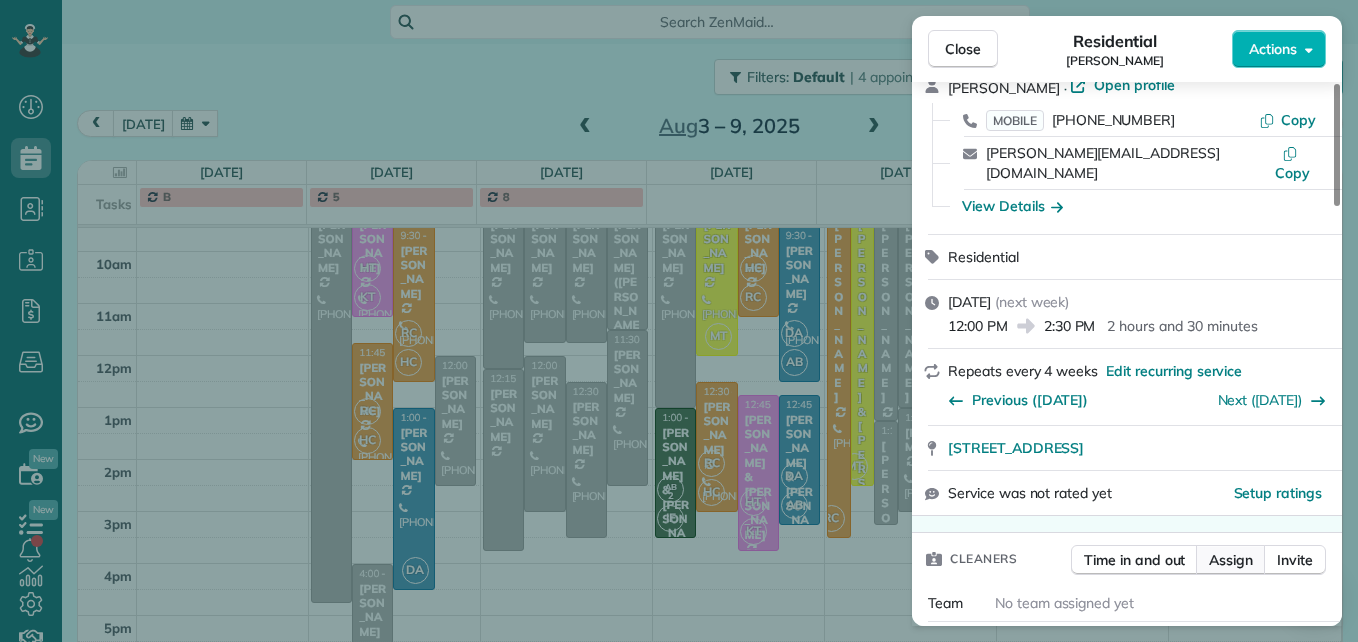 click on "Assign" at bounding box center [1231, 560] 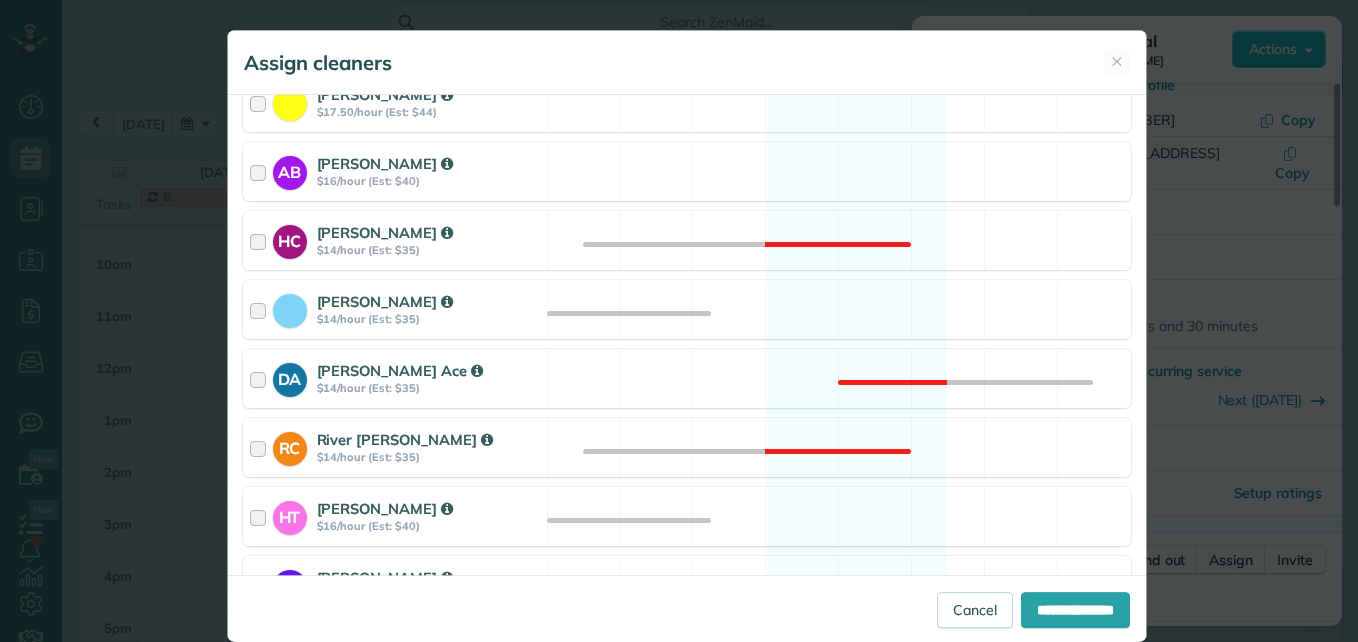 scroll, scrollTop: 400, scrollLeft: 0, axis: vertical 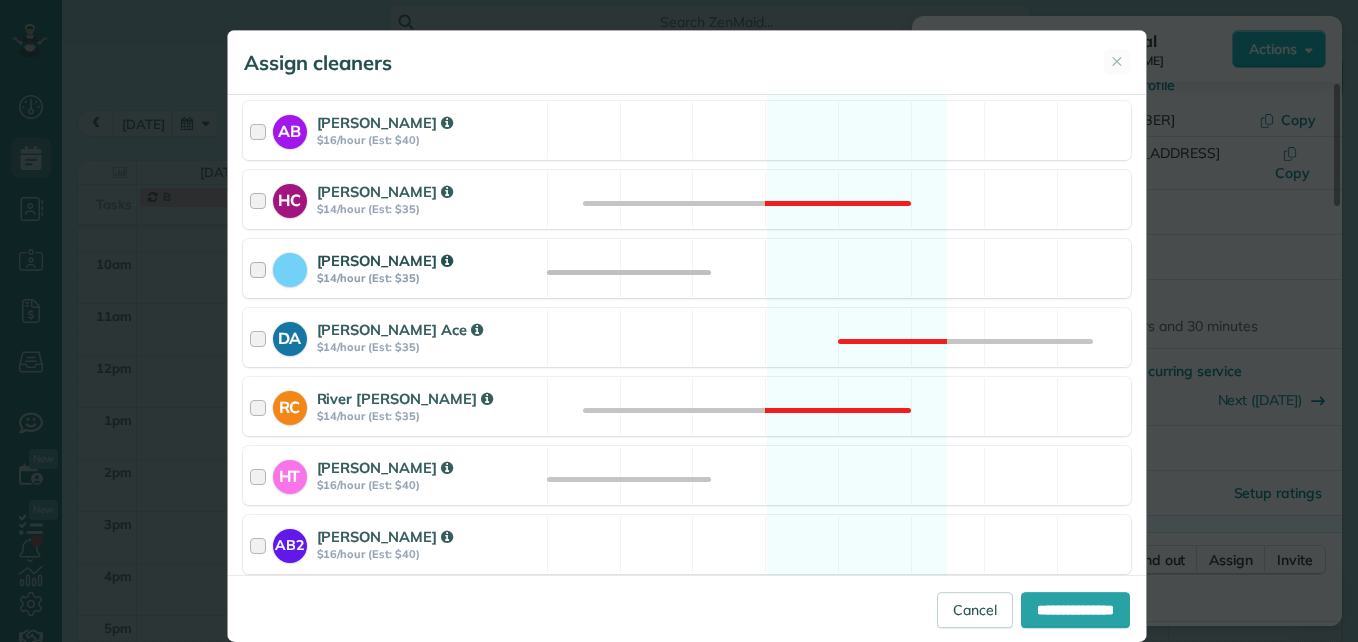 click at bounding box center [261, 268] 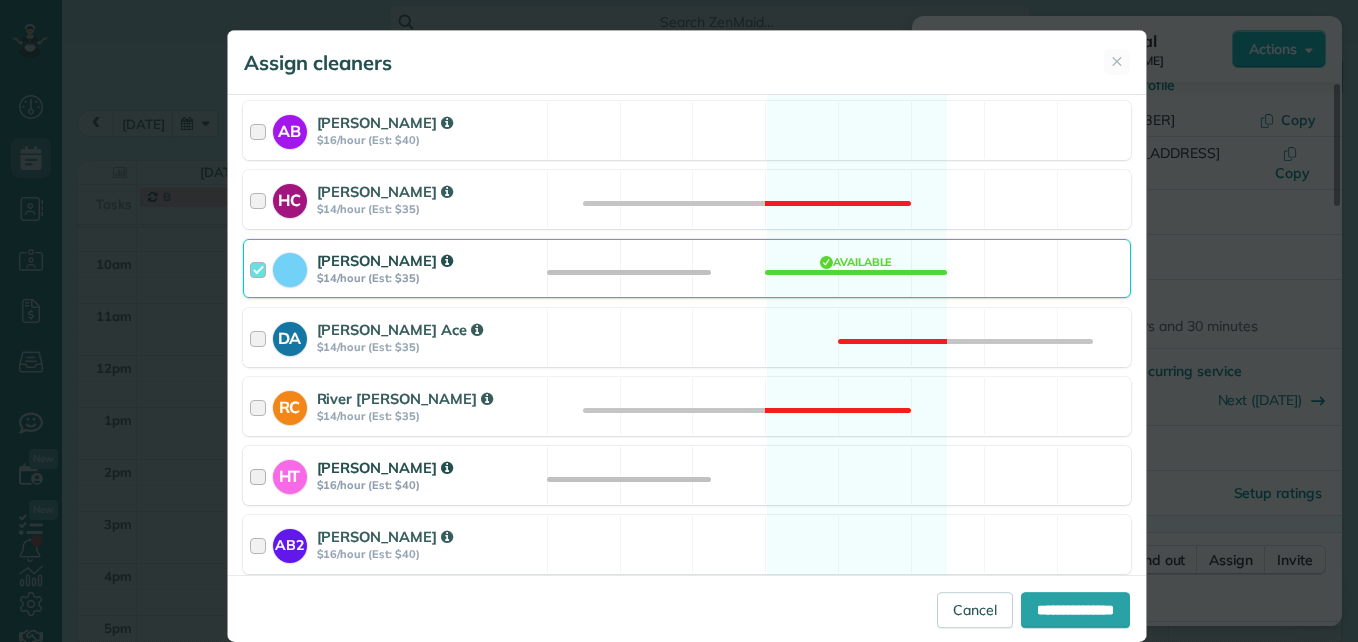 click at bounding box center [261, 475] 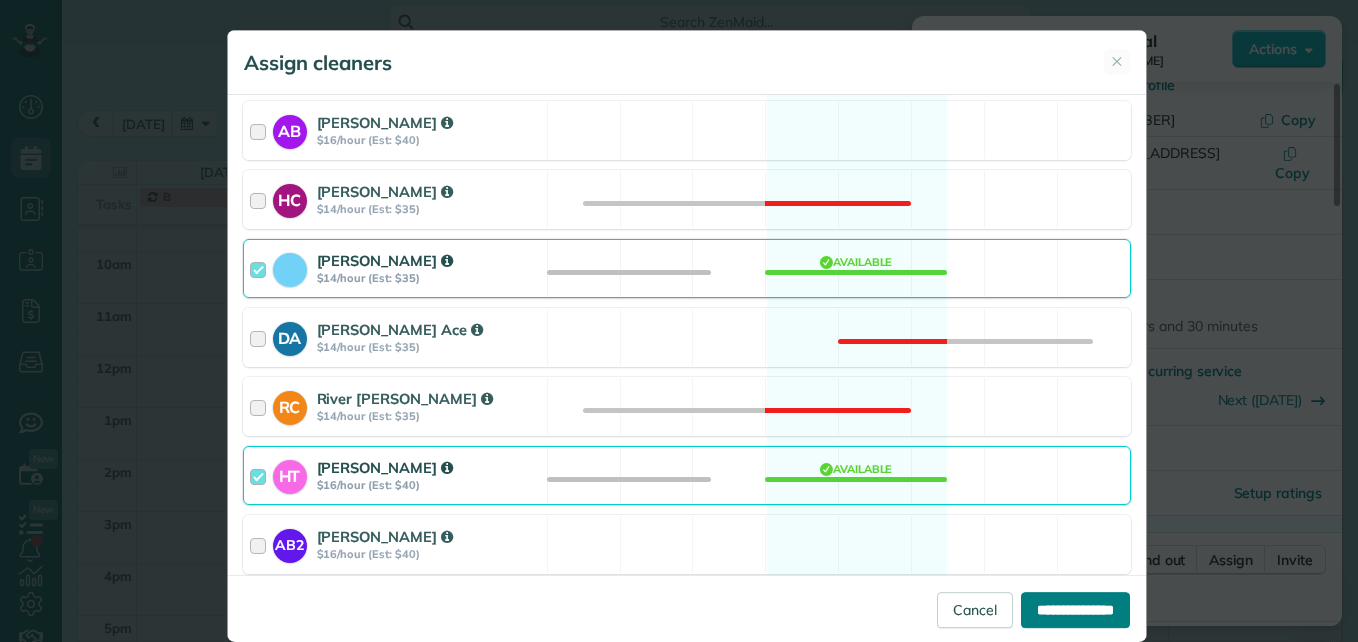 click on "**********" at bounding box center [1075, 610] 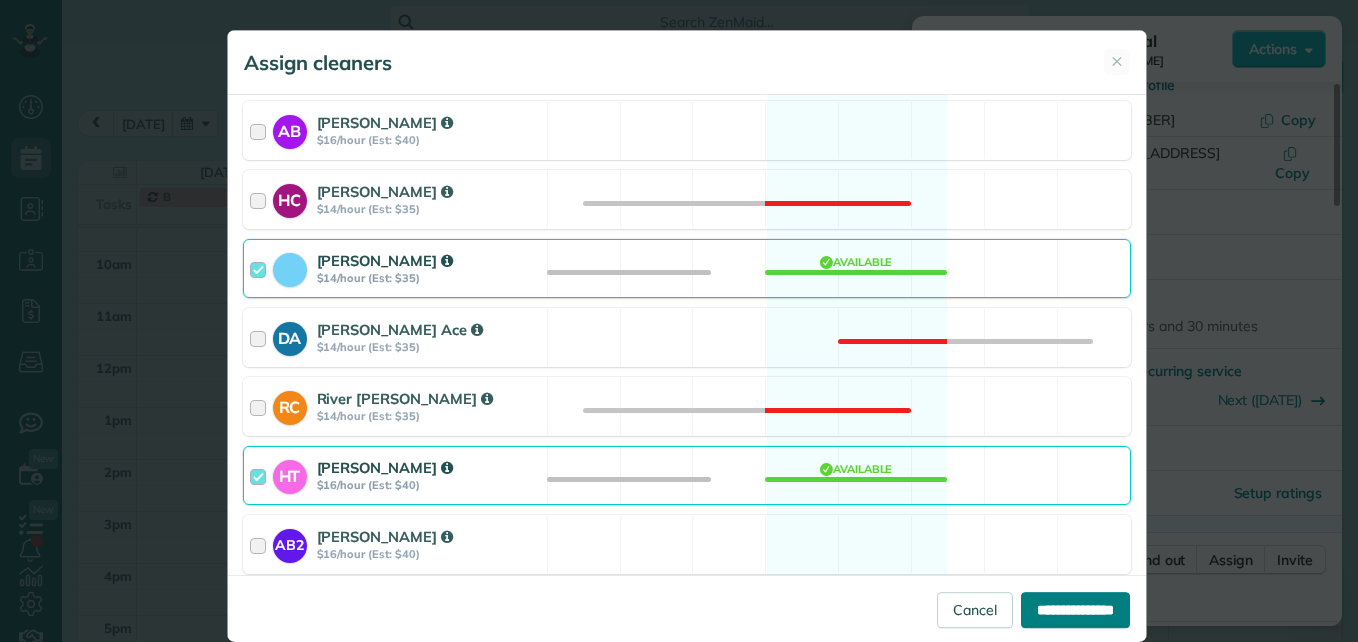 type on "**********" 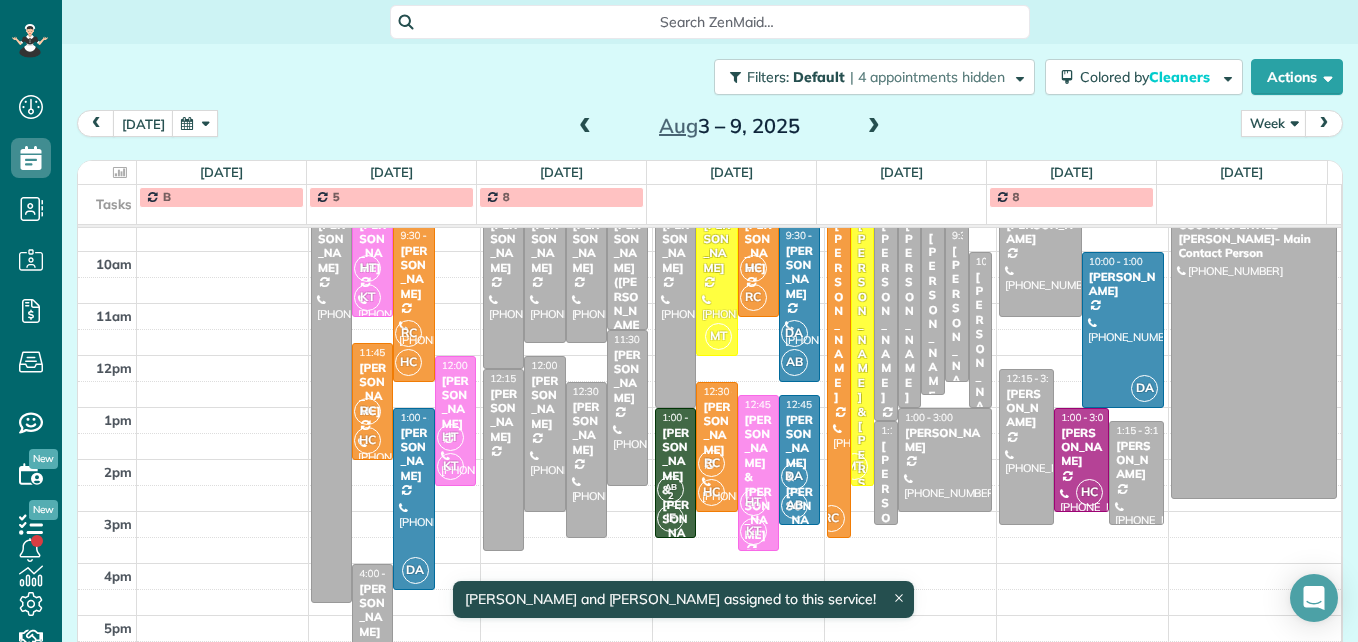 scroll, scrollTop: 340, scrollLeft: 0, axis: vertical 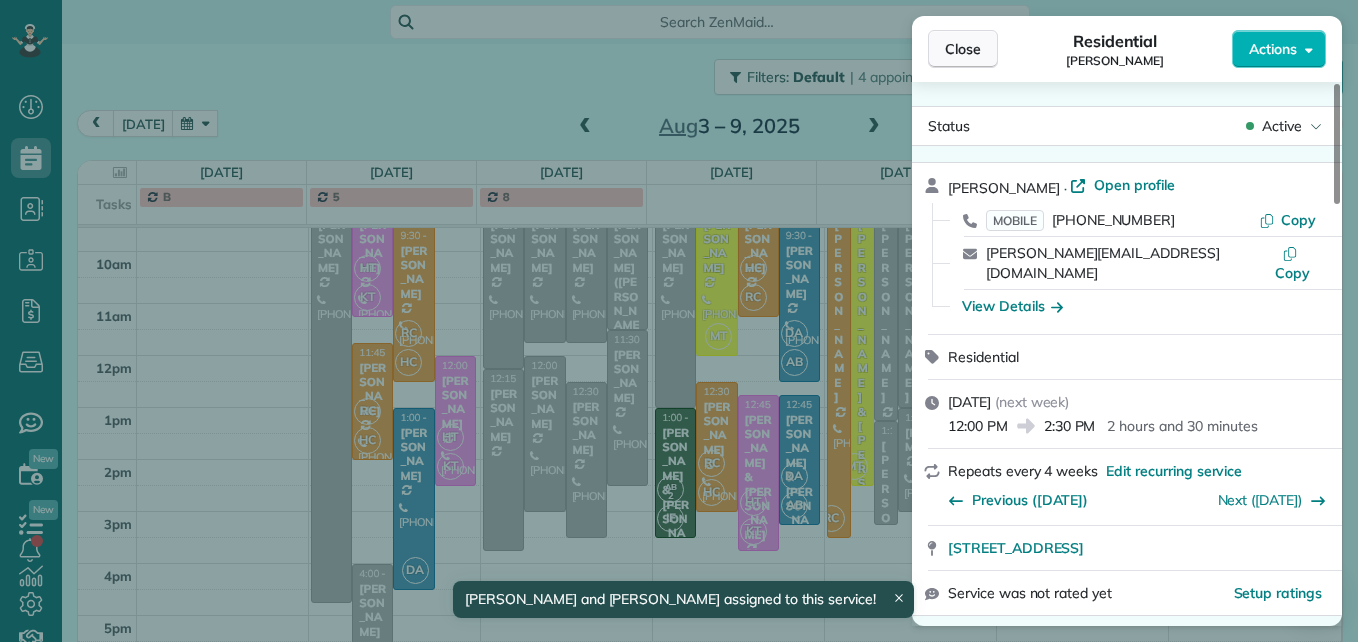 click on "Close" at bounding box center (963, 49) 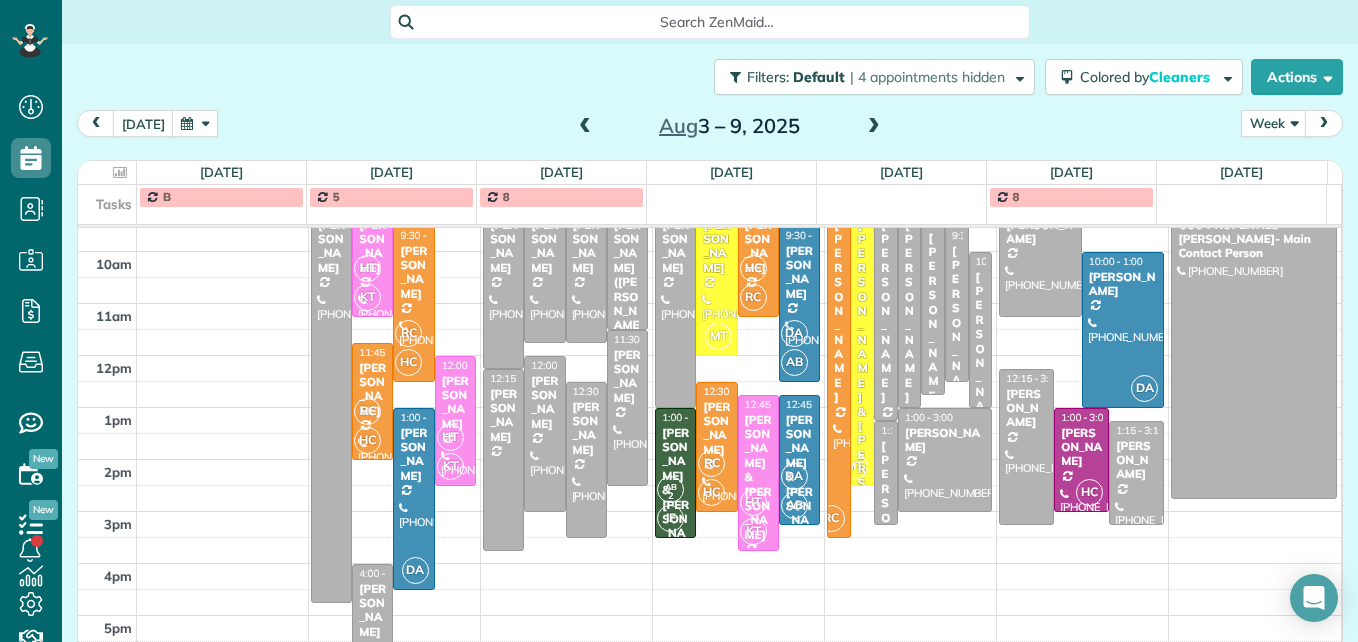 scroll, scrollTop: 26, scrollLeft: 0, axis: vertical 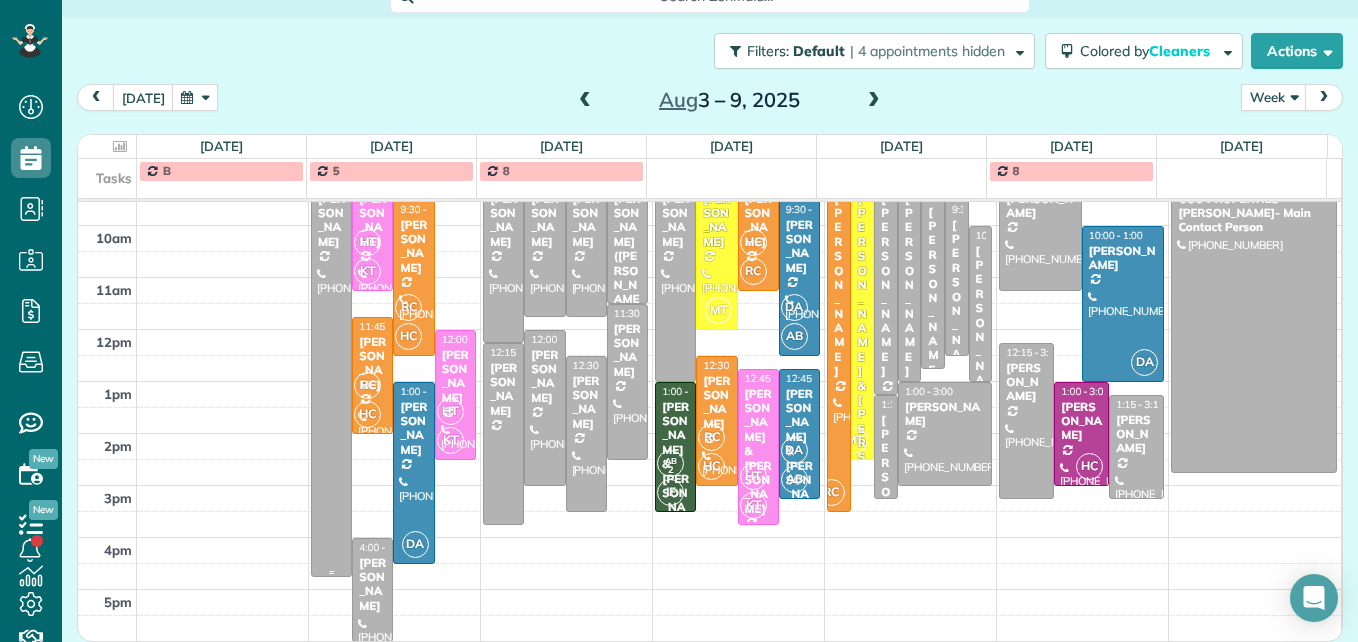 click at bounding box center [331, 375] 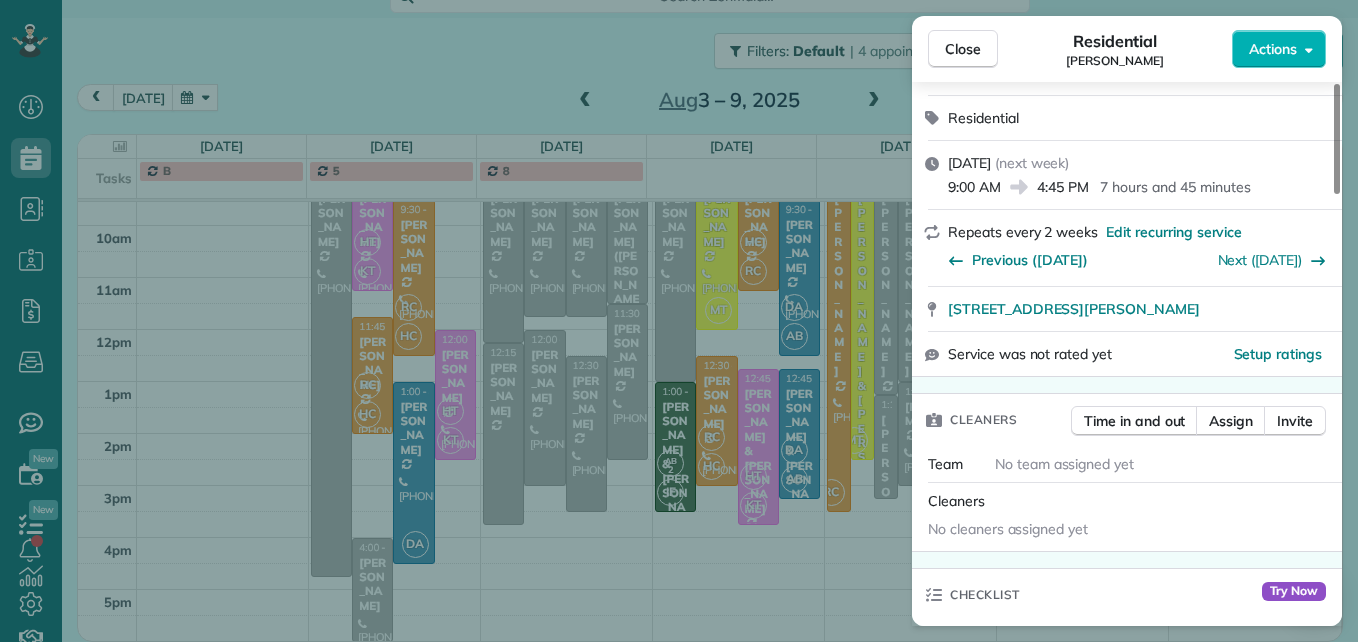 scroll, scrollTop: 300, scrollLeft: 0, axis: vertical 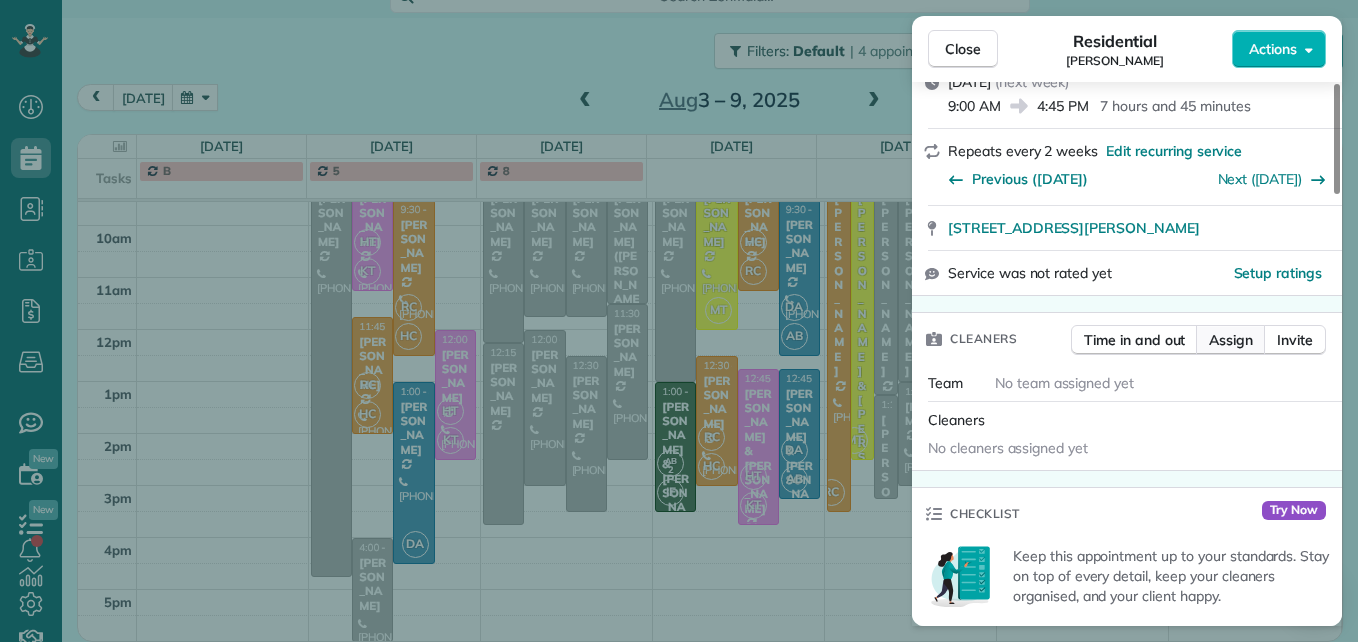 click on "Assign" at bounding box center [1231, 340] 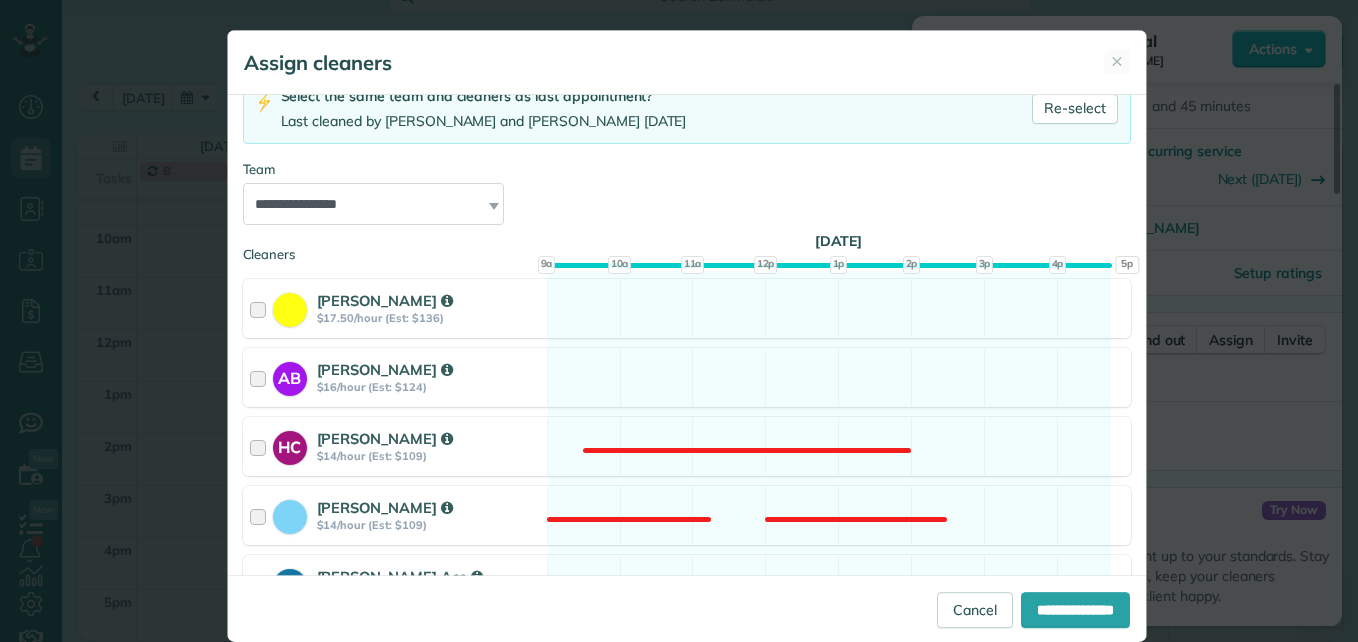 scroll, scrollTop: 200, scrollLeft: 0, axis: vertical 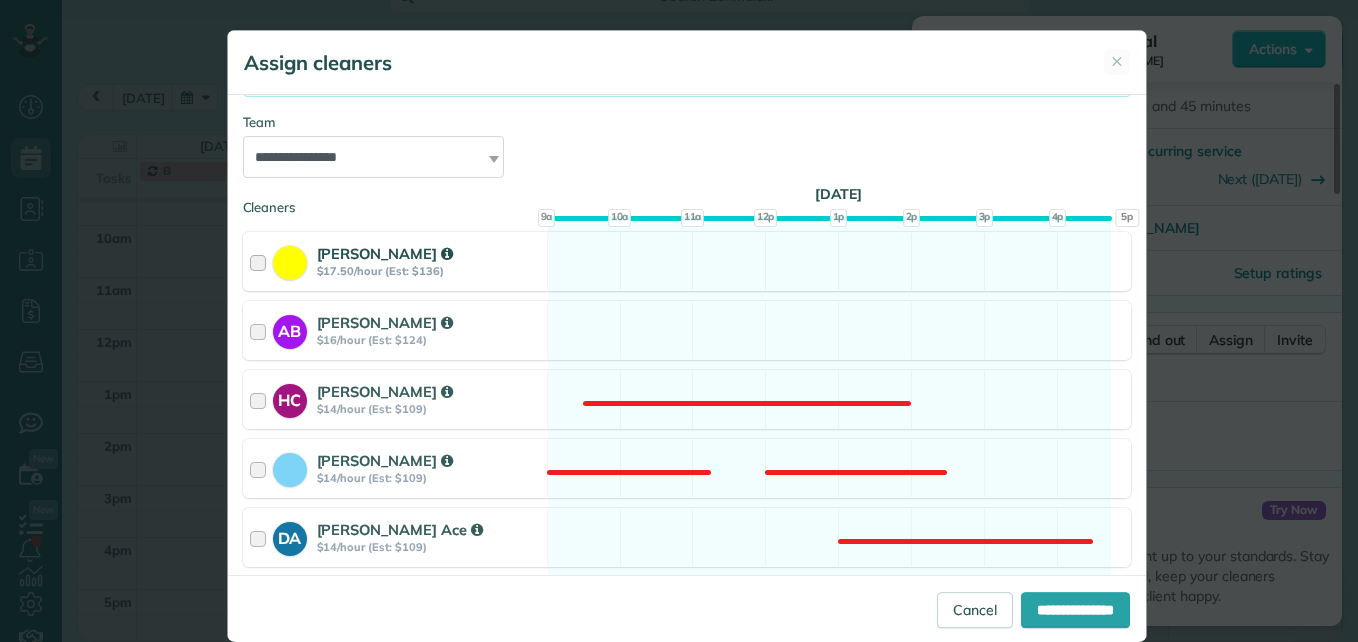 click at bounding box center (261, 261) 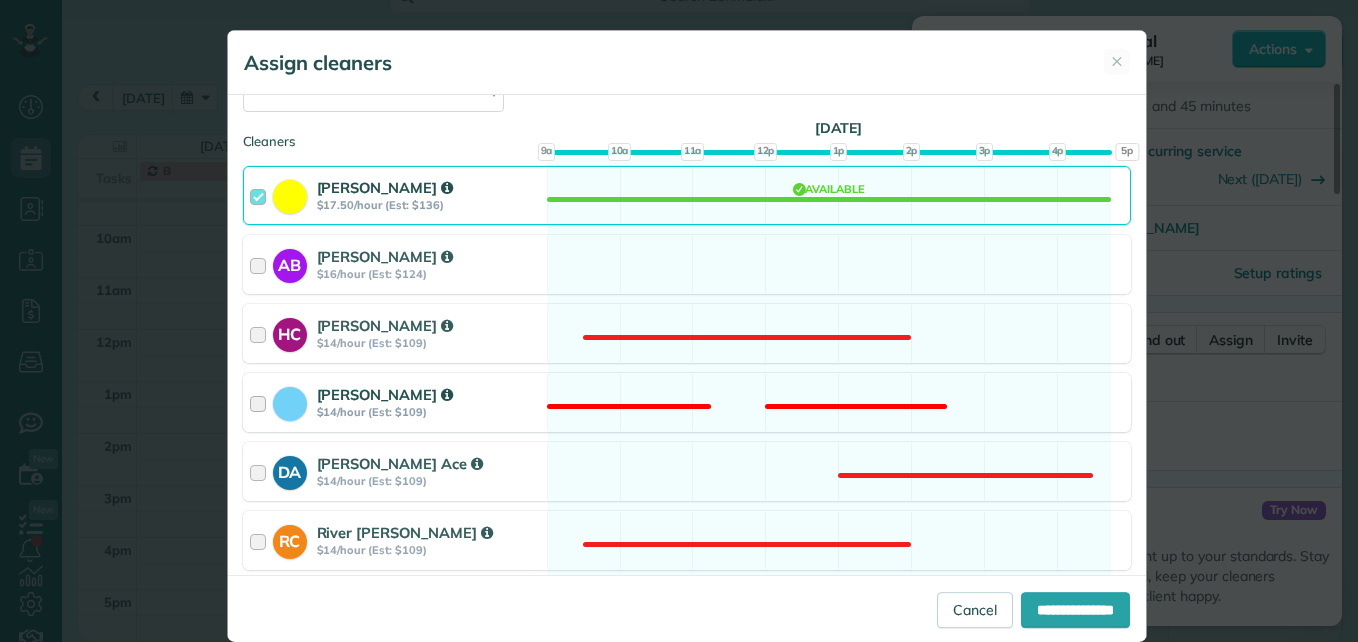 scroll, scrollTop: 300, scrollLeft: 0, axis: vertical 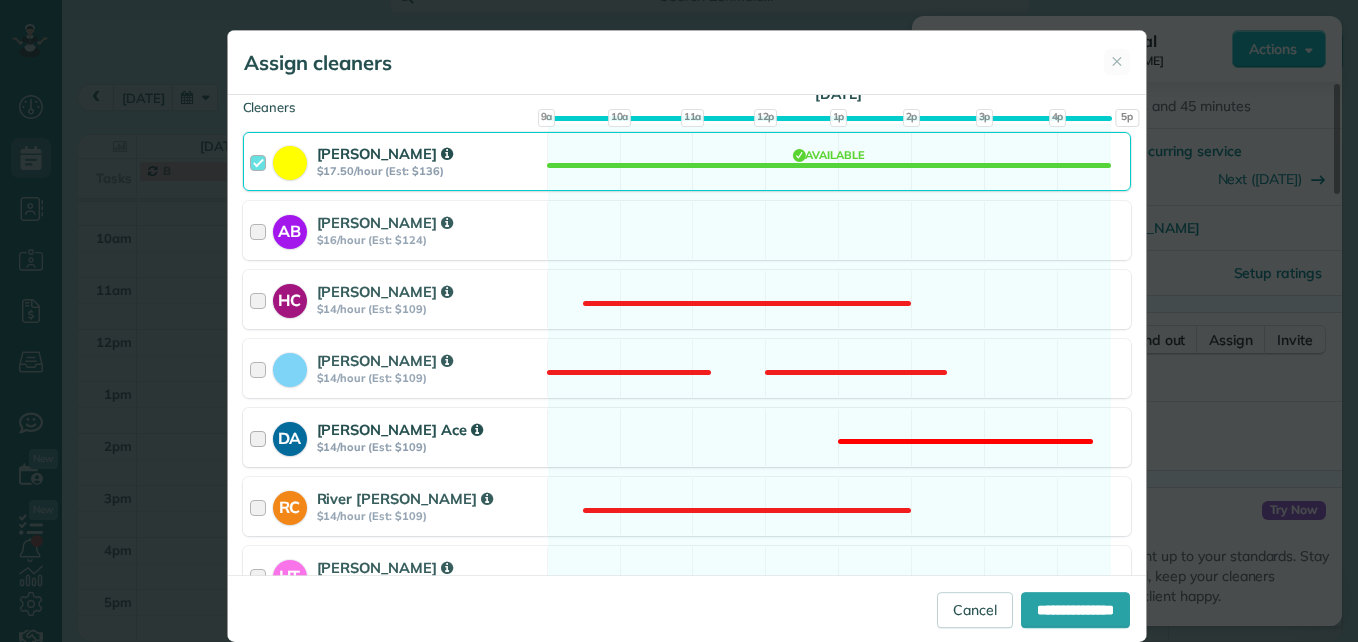 click at bounding box center [261, 437] 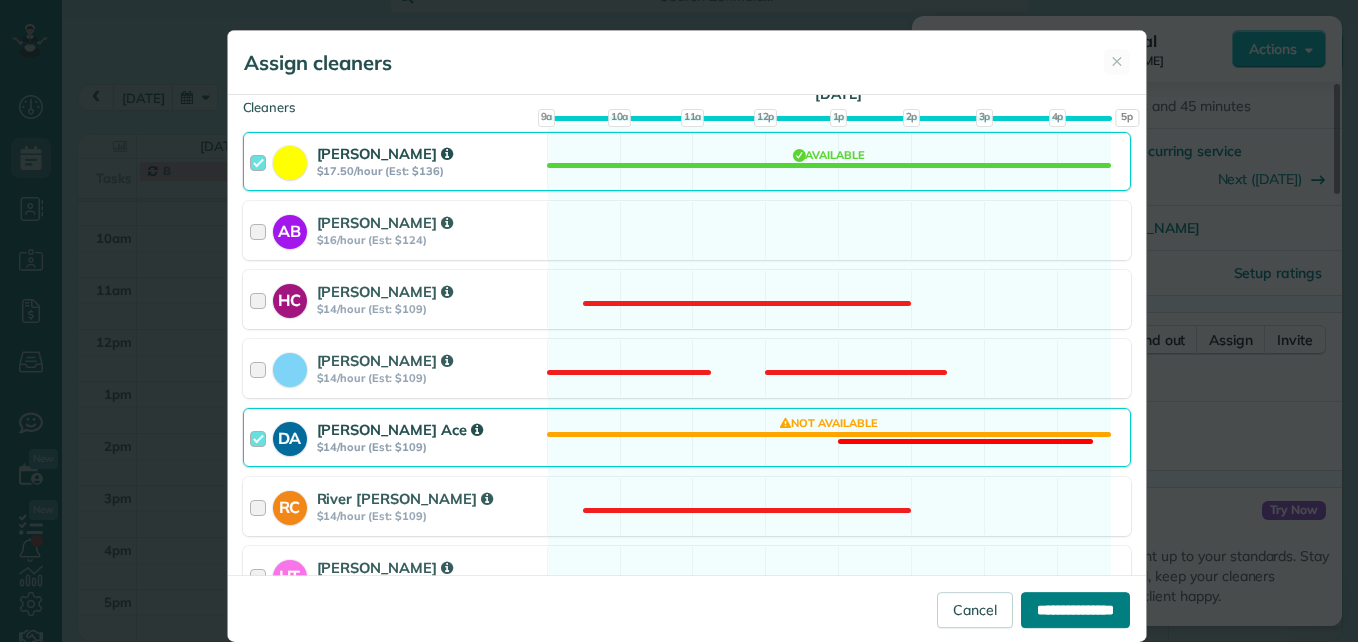 click on "**********" at bounding box center [1075, 610] 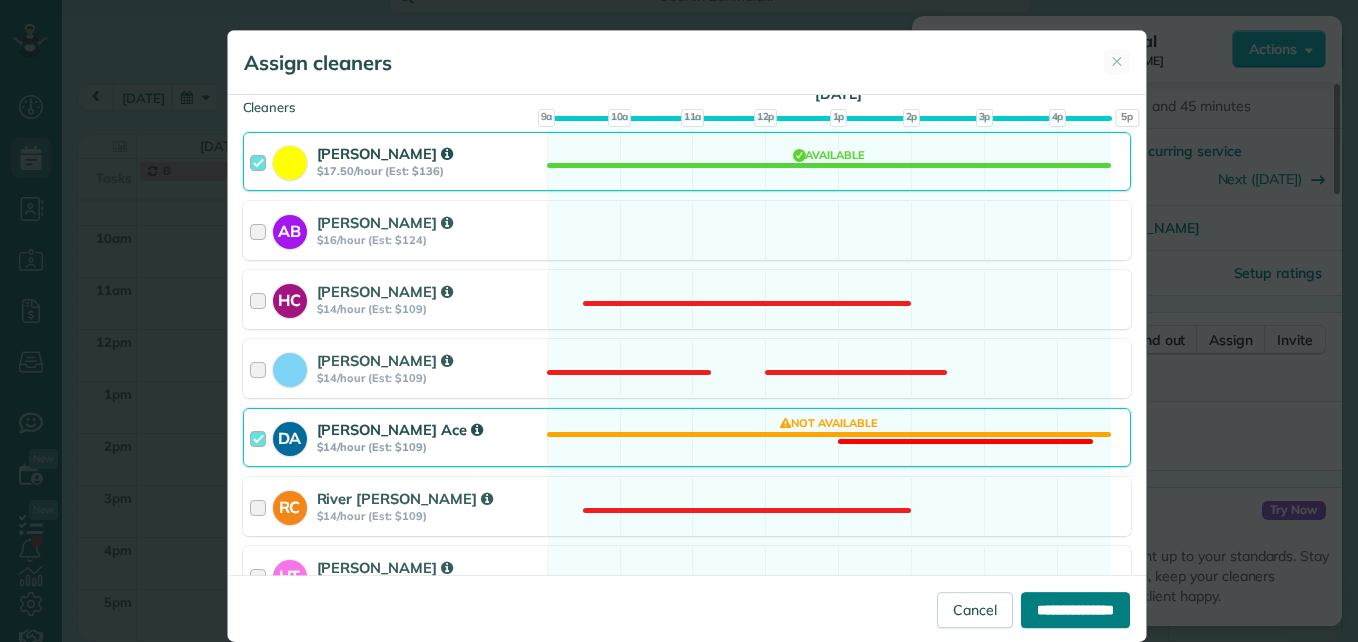 type on "**********" 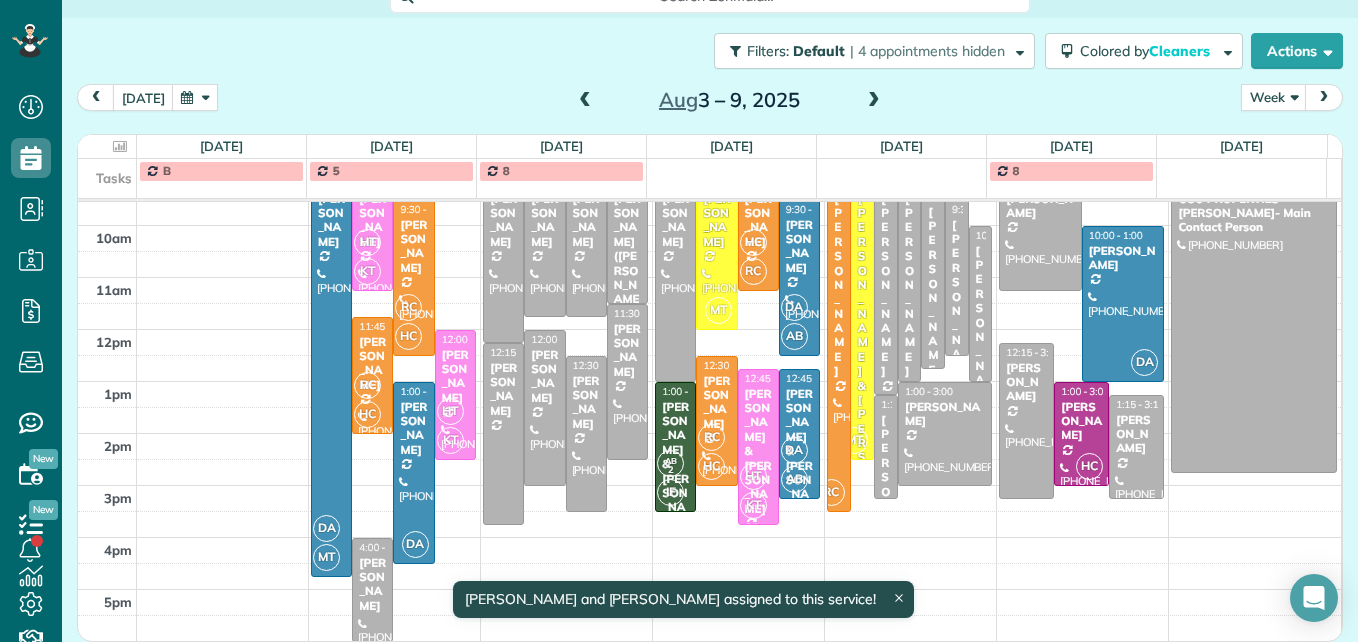 scroll, scrollTop: 340, scrollLeft: 0, axis: vertical 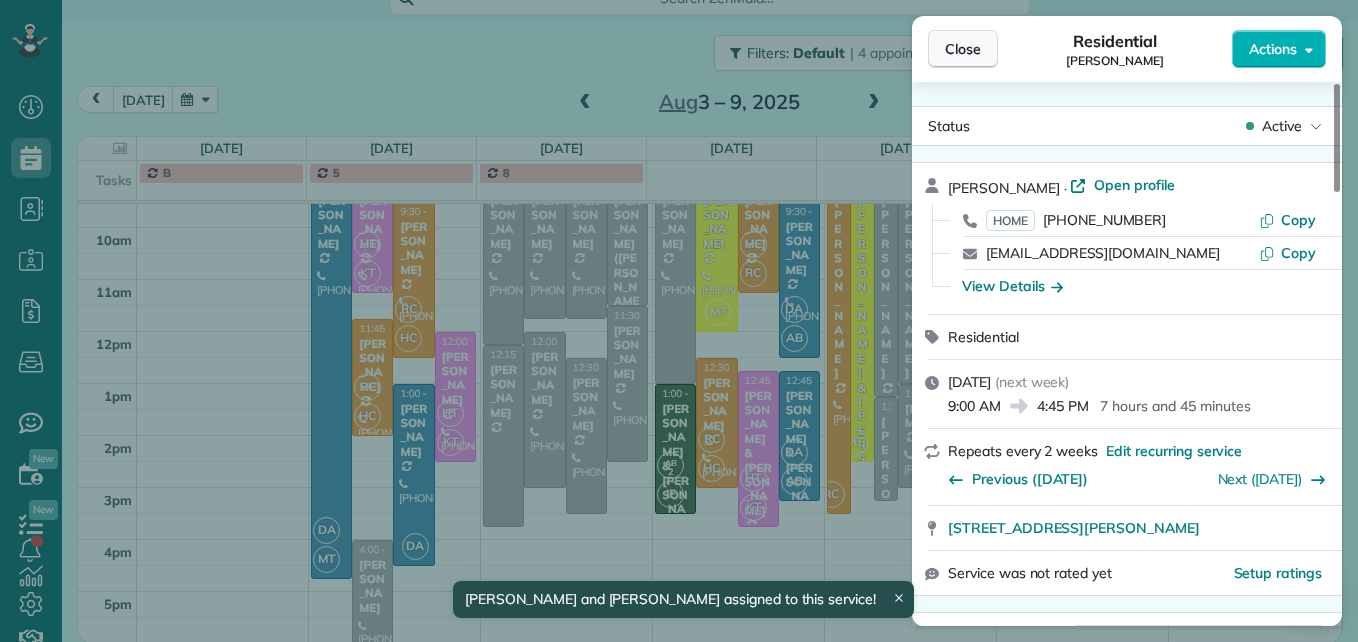 click on "Close" at bounding box center [963, 49] 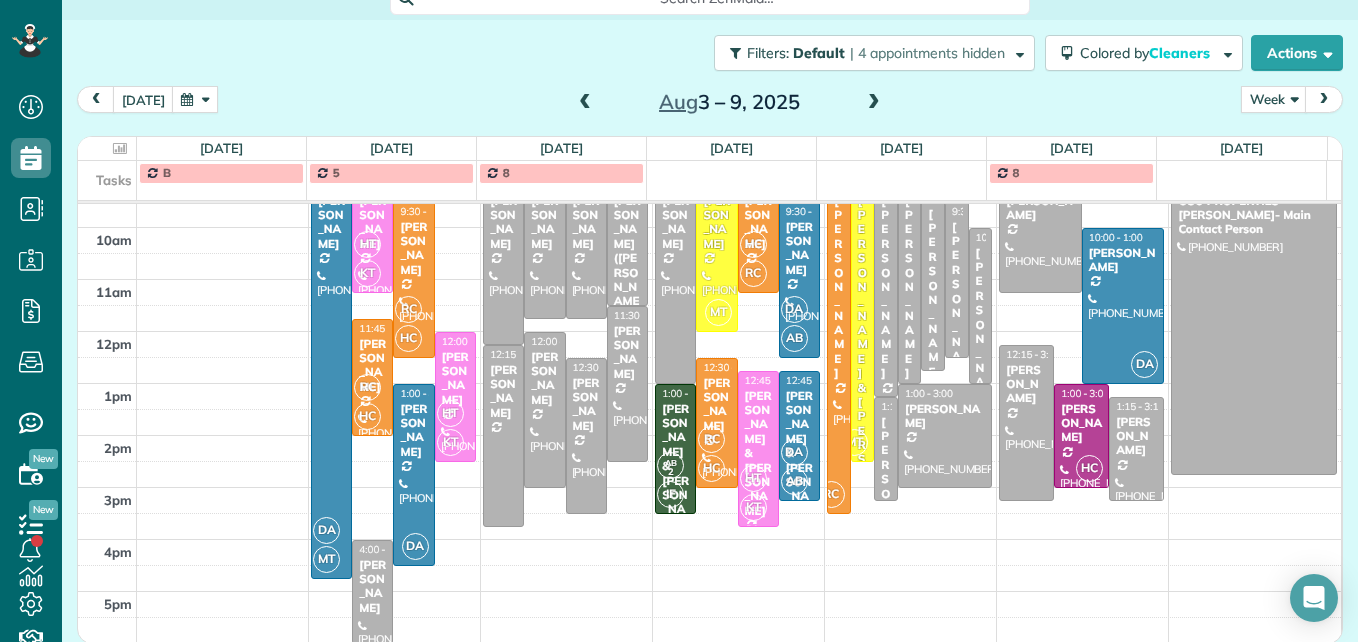 scroll, scrollTop: 26, scrollLeft: 0, axis: vertical 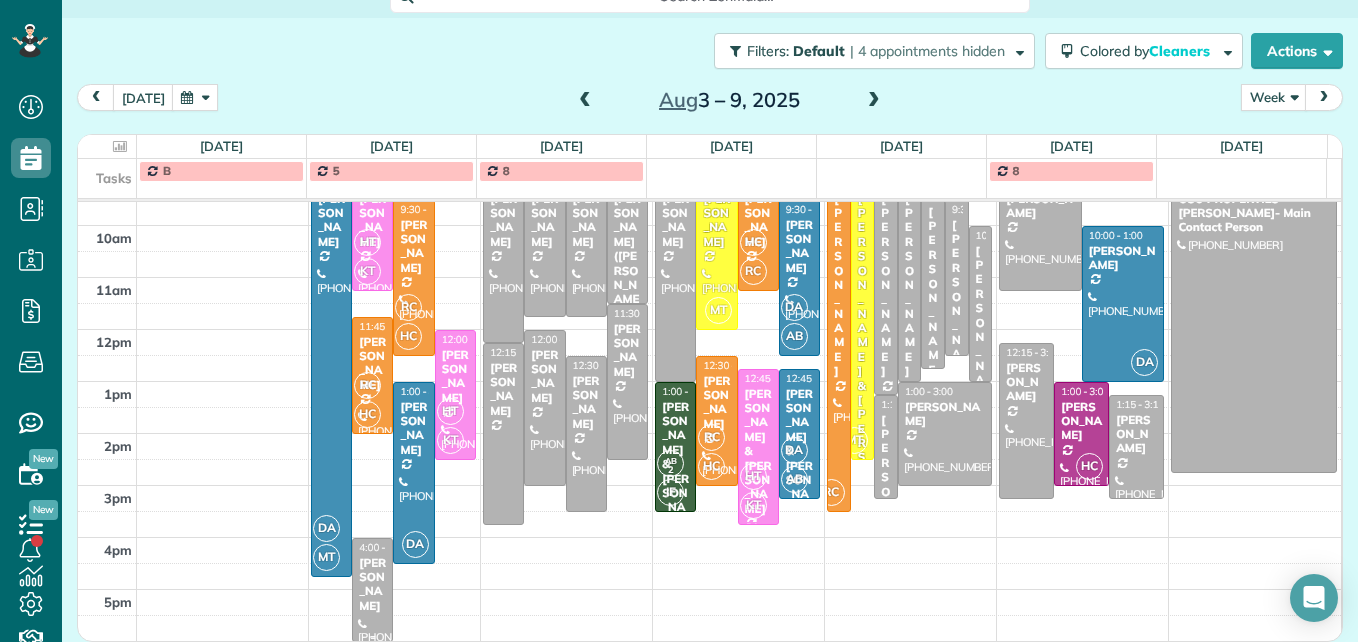 click on "[PERSON_NAME]" at bounding box center (372, 585) 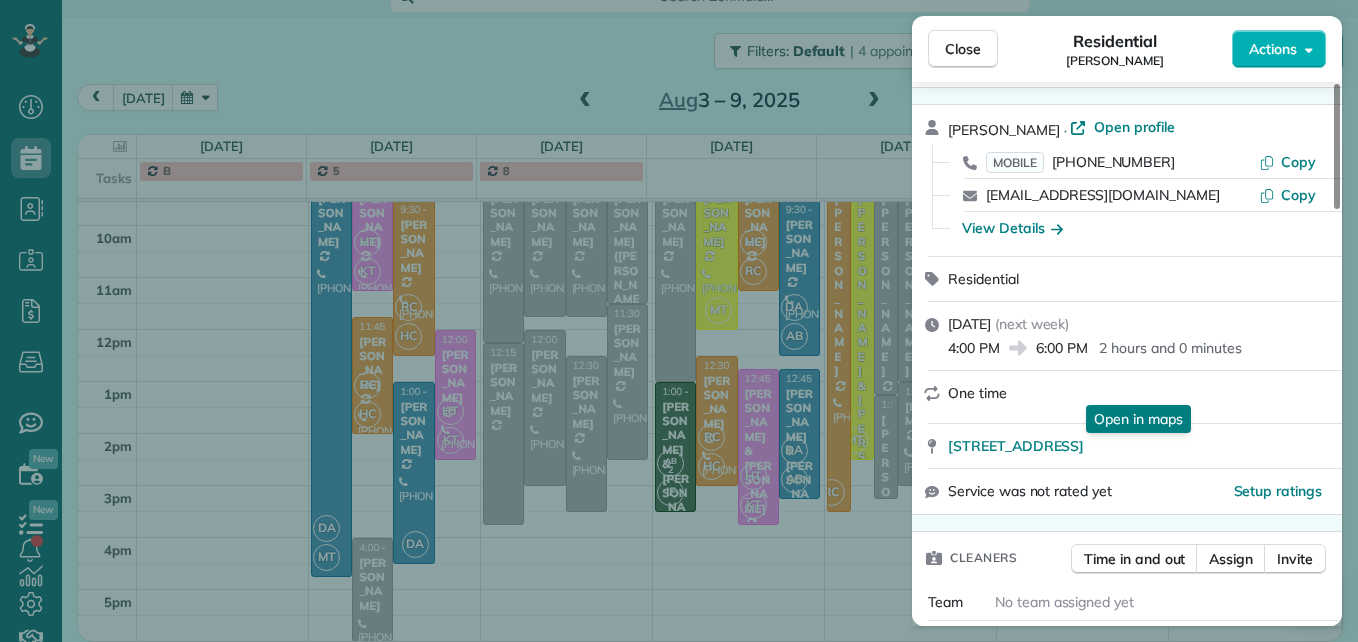 scroll, scrollTop: 200, scrollLeft: 0, axis: vertical 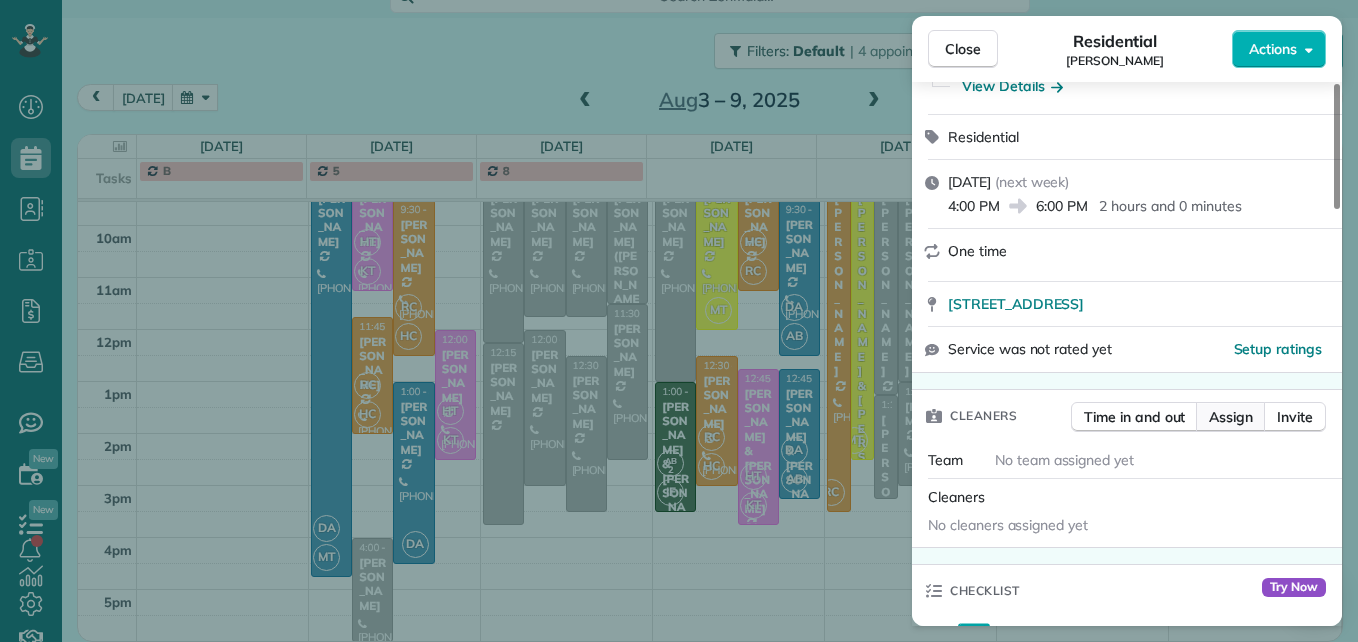 click on "Assign" at bounding box center (1231, 417) 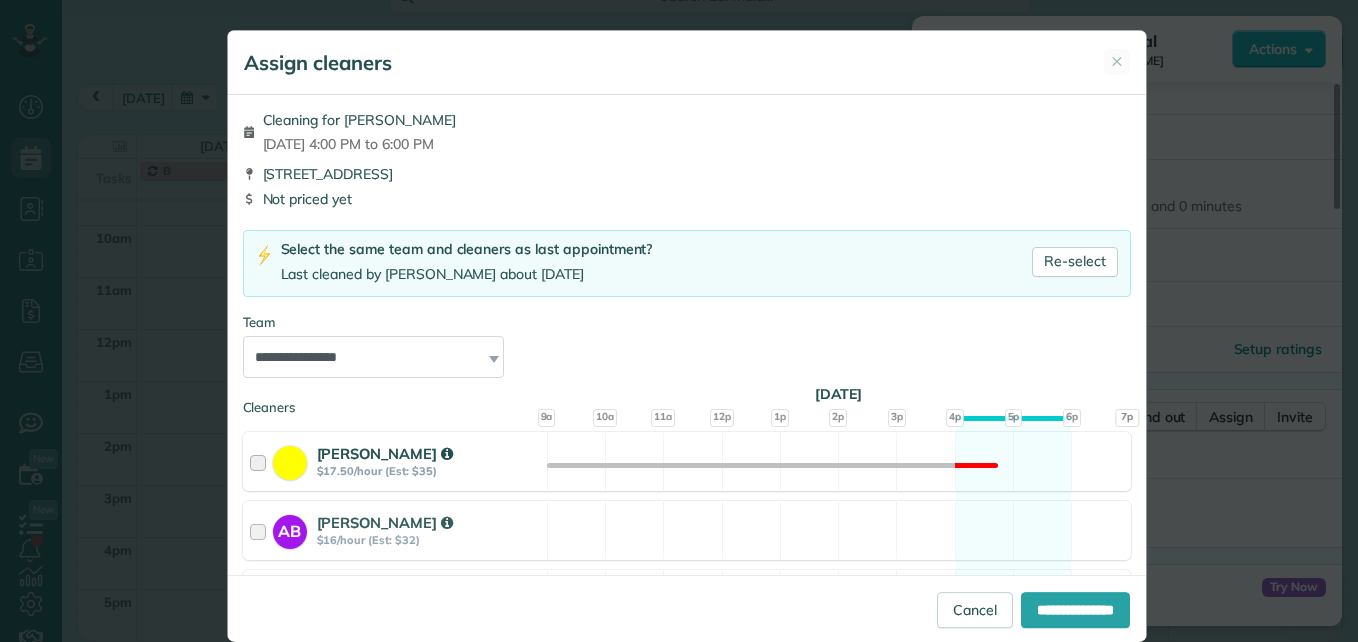 click at bounding box center (261, 461) 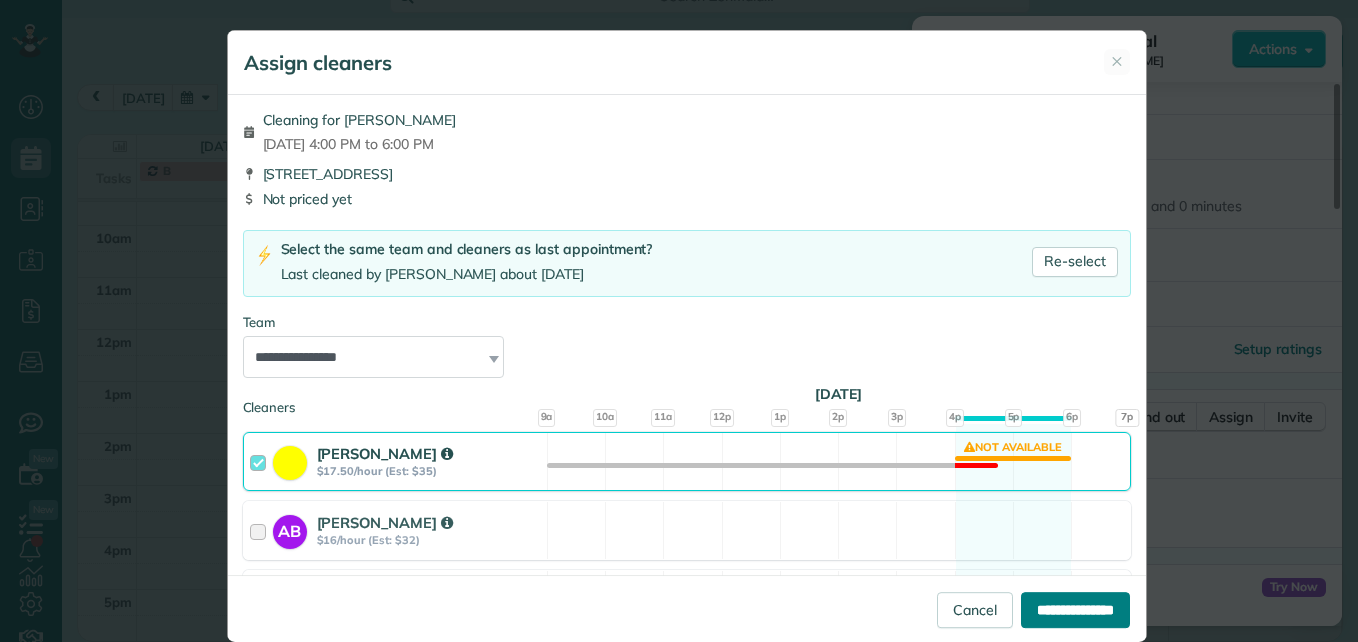 click on "**********" at bounding box center (1075, 610) 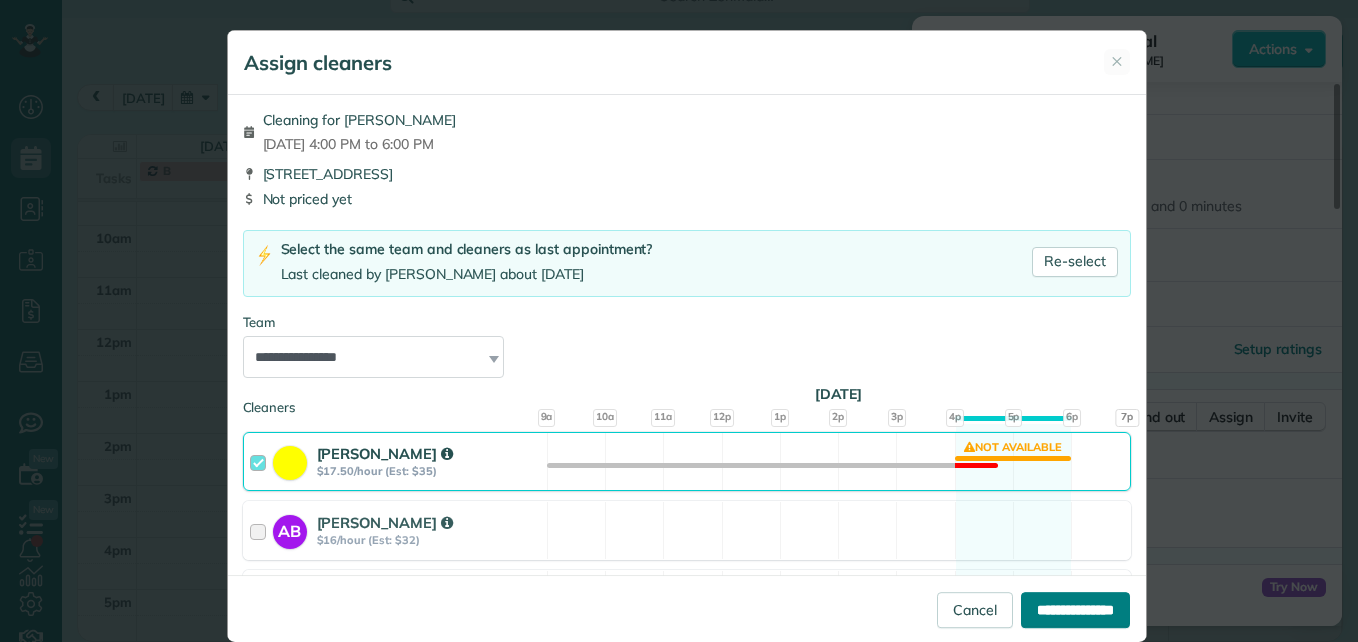 type on "**********" 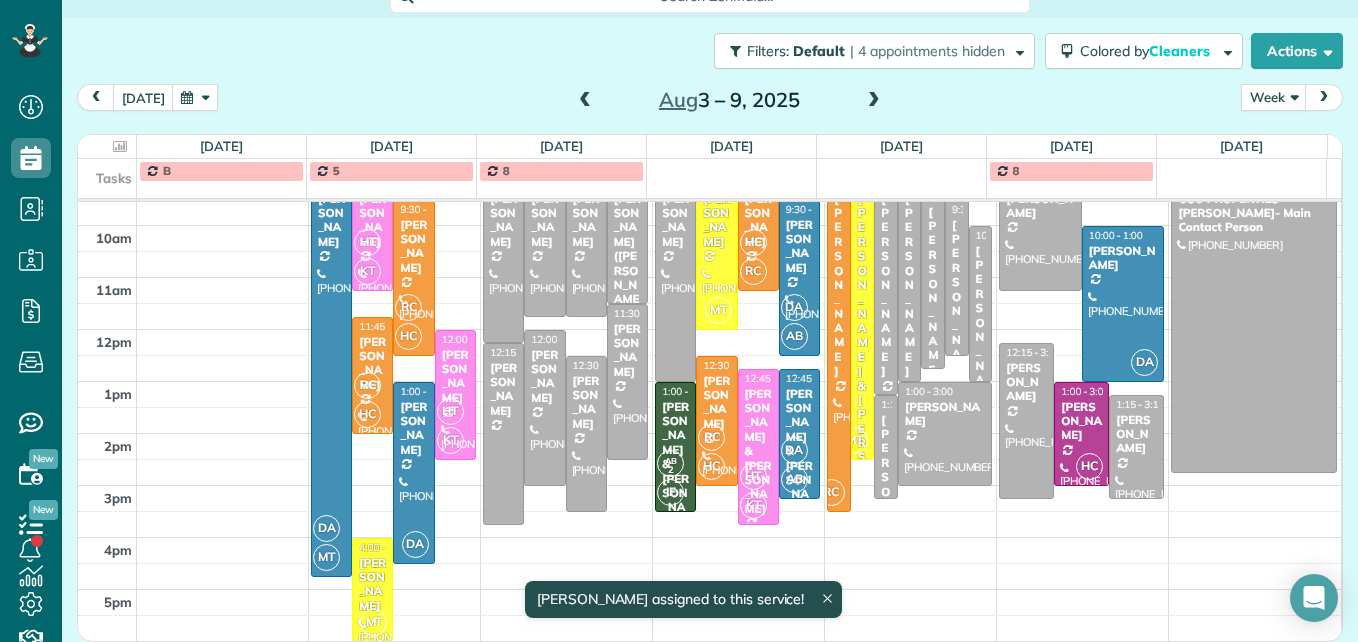 scroll, scrollTop: 340, scrollLeft: 0, axis: vertical 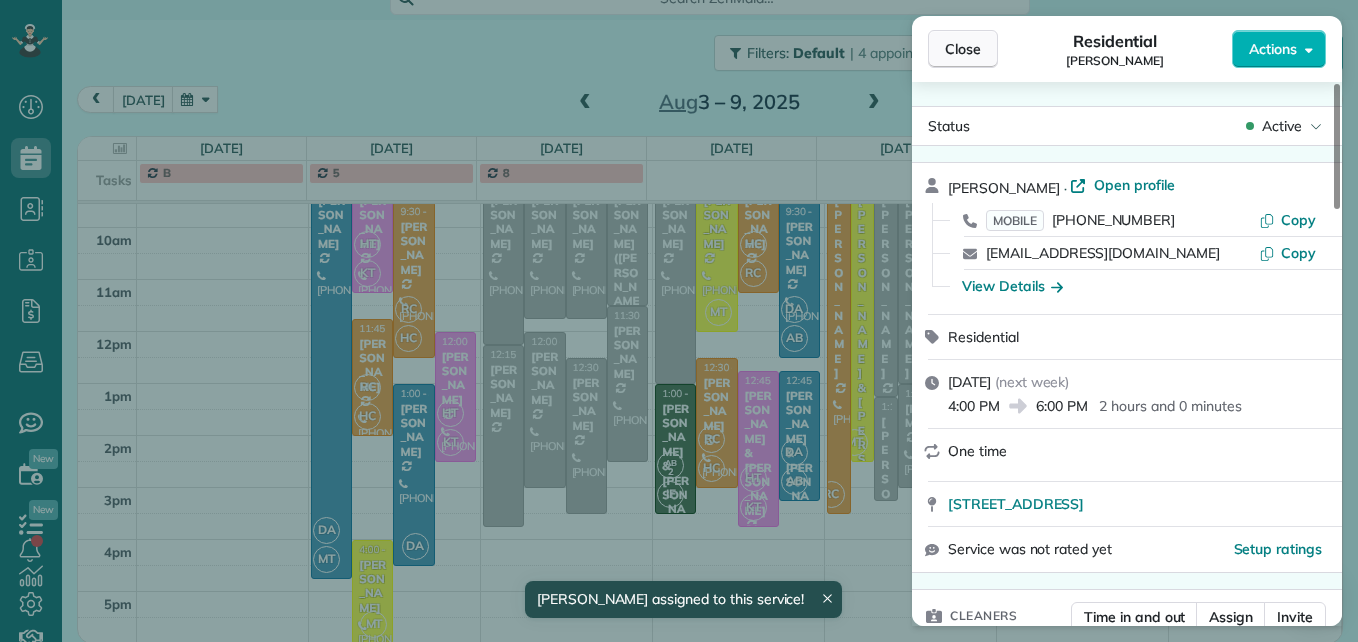 click on "Close" at bounding box center [963, 49] 